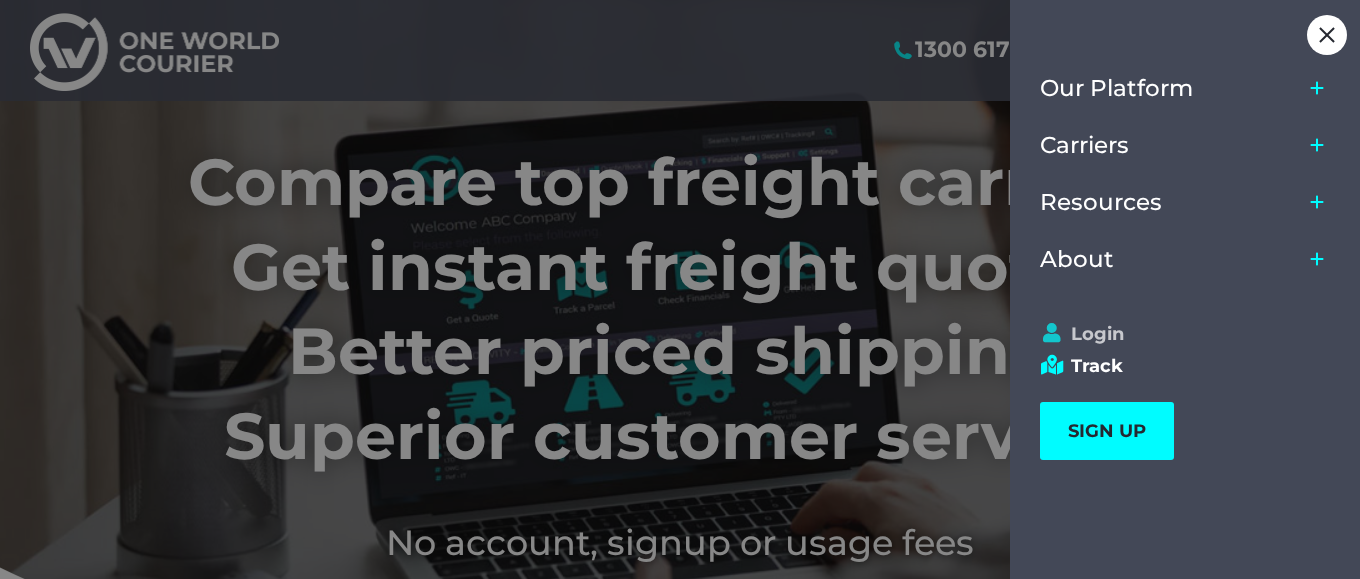scroll, scrollTop: 0, scrollLeft: 0, axis: both 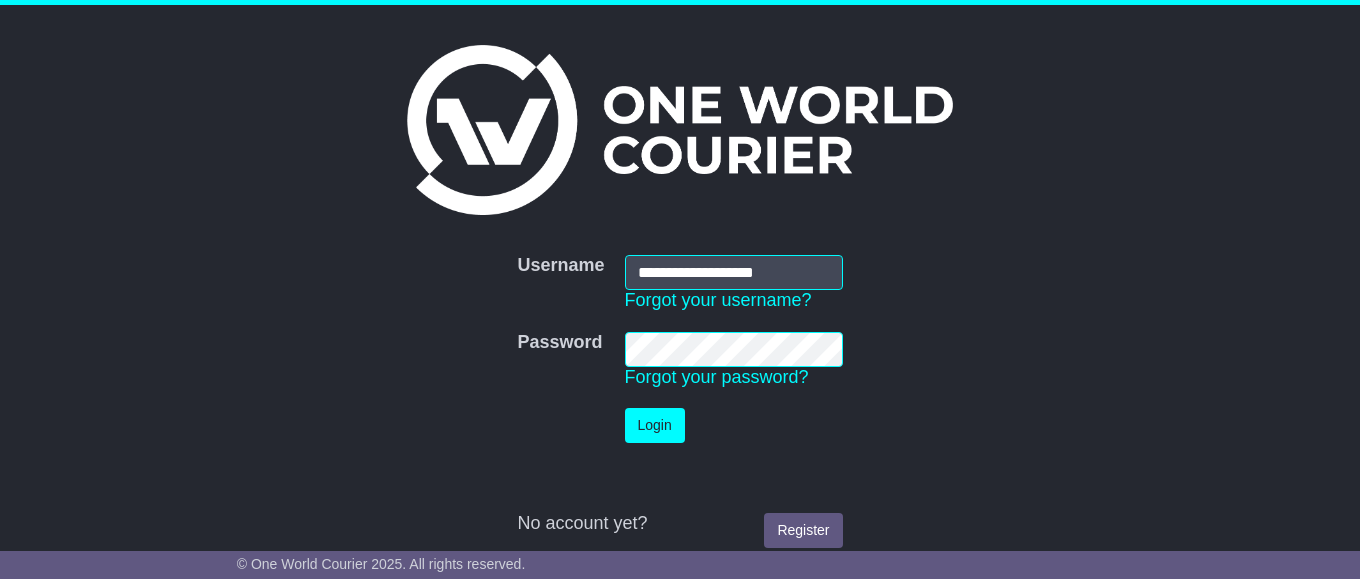 type on "**********" 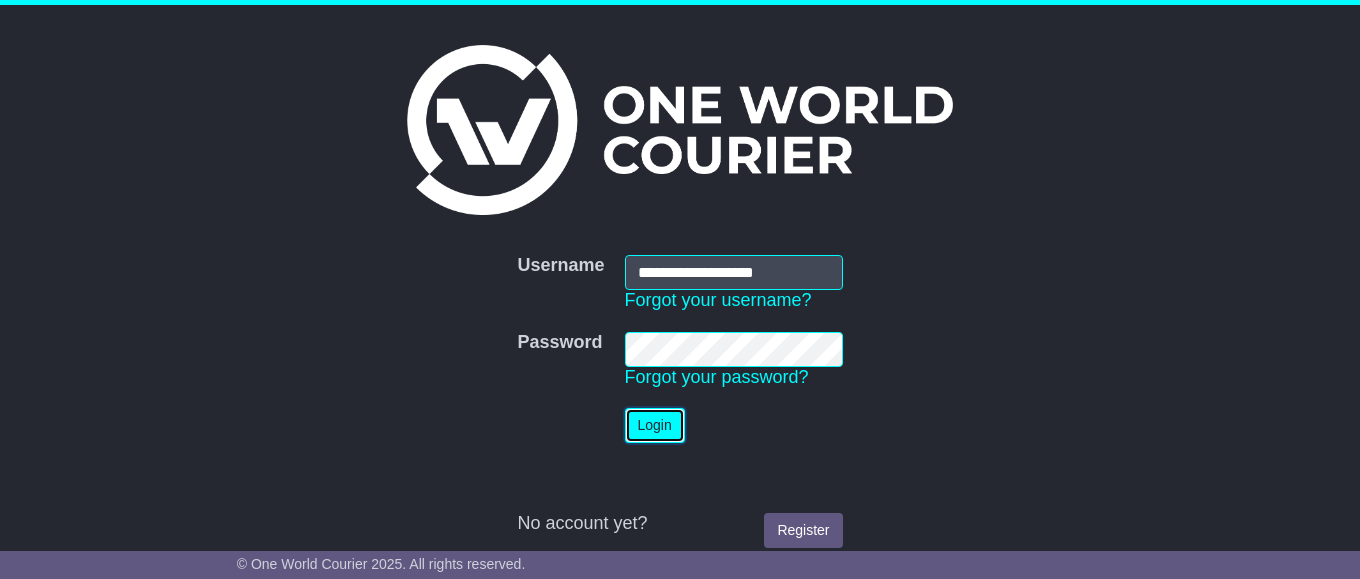 click on "Login" at bounding box center [655, 425] 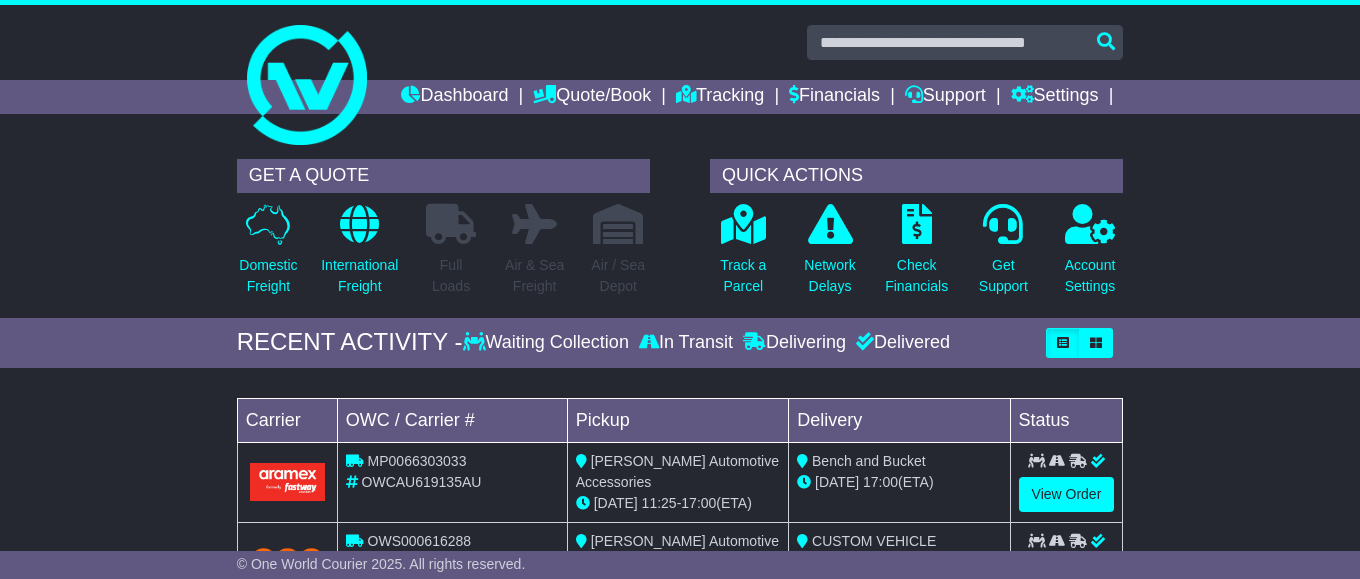 scroll, scrollTop: 0, scrollLeft: 0, axis: both 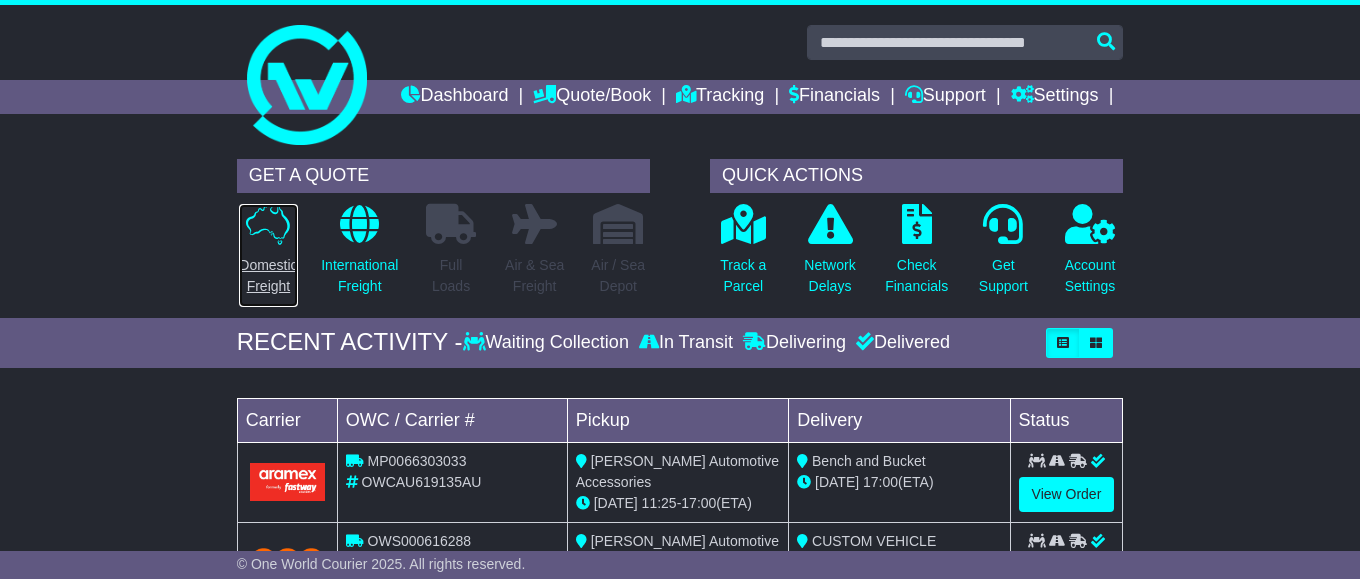 click on "Domestic Freight" at bounding box center (268, 255) 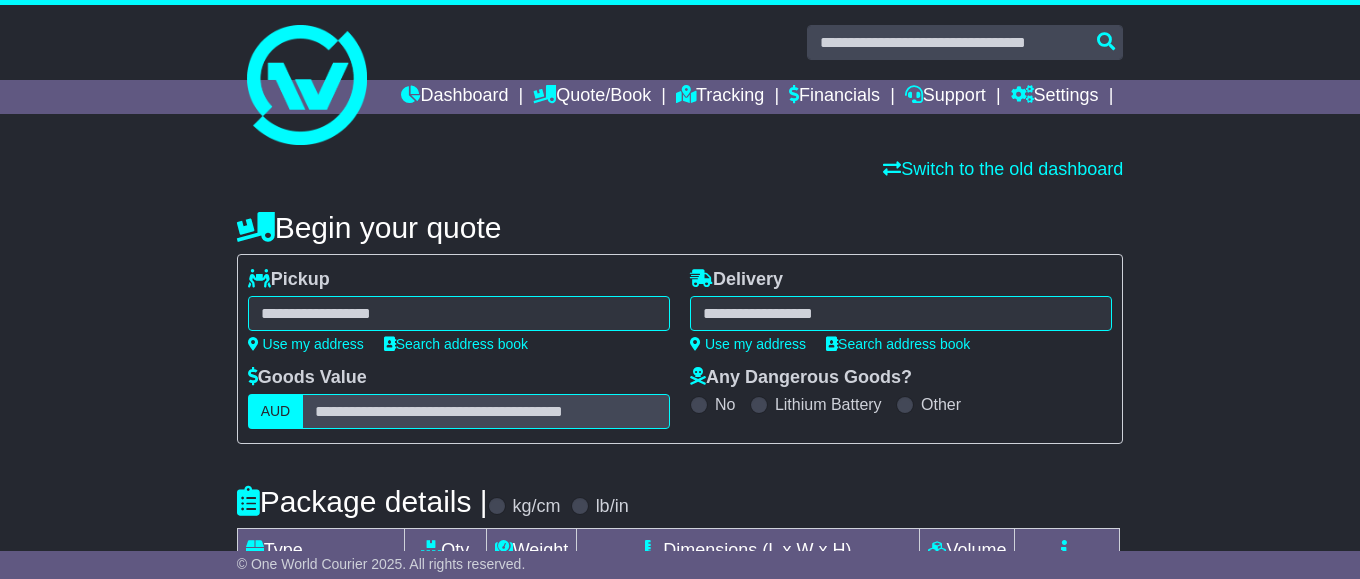 scroll, scrollTop: 0, scrollLeft: 0, axis: both 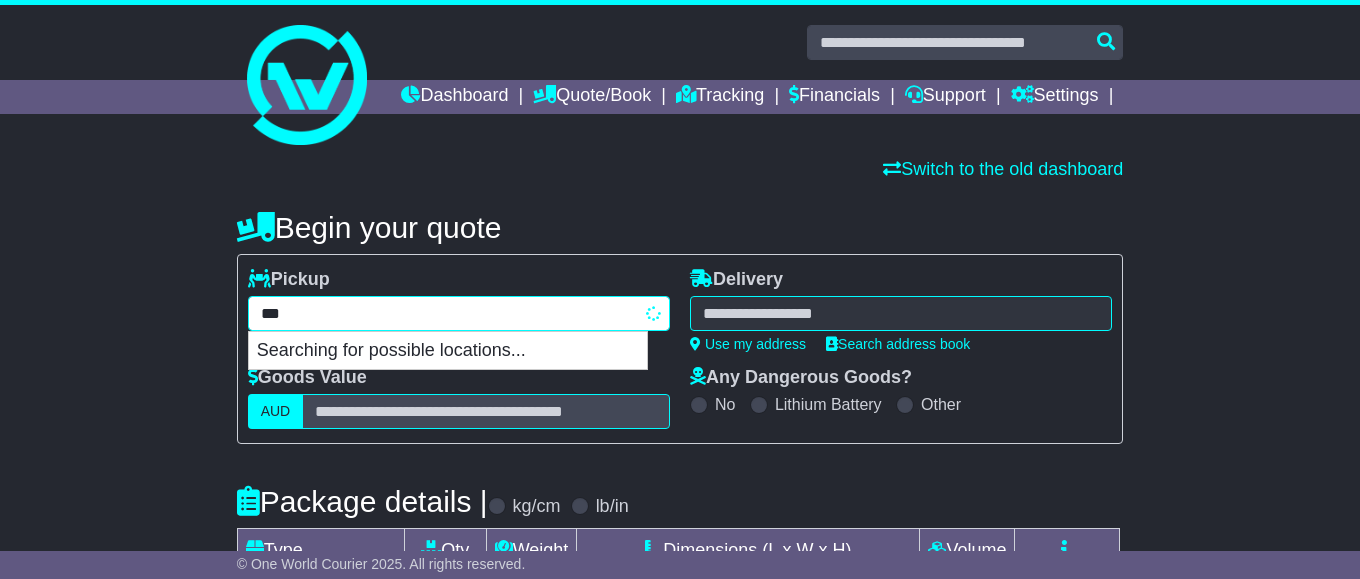 type on "****" 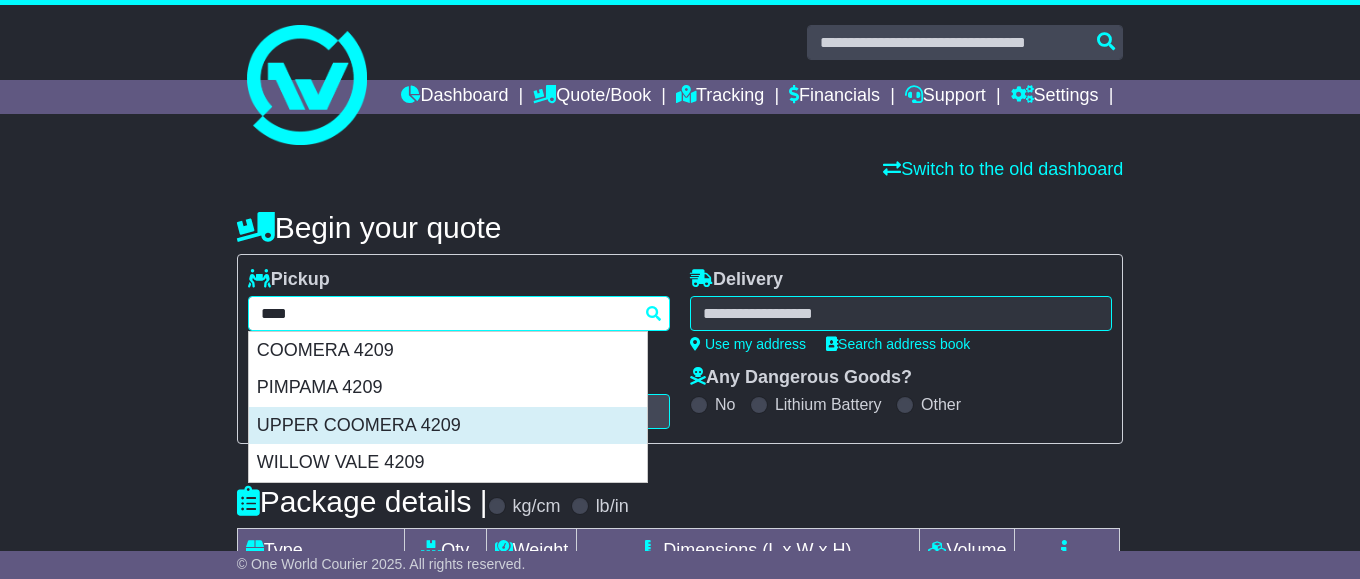 click on "UPPER COOMERA 4209" at bounding box center [448, 426] 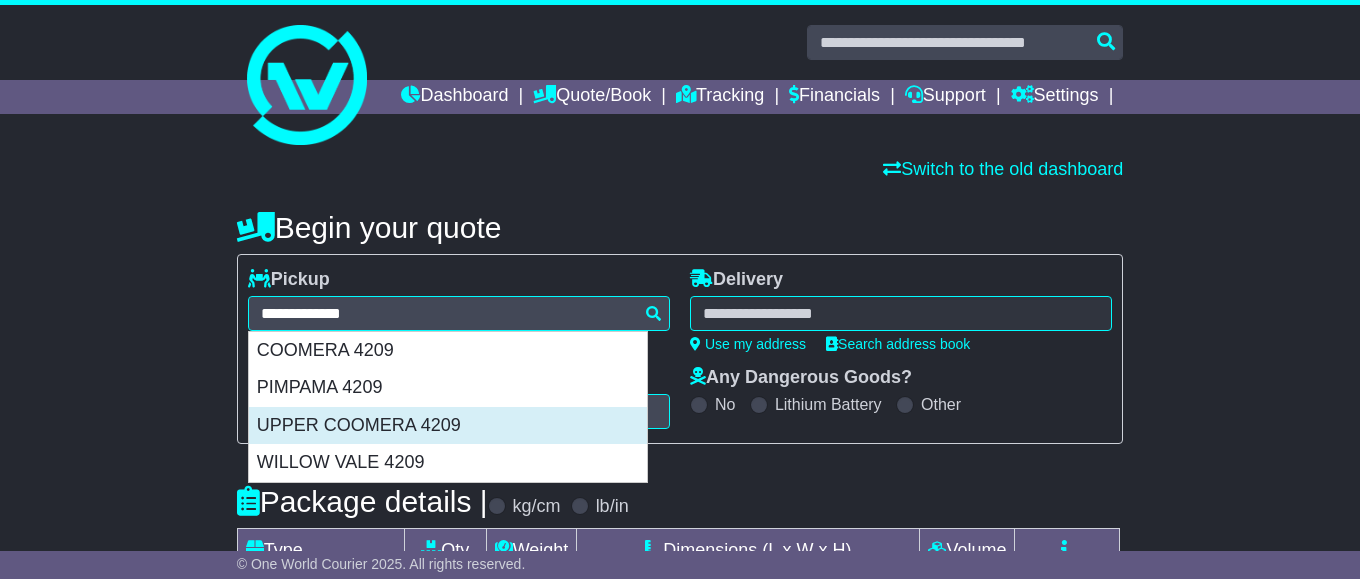 type on "**********" 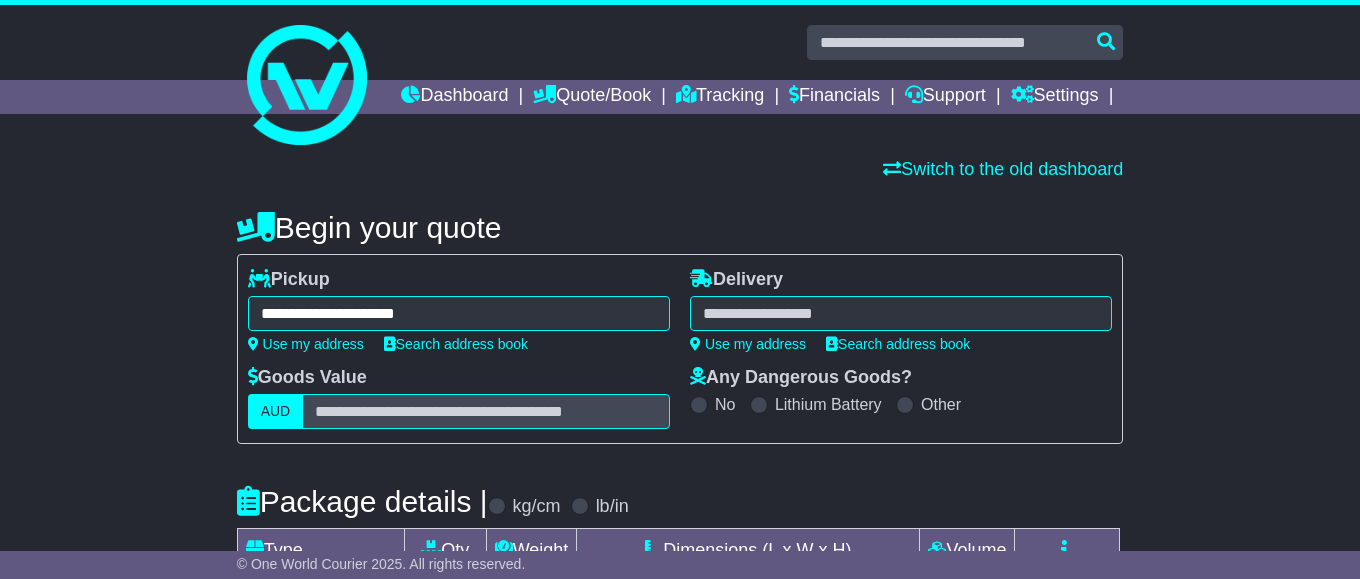 click at bounding box center [901, 313] 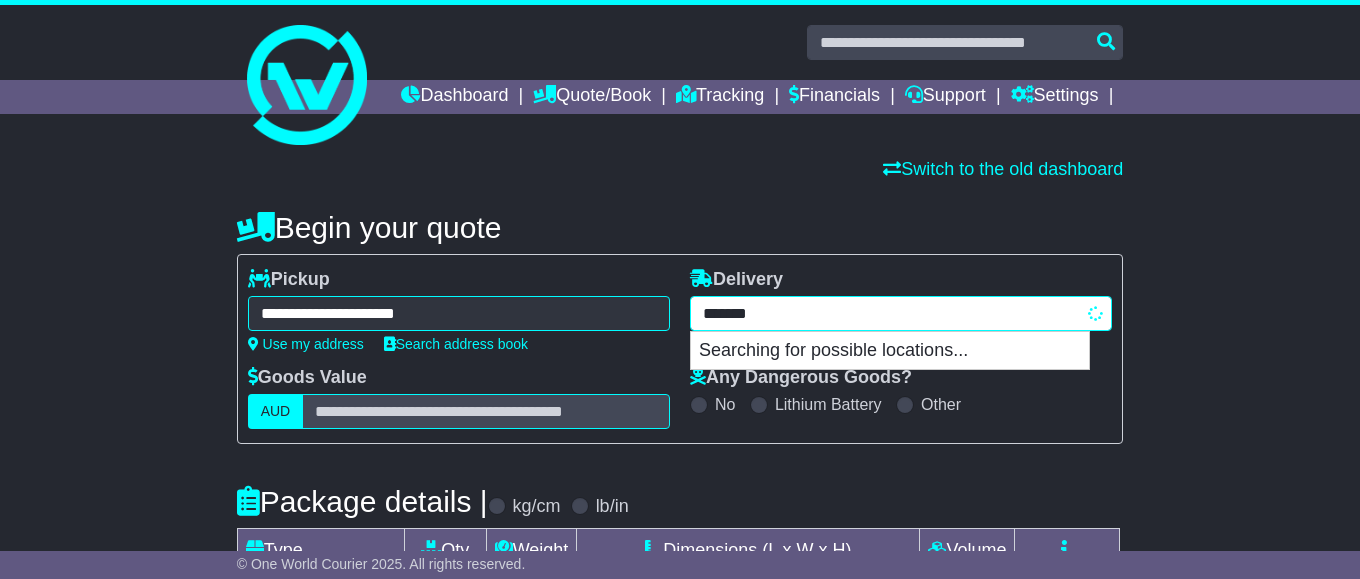 type on "********" 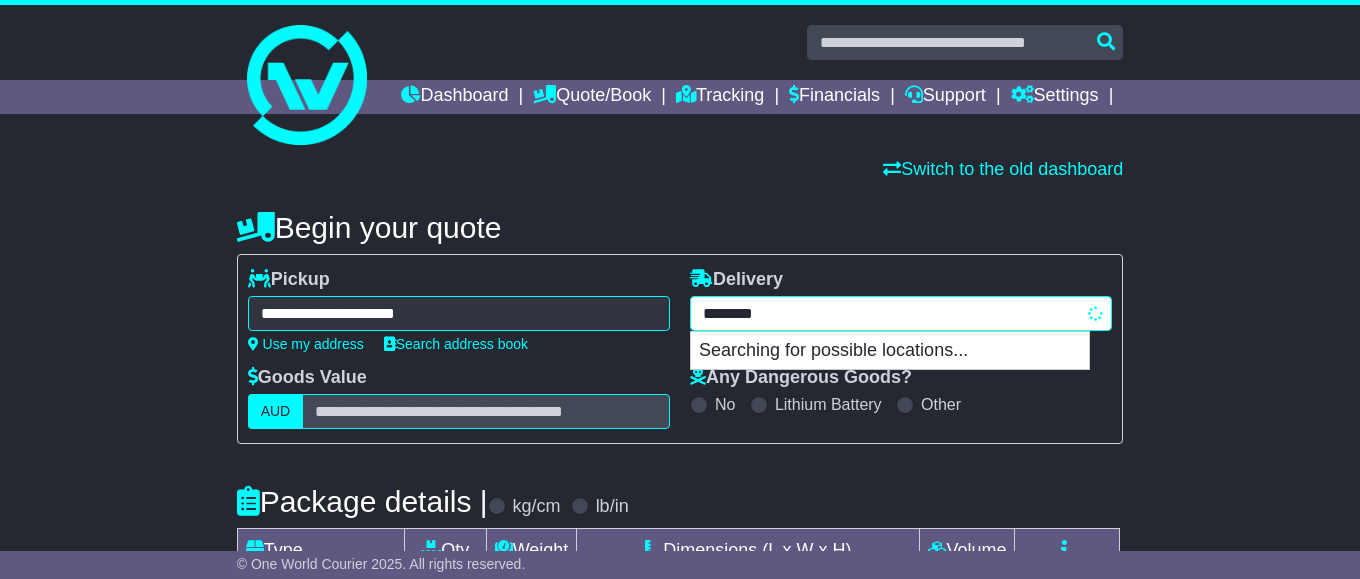 type on "**********" 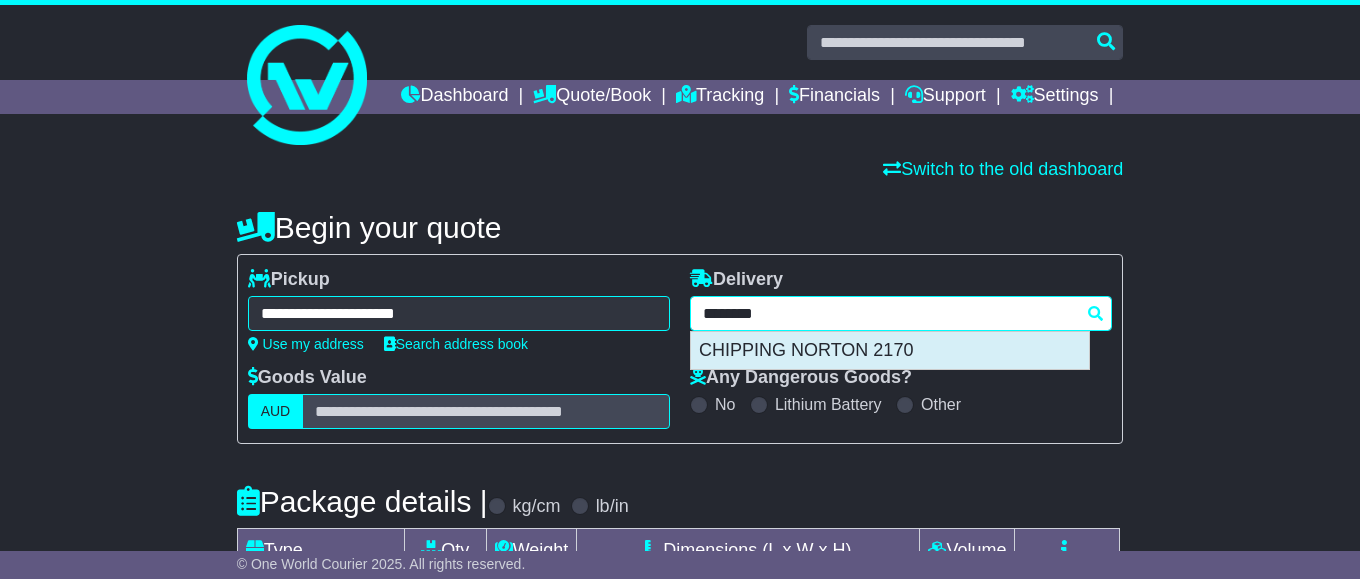 click on "CHIPPING NORTON 2170" at bounding box center (890, 351) 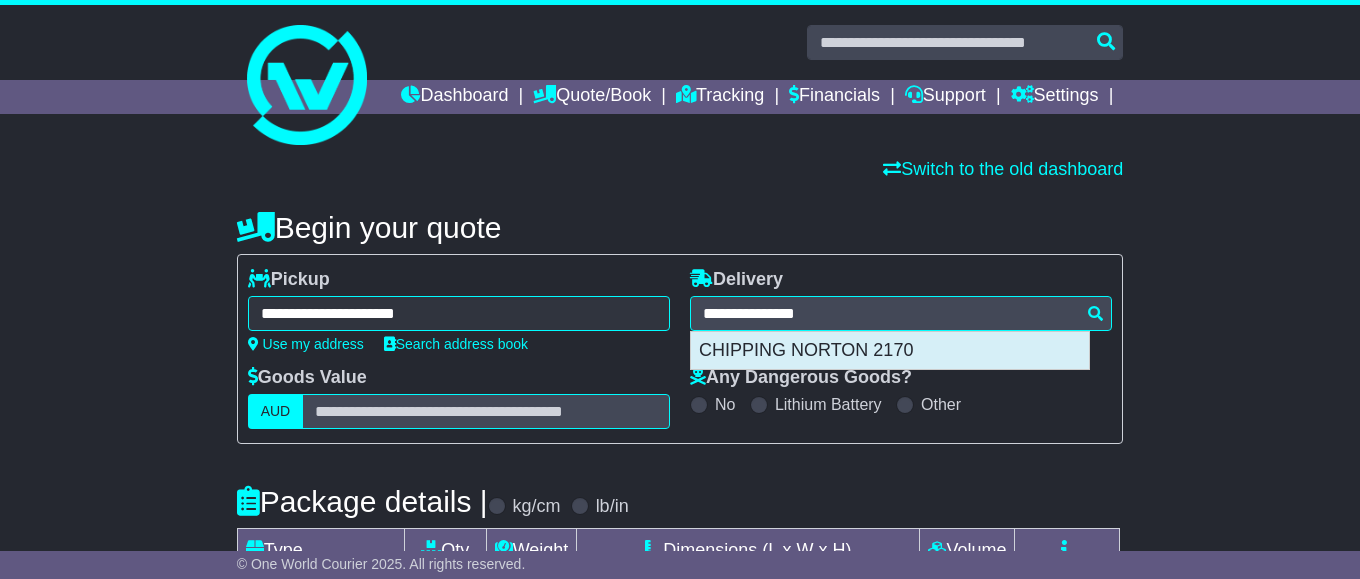type on "**********" 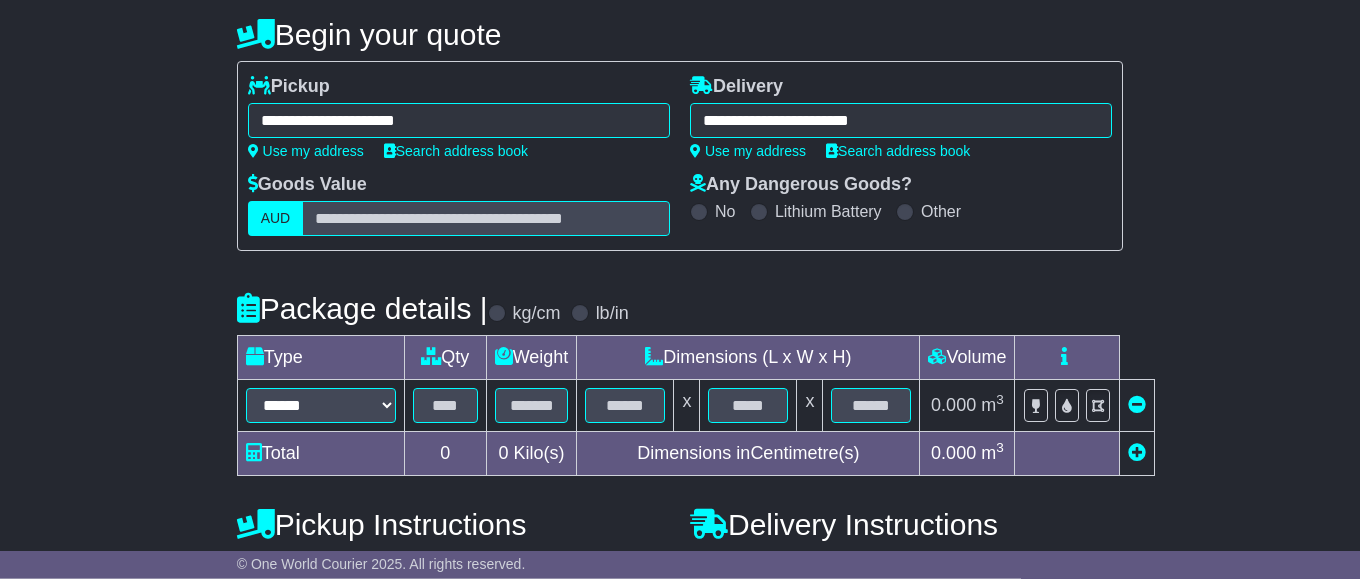 scroll, scrollTop: 204, scrollLeft: 0, axis: vertical 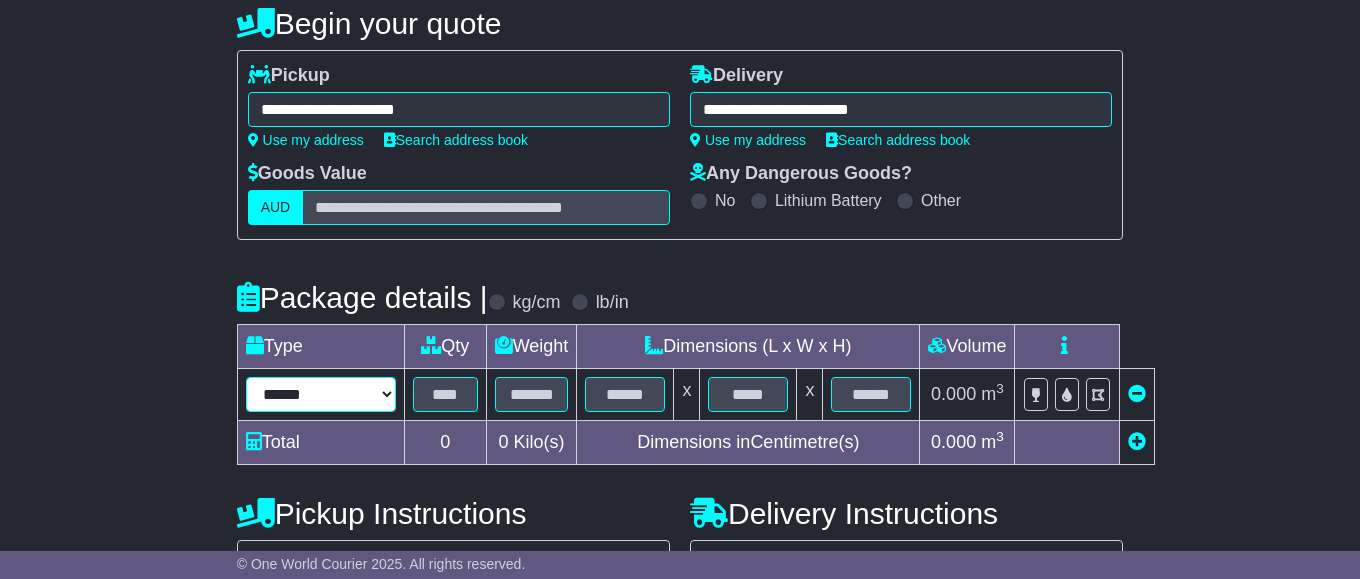 click on "****** ****** *** ******** ***** **** **** ****** *** *******" at bounding box center (321, 394) 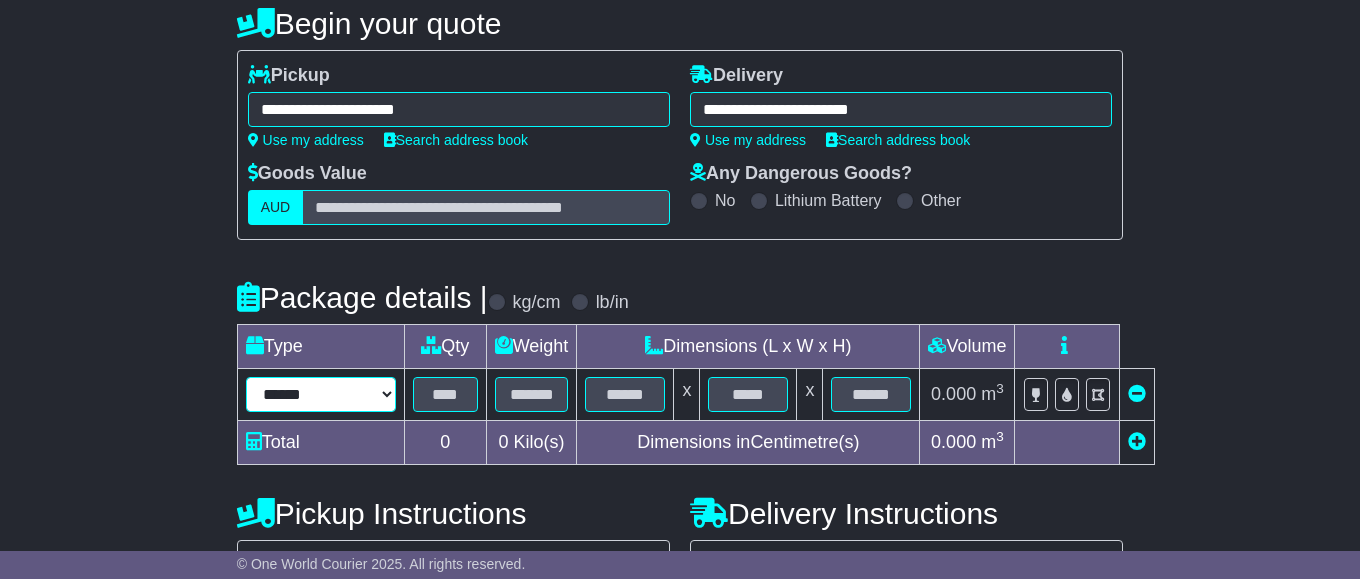 select on "*****" 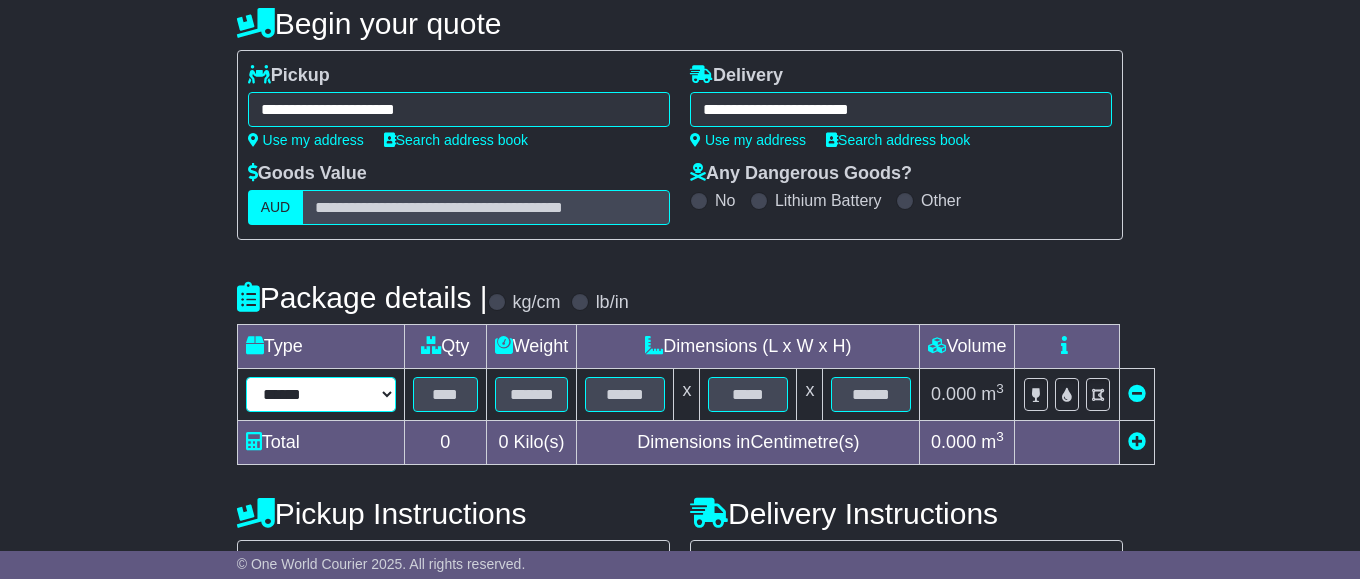 click on "******" at bounding box center [0, 0] 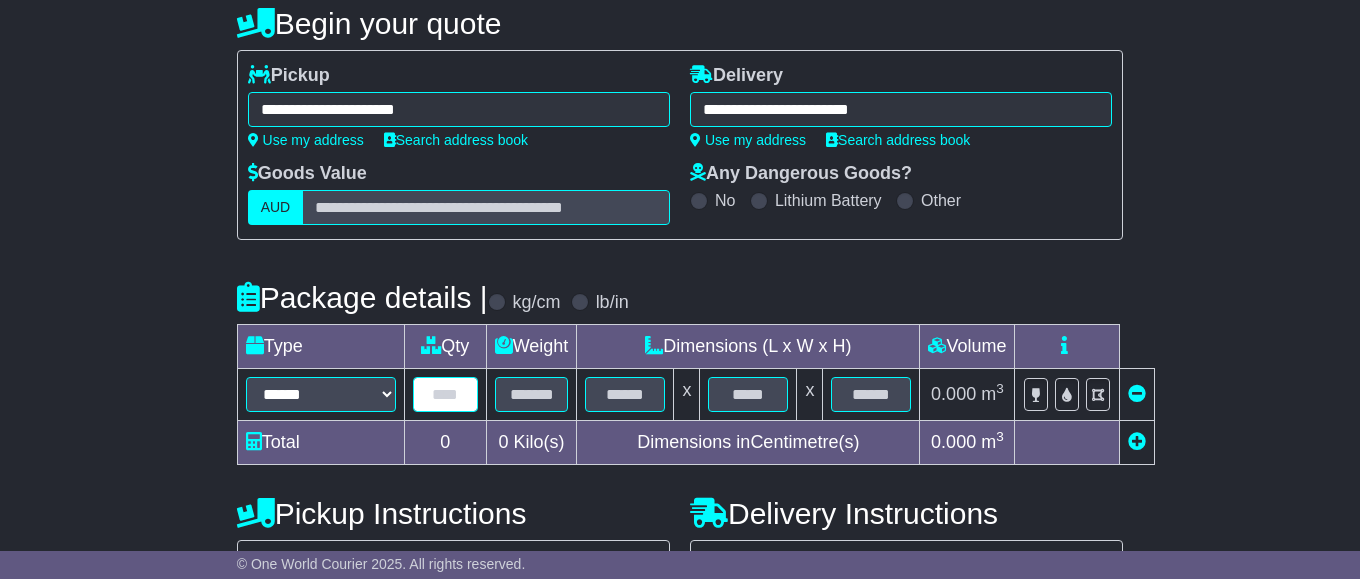 click at bounding box center (445, 394) 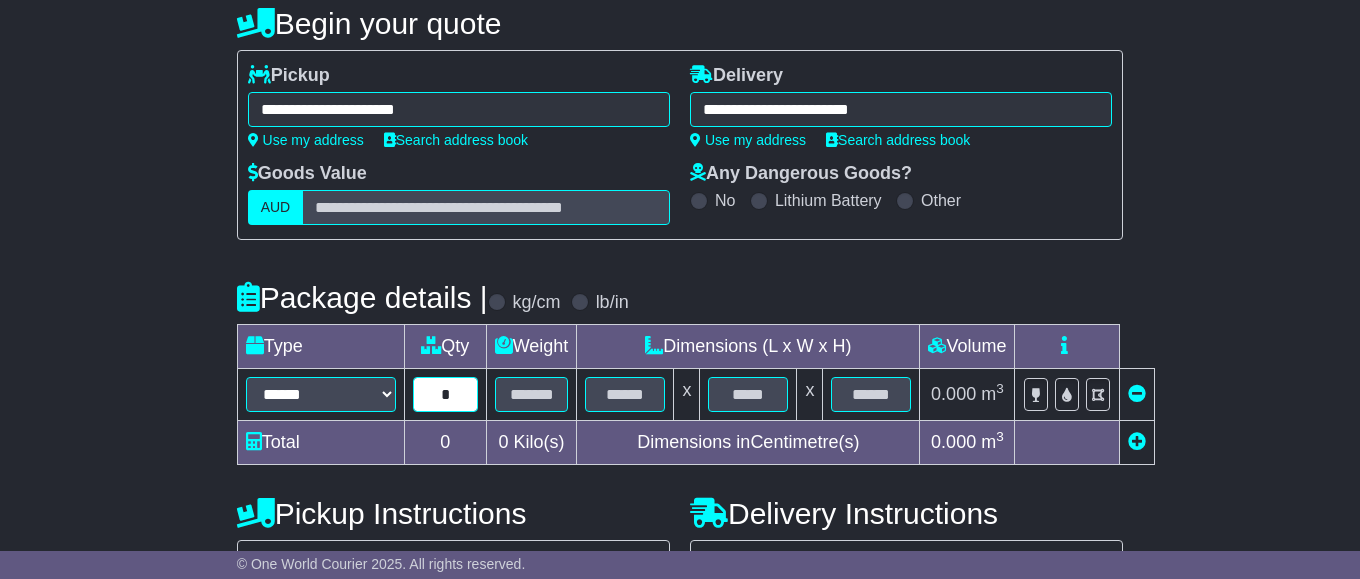 type on "*" 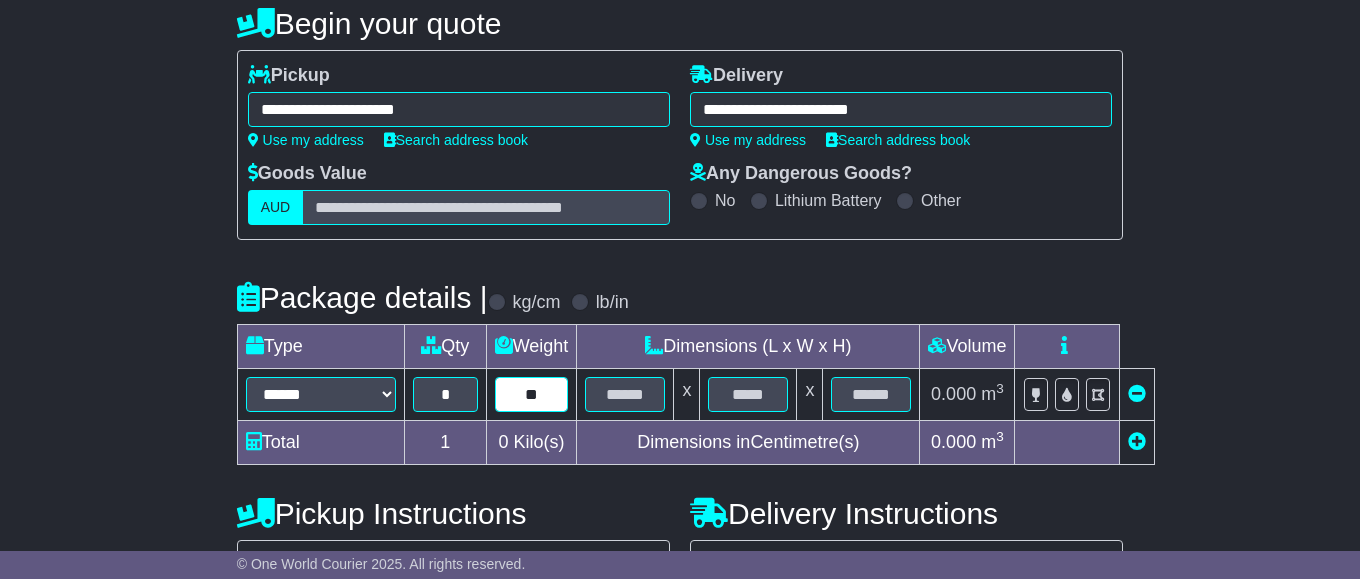 type on "**" 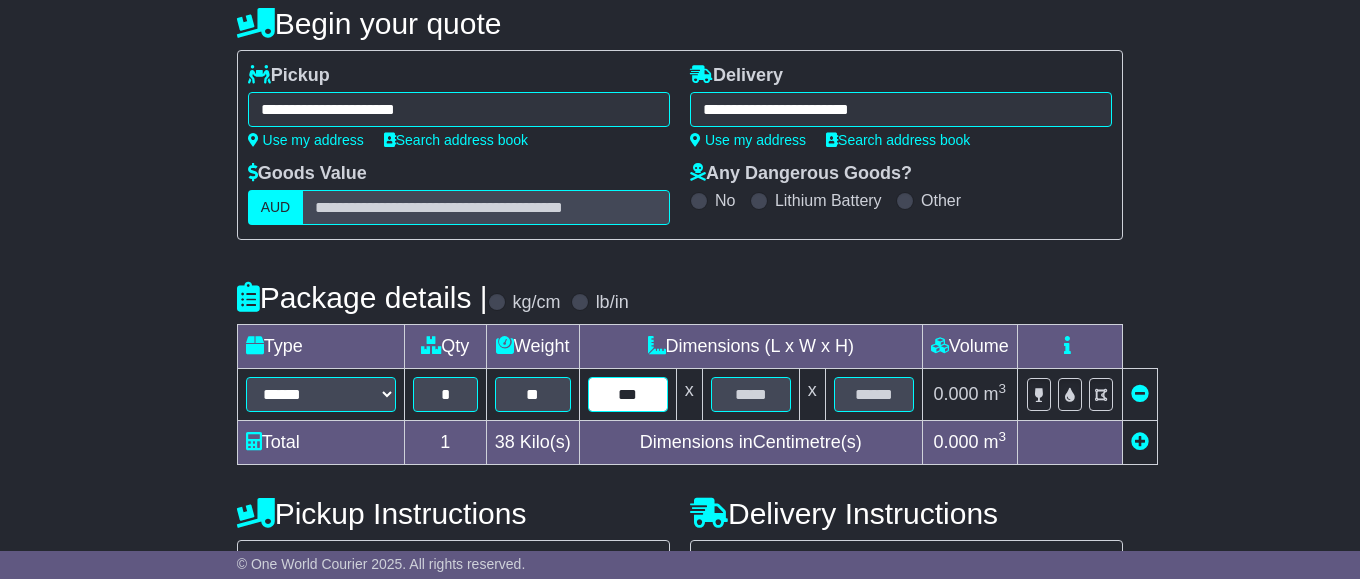 type on "***" 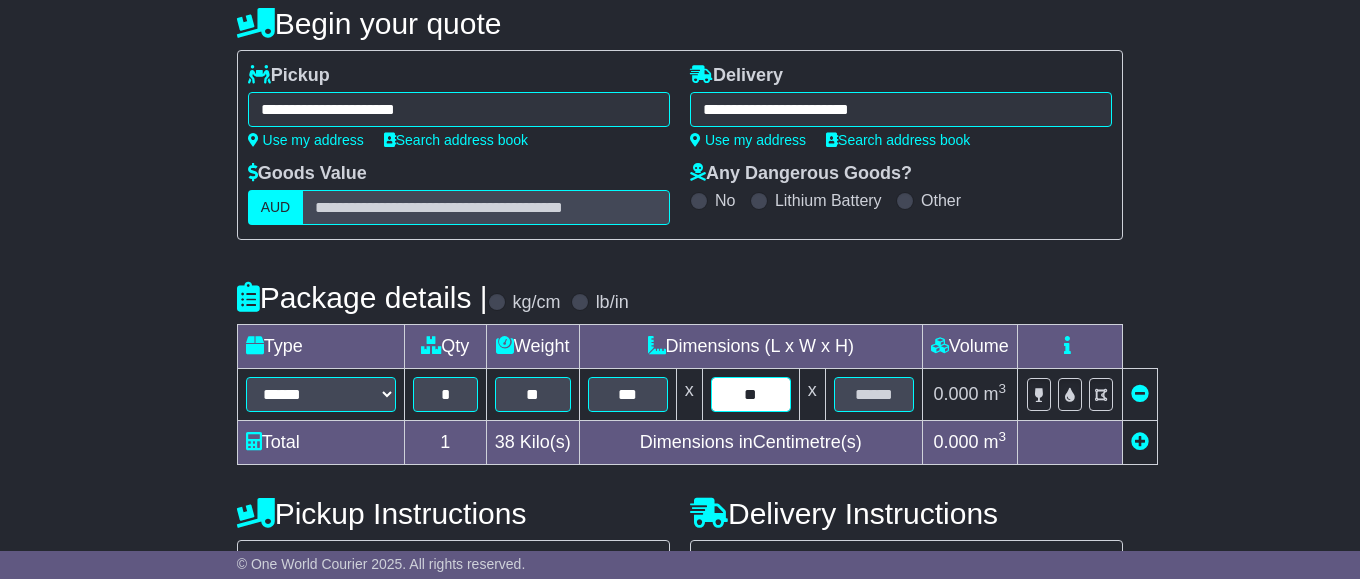 type on "**" 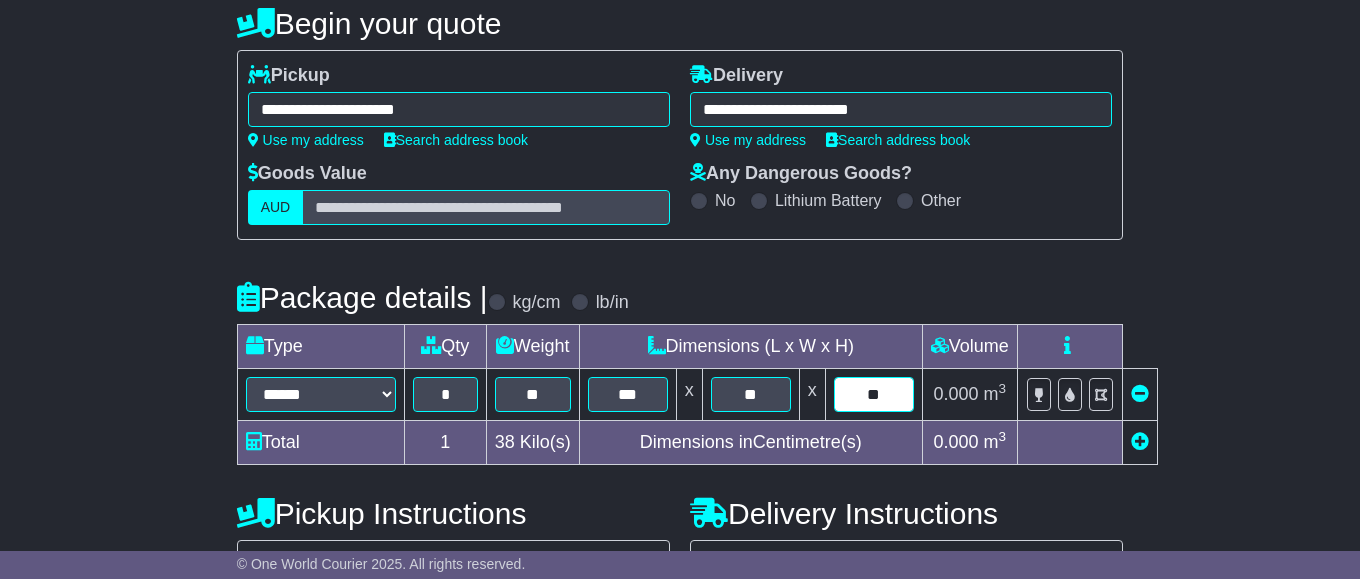 type on "**" 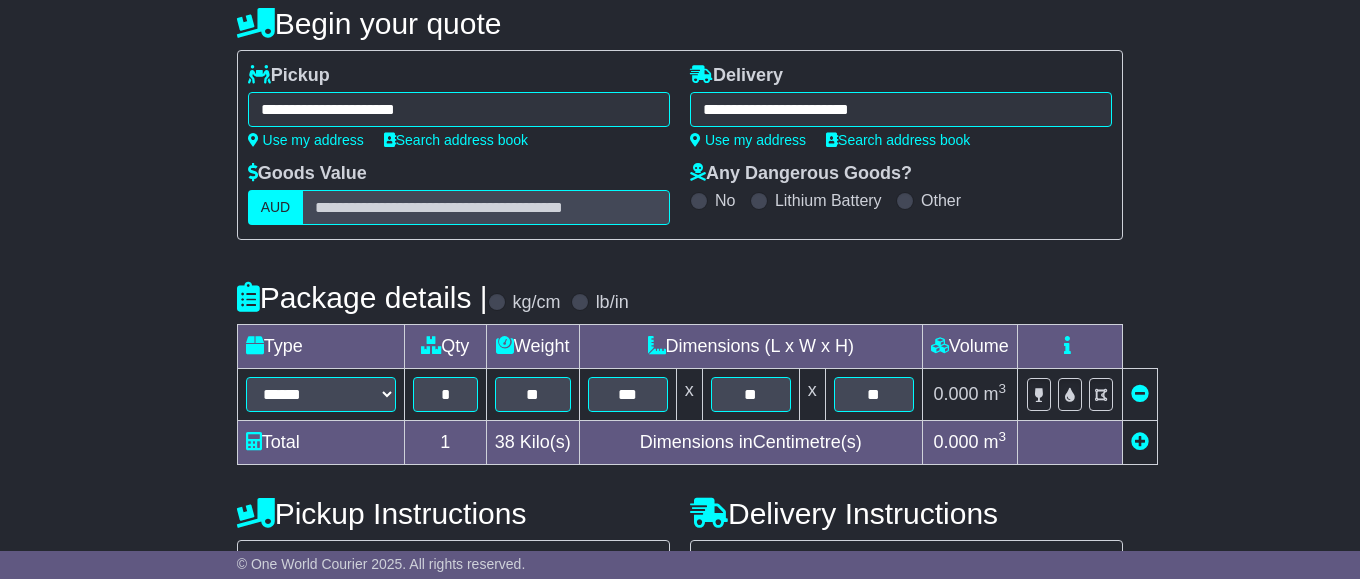 type 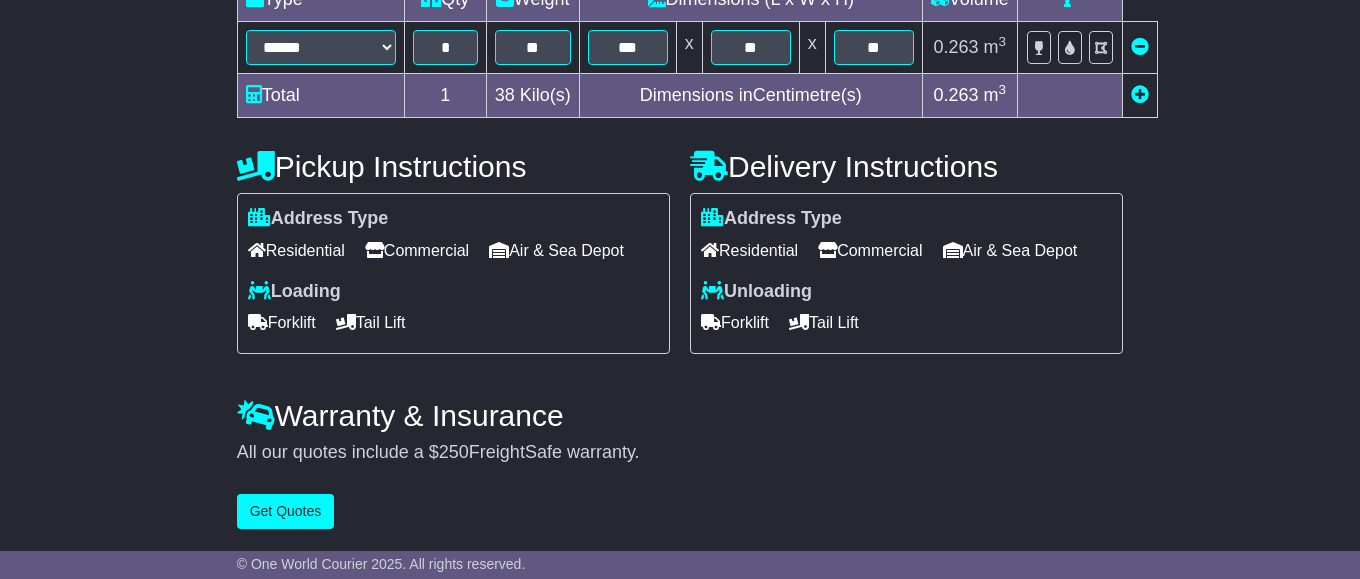 click on "Commercial" at bounding box center [417, 250] 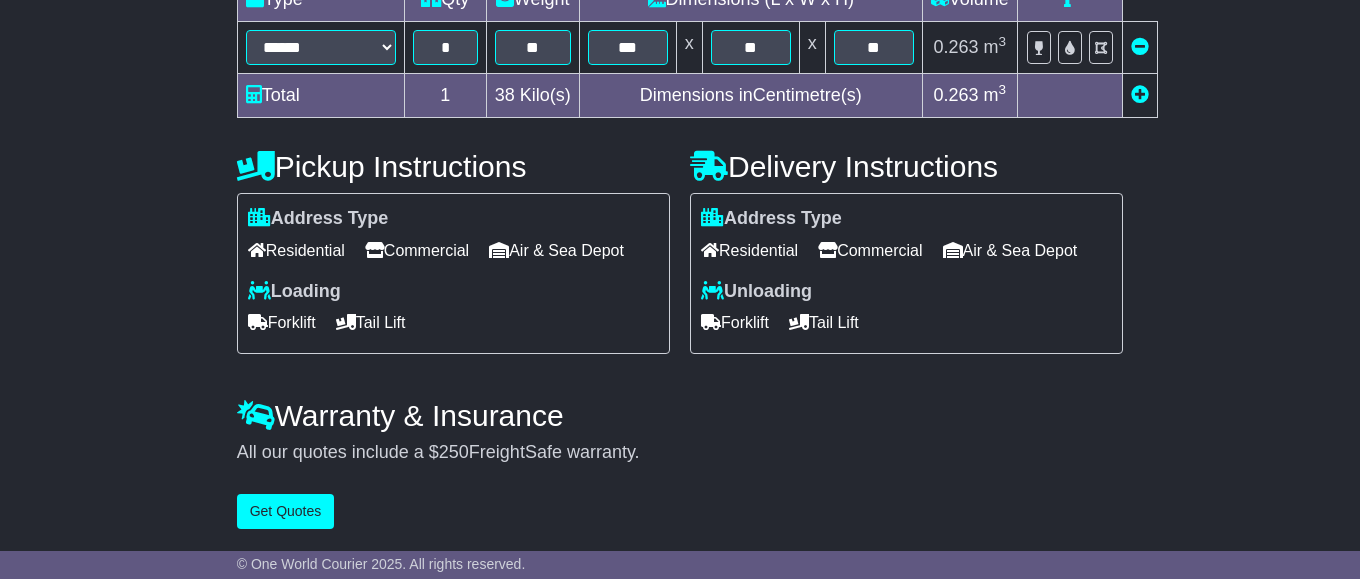click on "Forklift" at bounding box center (282, 322) 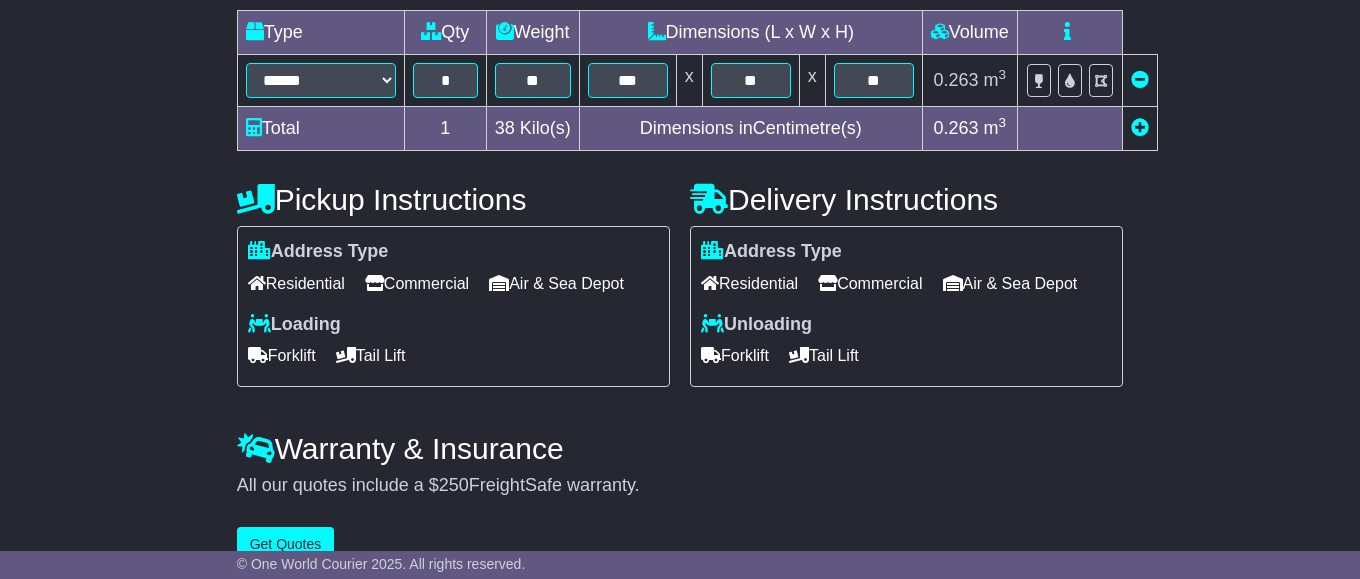 scroll, scrollTop: 620, scrollLeft: 0, axis: vertical 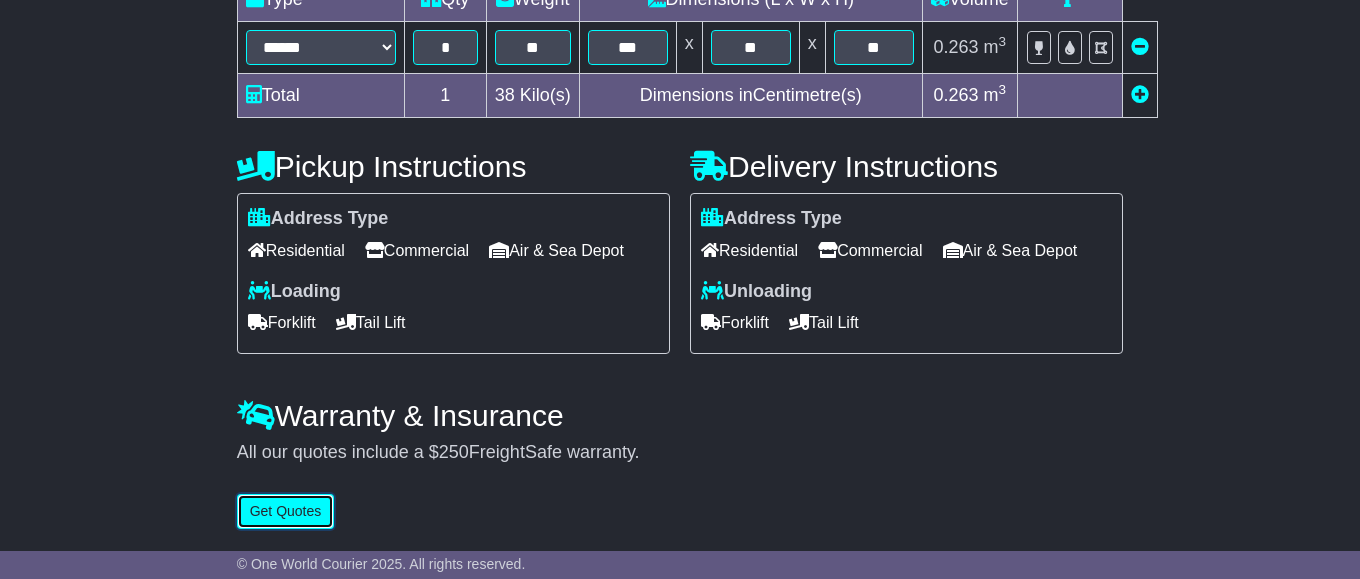 click on "Get Quotes" at bounding box center (286, 511) 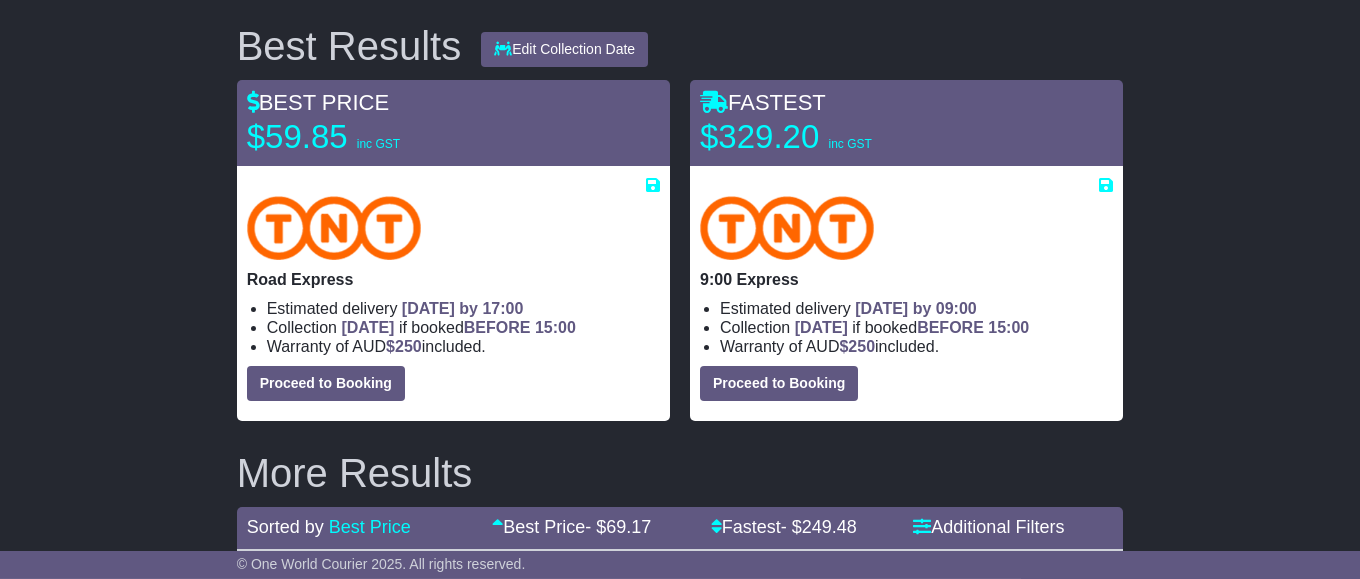 scroll, scrollTop: 306, scrollLeft: 0, axis: vertical 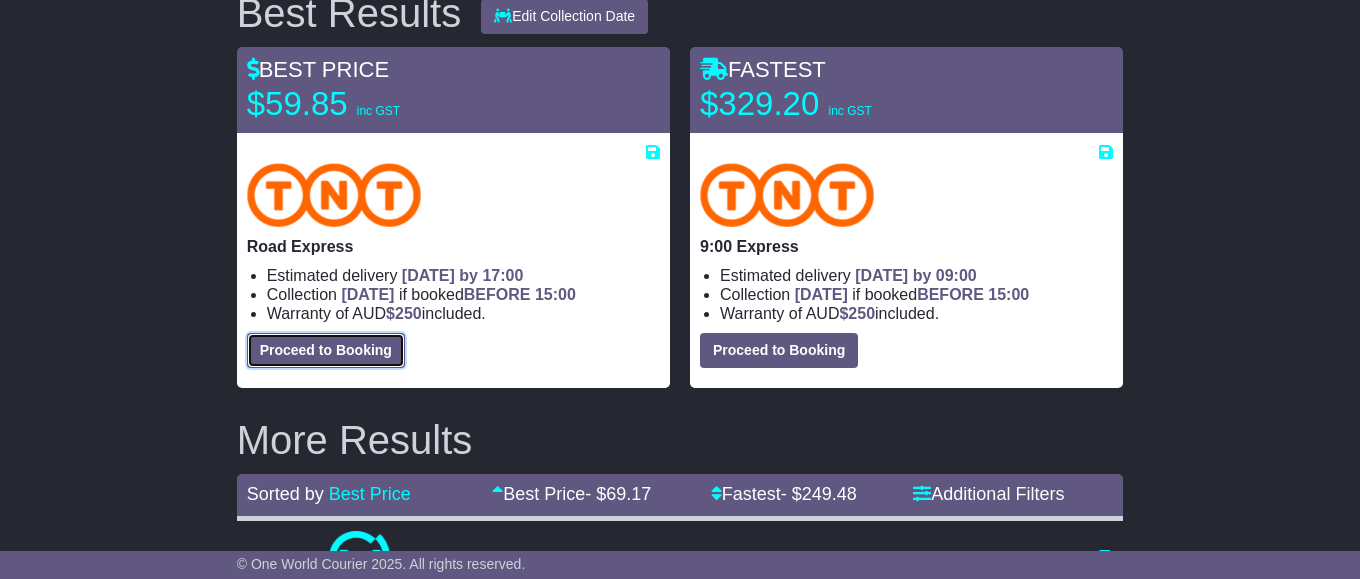 click on "Proceed to Booking" at bounding box center (326, 350) 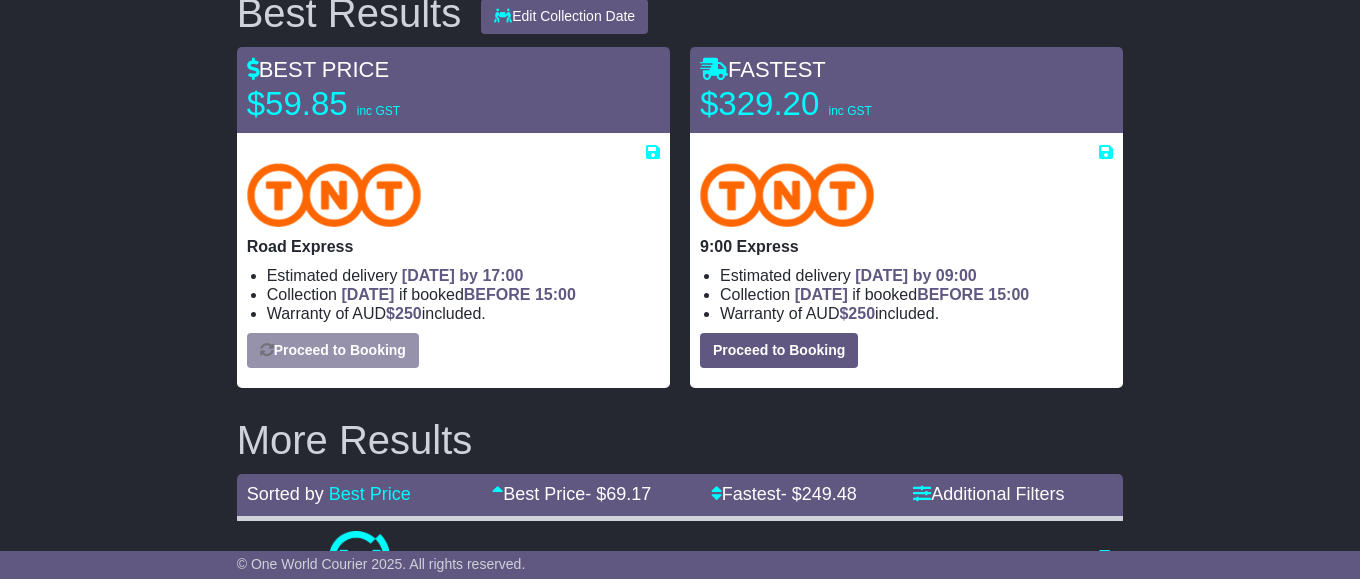 select on "*****" 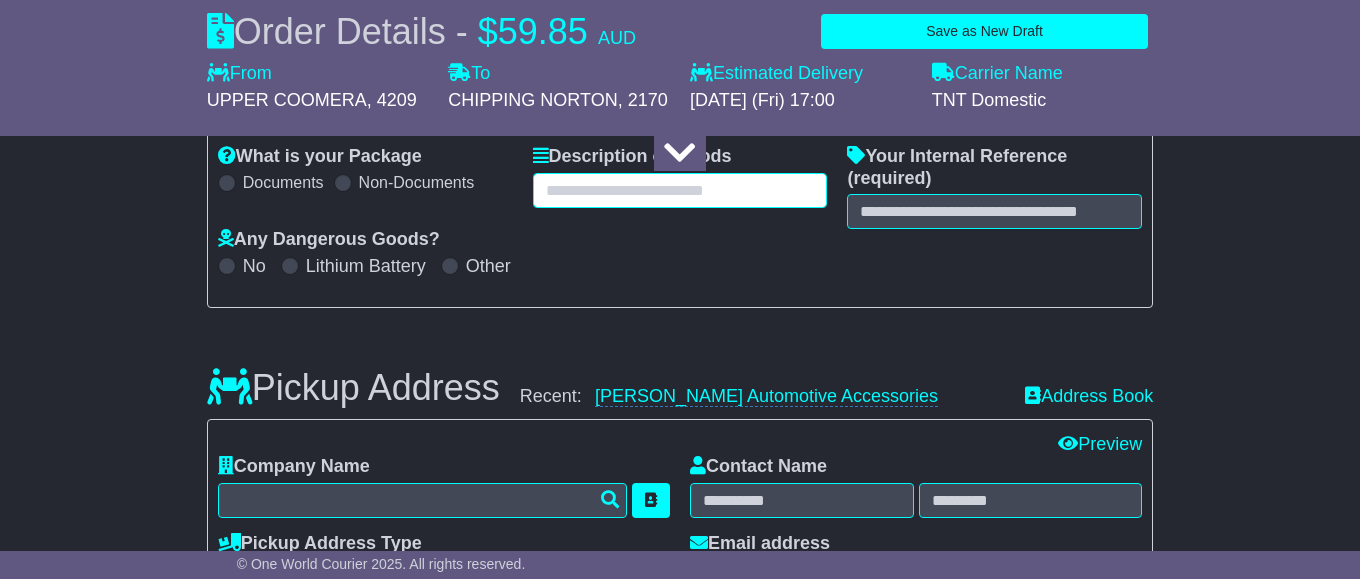 click at bounding box center [680, 190] 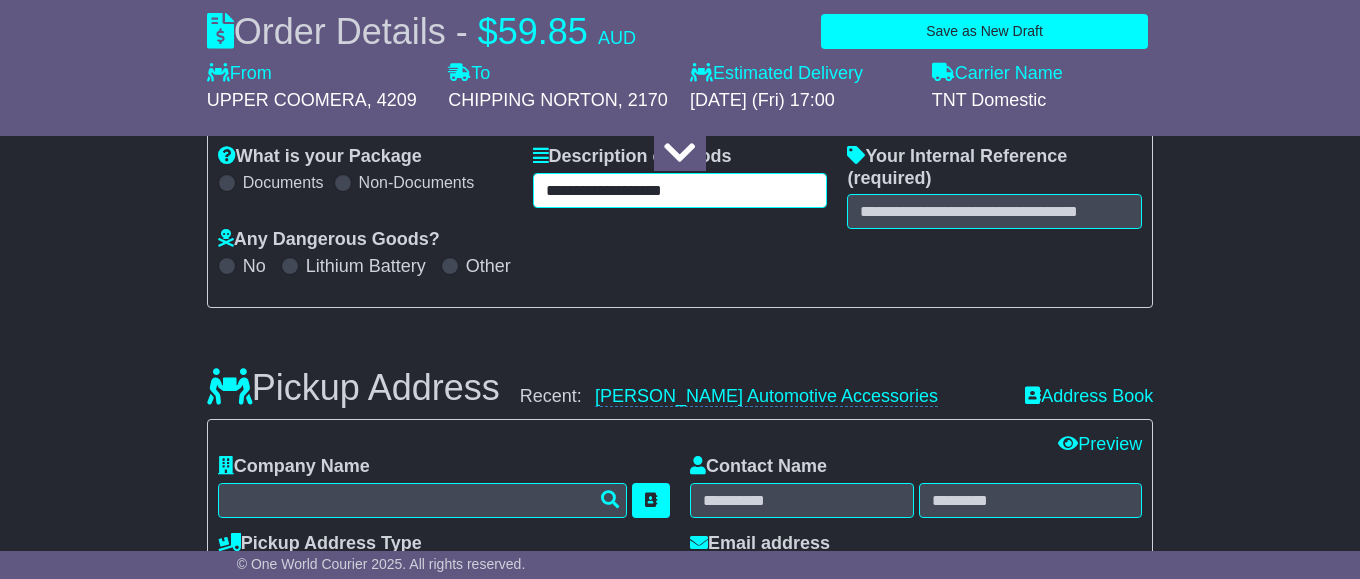 drag, startPoint x: 701, startPoint y: 220, endPoint x: 512, endPoint y: 227, distance: 189.12958 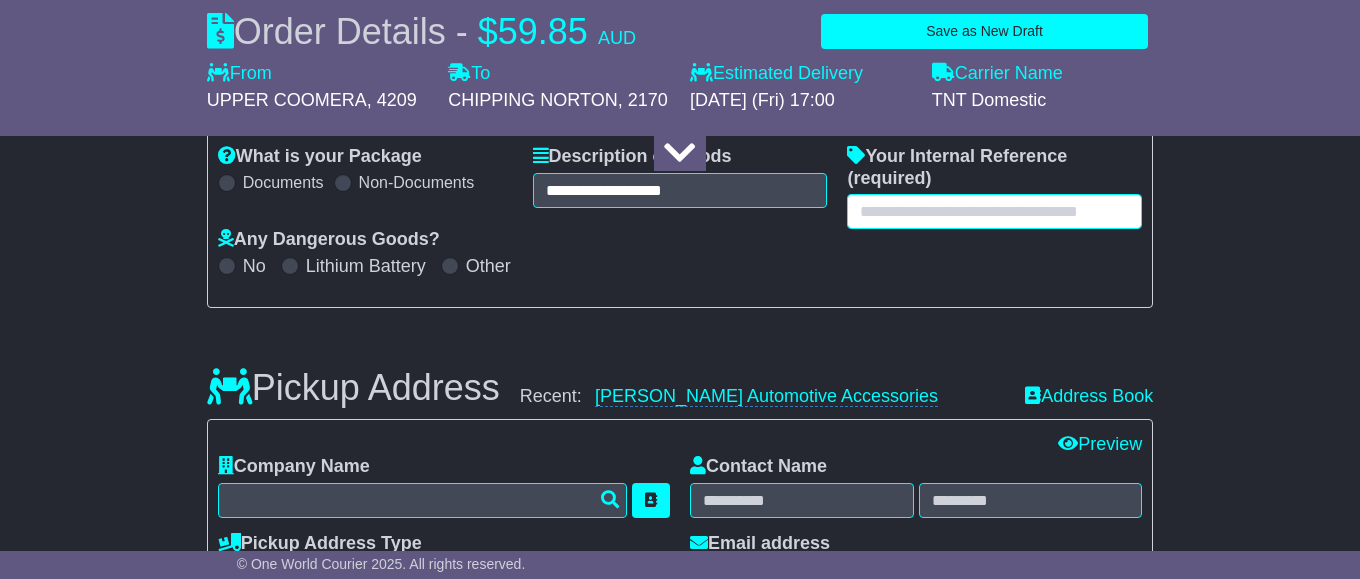 click at bounding box center (994, 211) 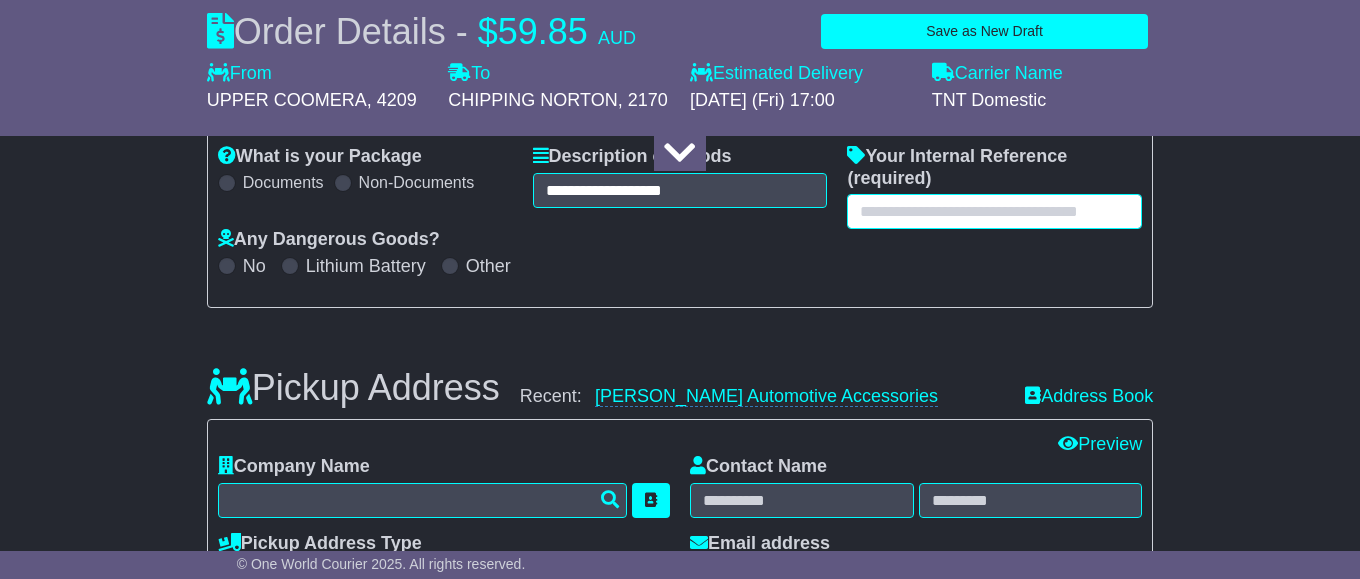 paste on "**********" 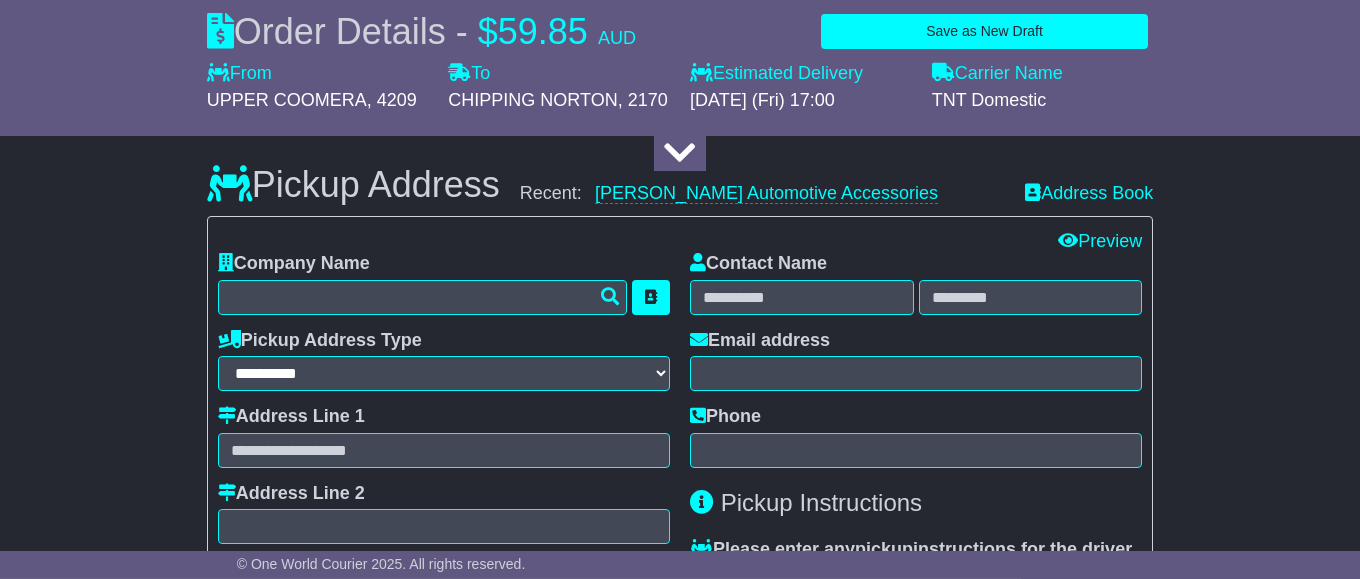 scroll, scrollTop: 510, scrollLeft: 0, axis: vertical 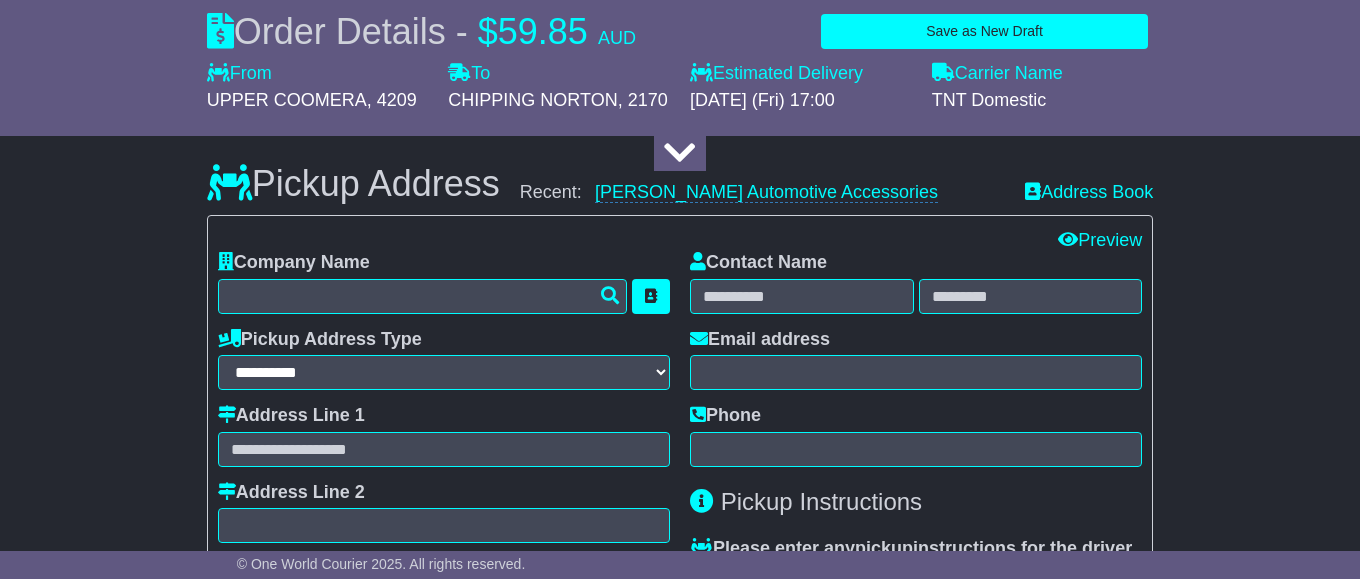 type on "**********" 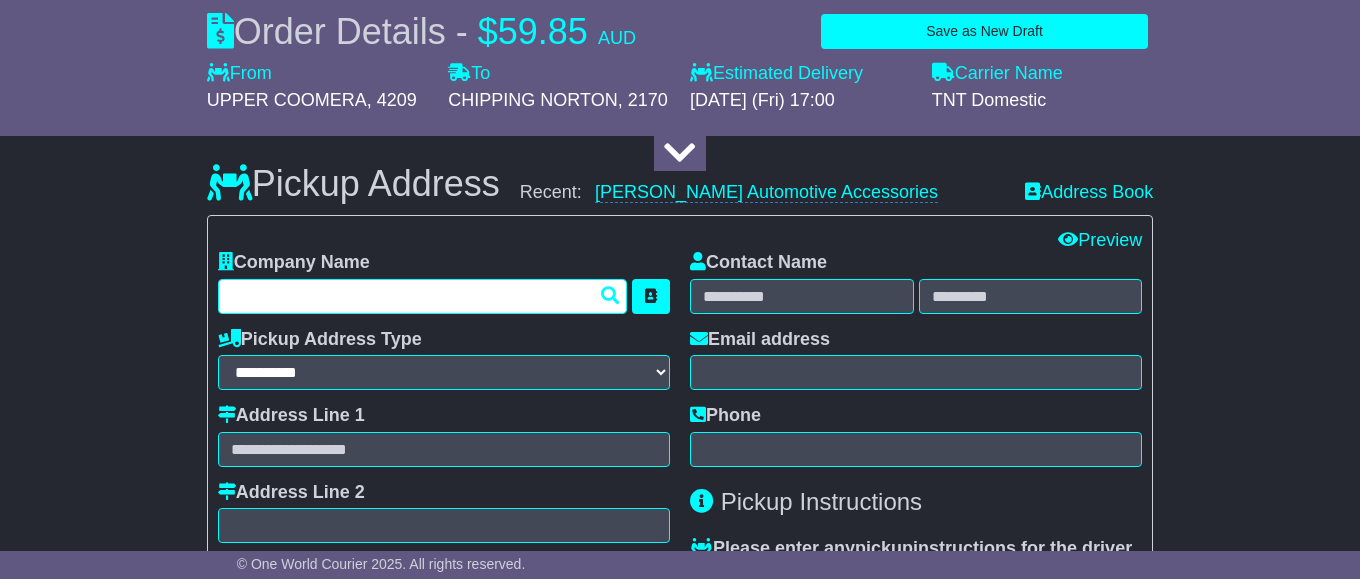 click at bounding box center (422, 296) 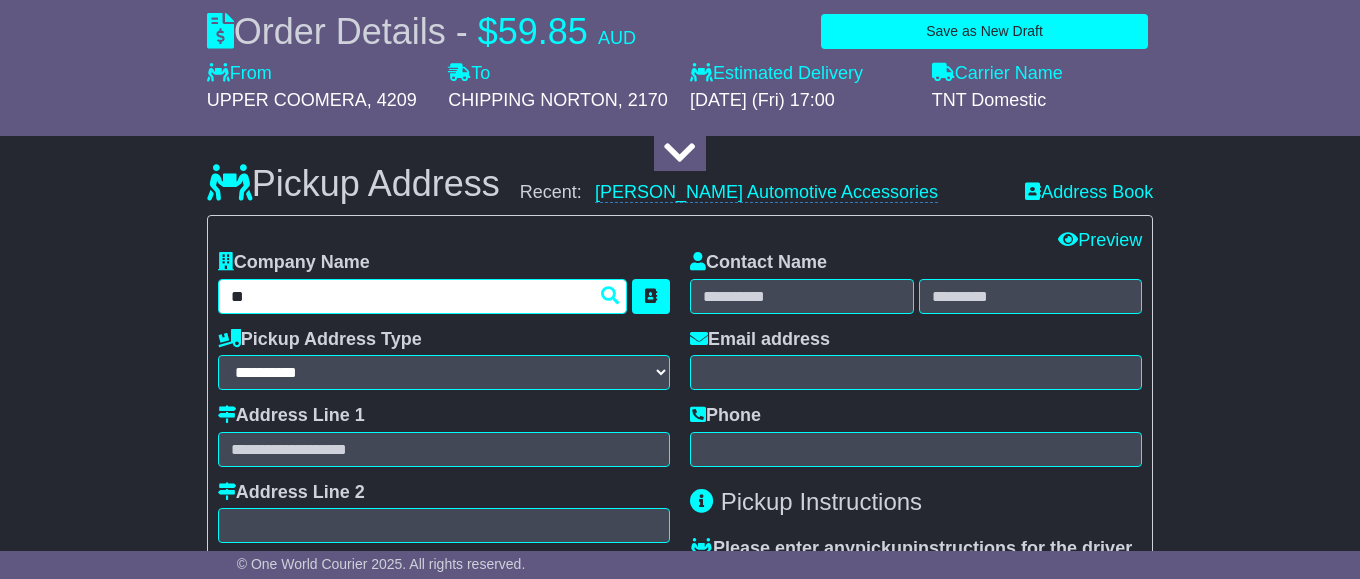 type on "***" 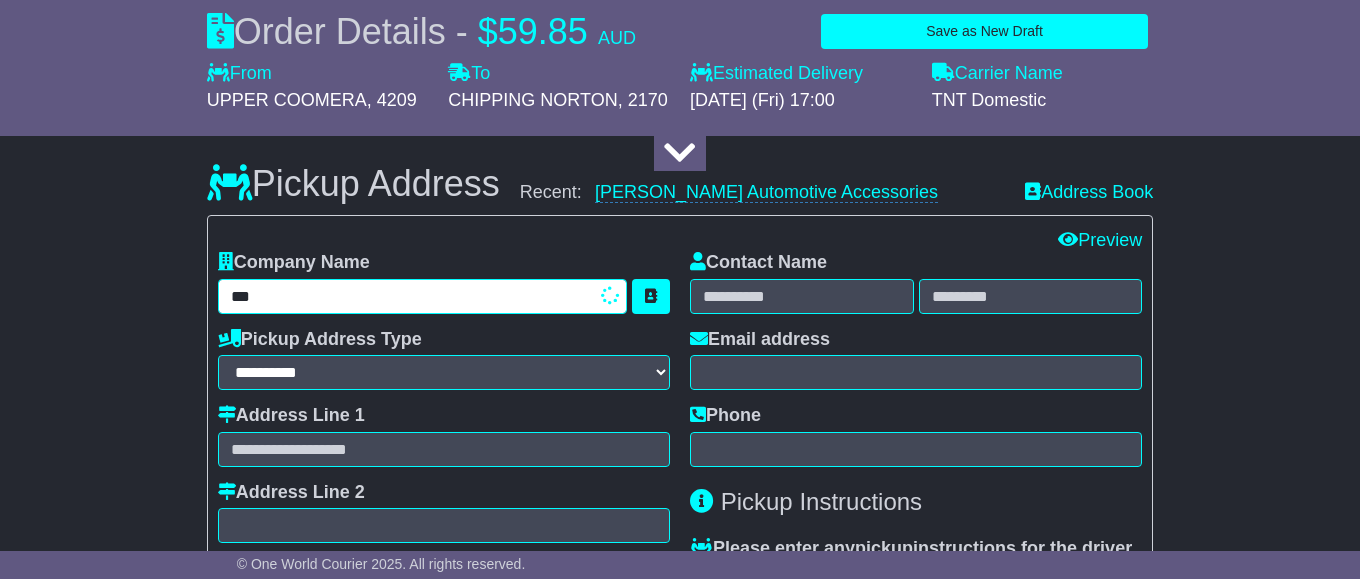 type on "**********" 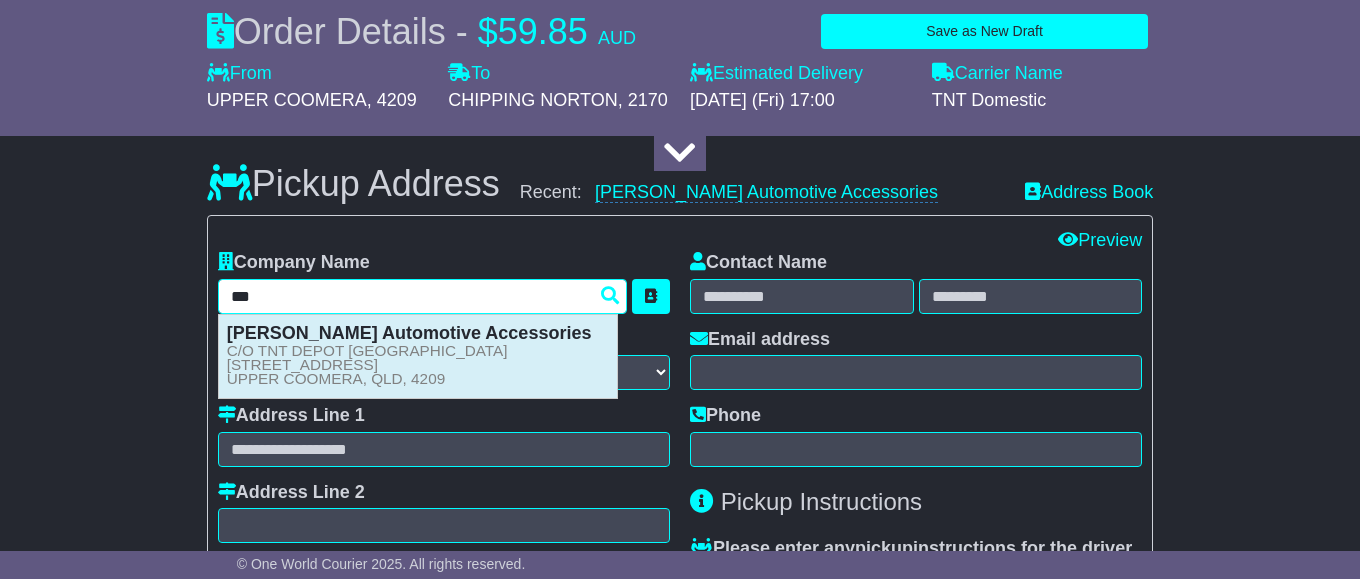 click on "Jay-Cee Automotive Accessories C/O TNT DEPOT GOLD COAST 43 Days Road   UPPER COOMERA, QLD, 4209" at bounding box center [418, 356] 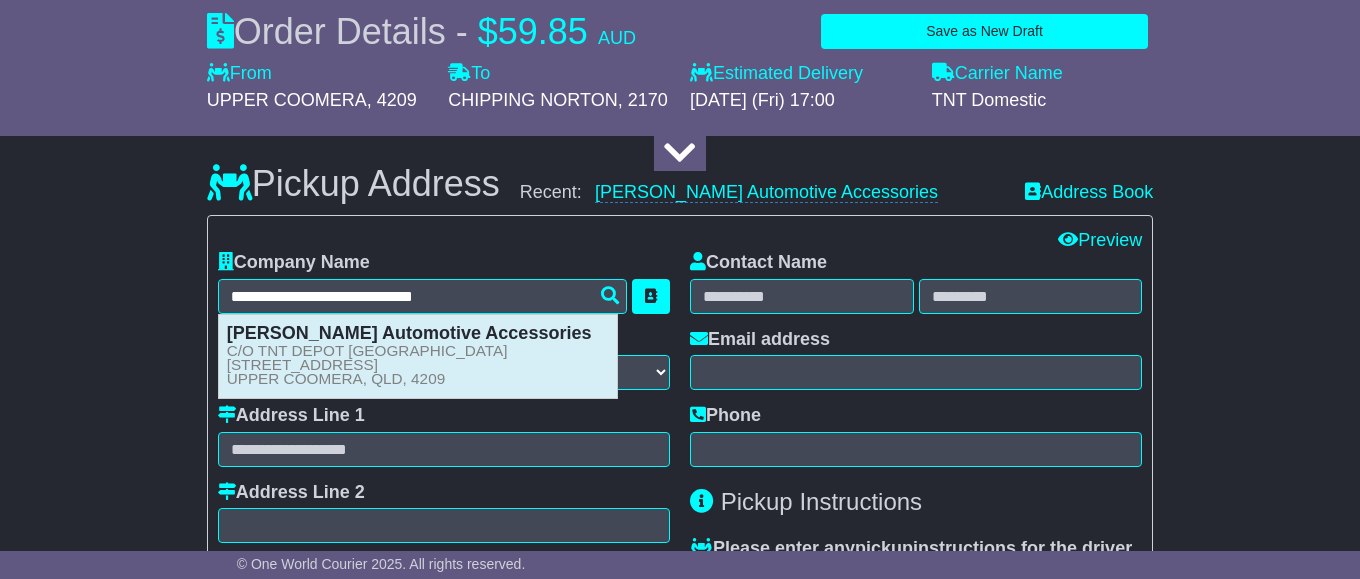 type 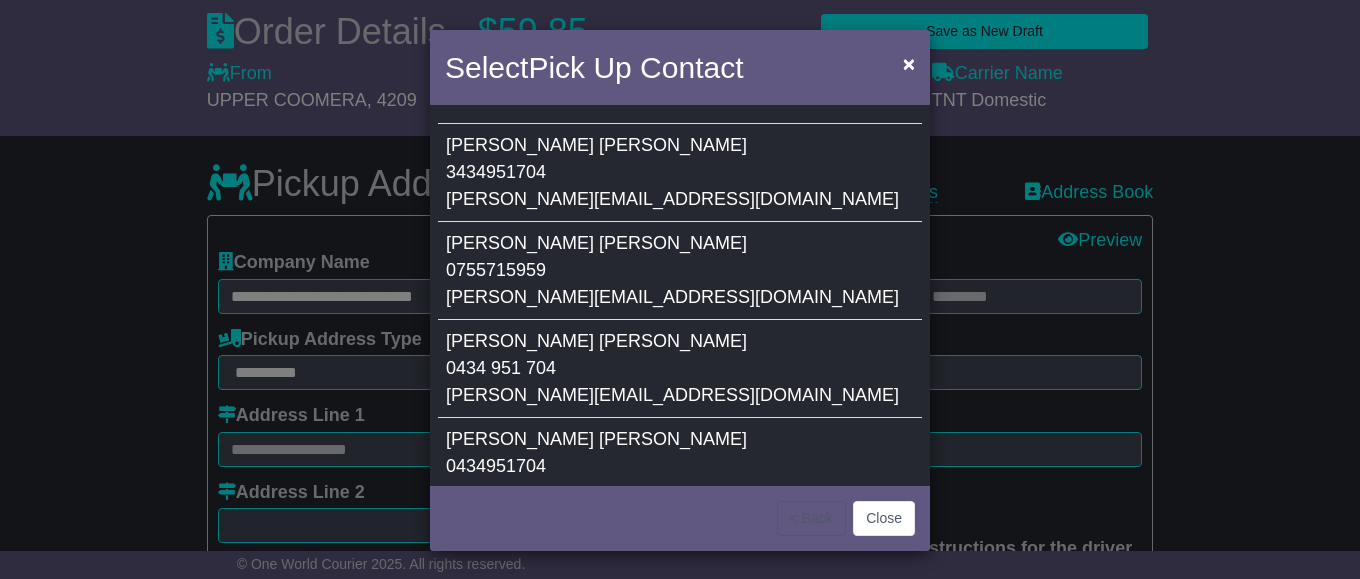 click on "Jeff   Campbell
0755715959
jay-cee@bigpond.com" at bounding box center (680, 271) 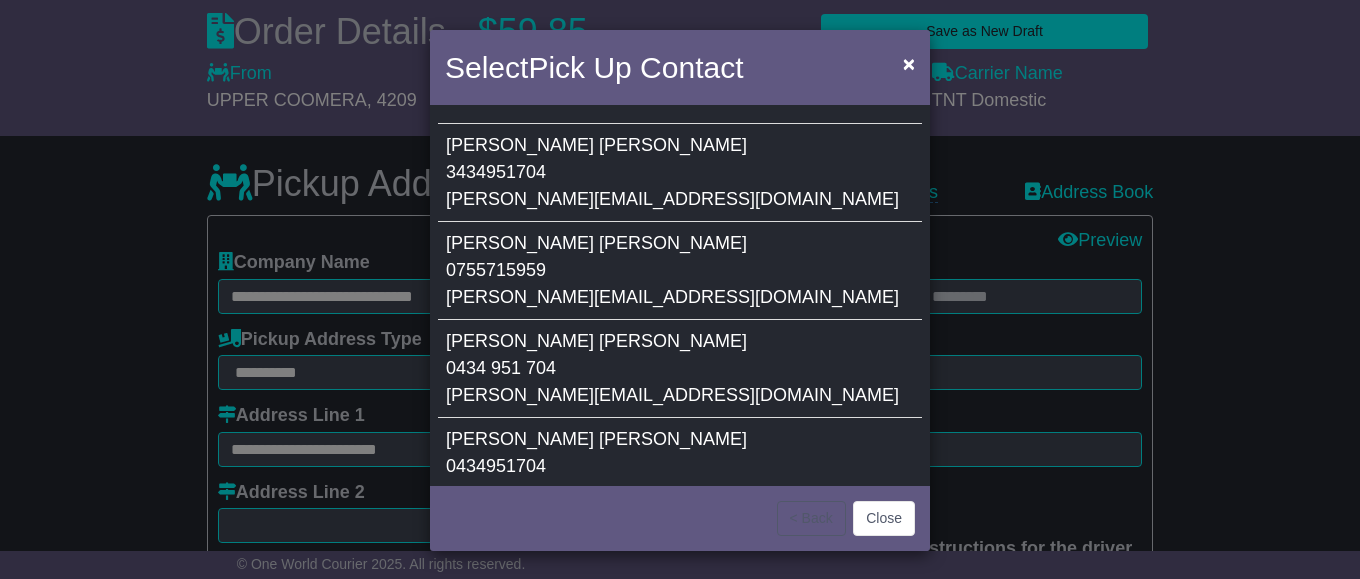type on "**********" 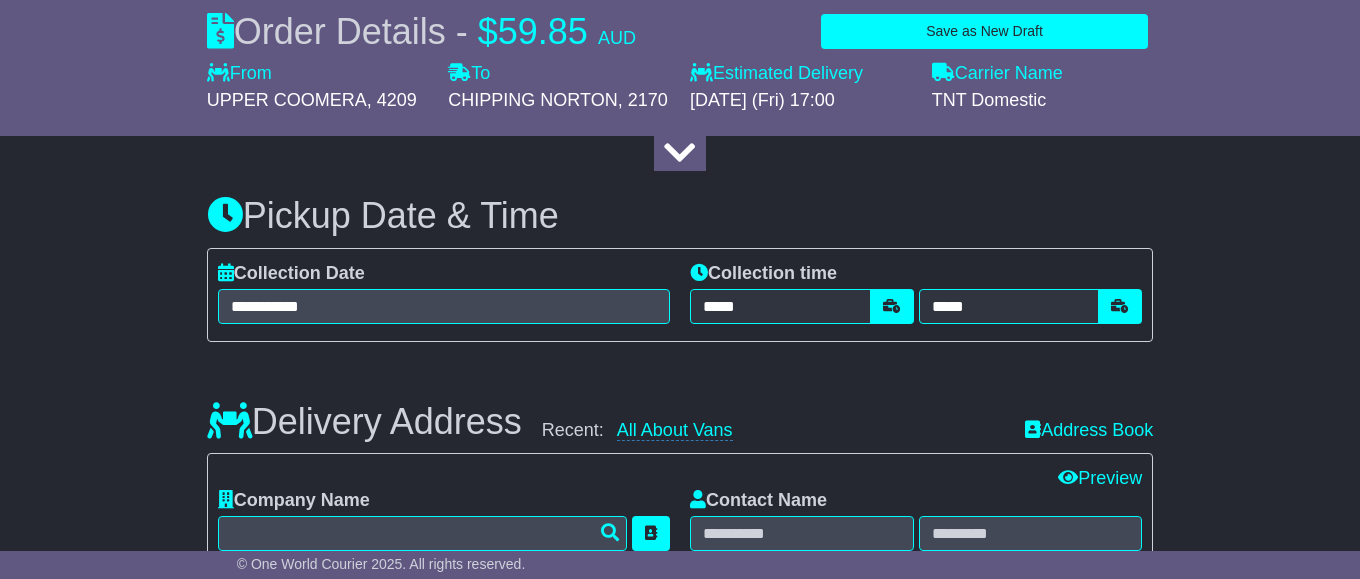scroll, scrollTop: 1428, scrollLeft: 0, axis: vertical 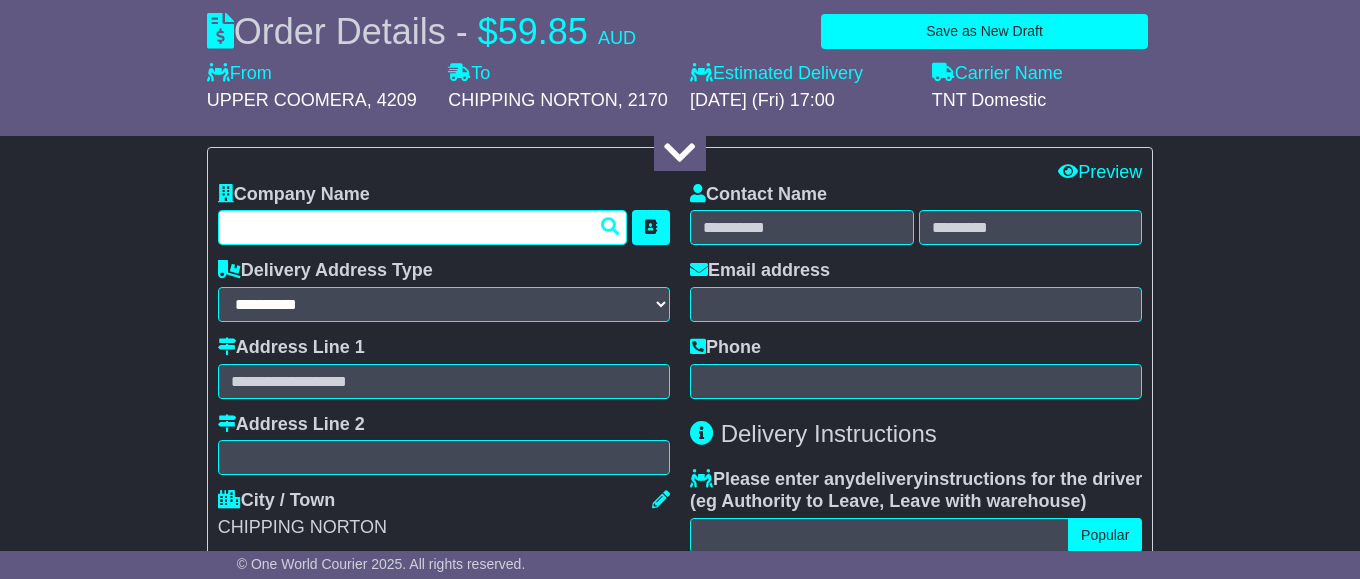 click at bounding box center [422, 227] 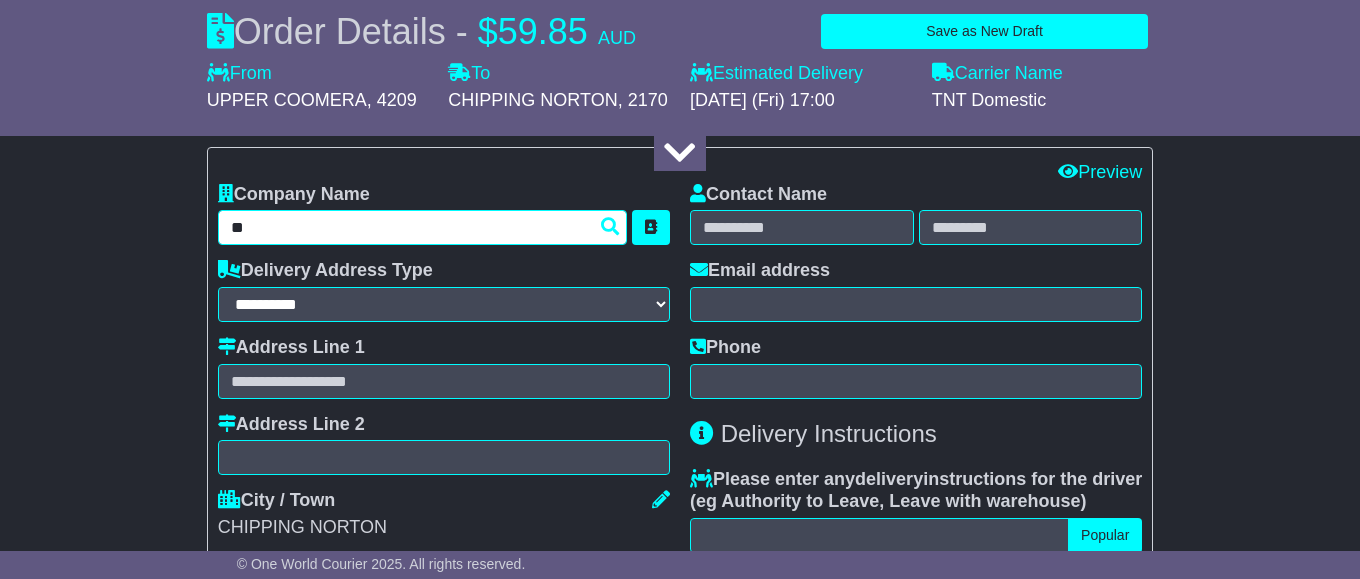type on "***" 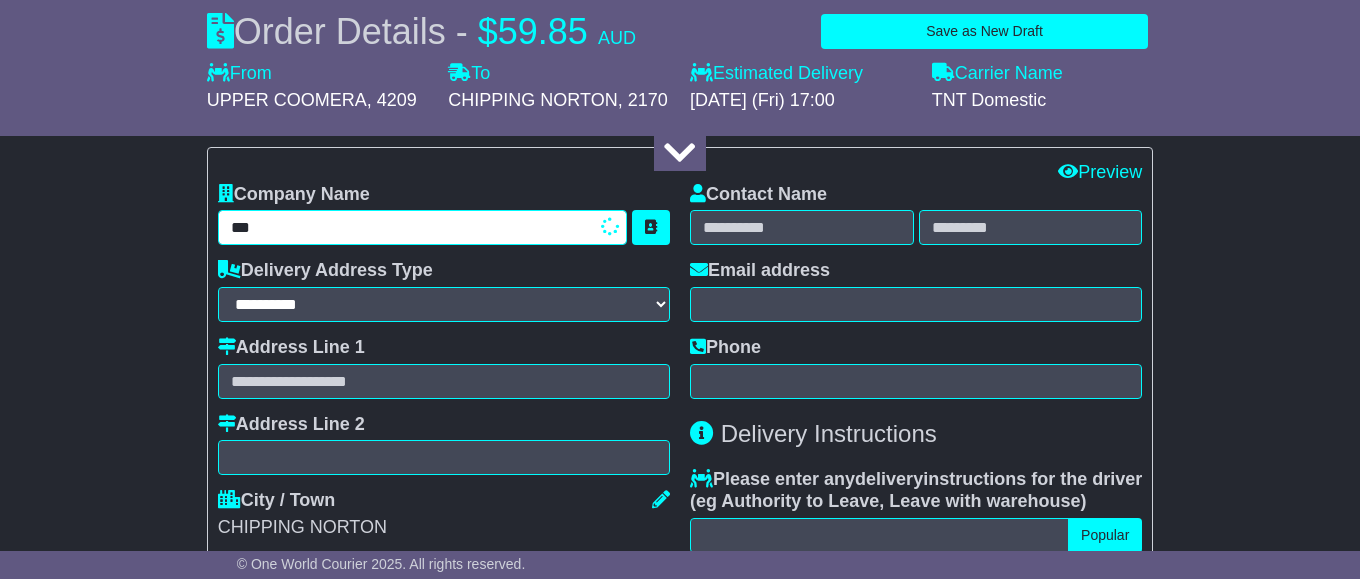 type on "**********" 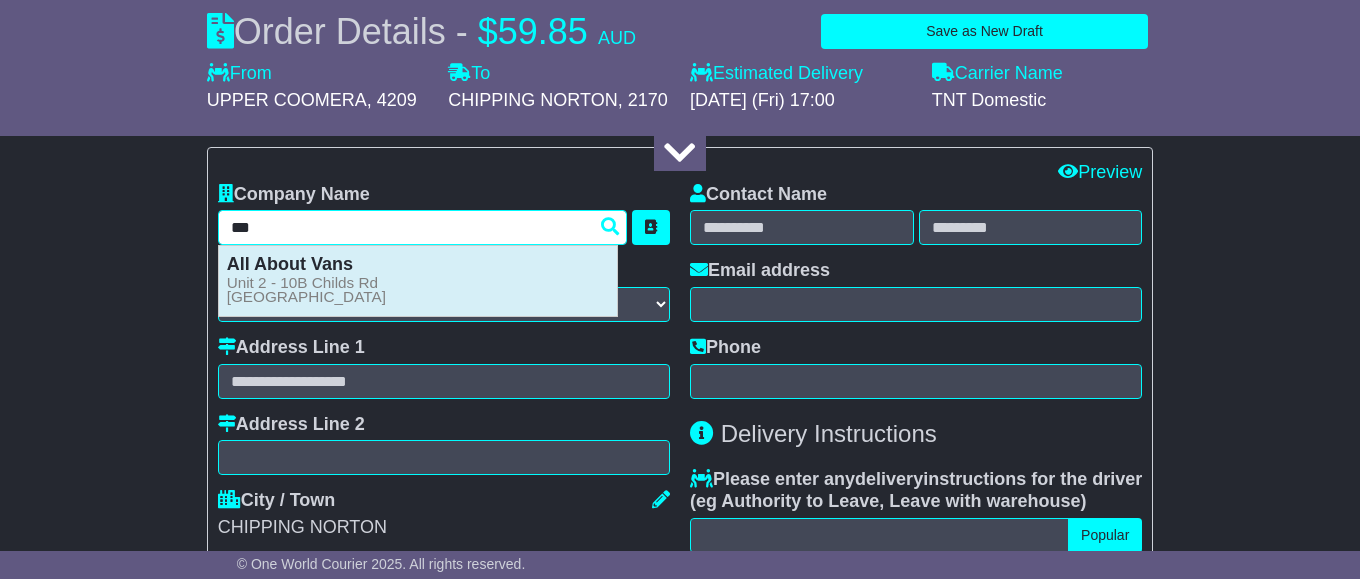click on "Unit 2 - 10B Childs Rd   CHIPPING NORTON, NSW, 2170" at bounding box center (306, 290) 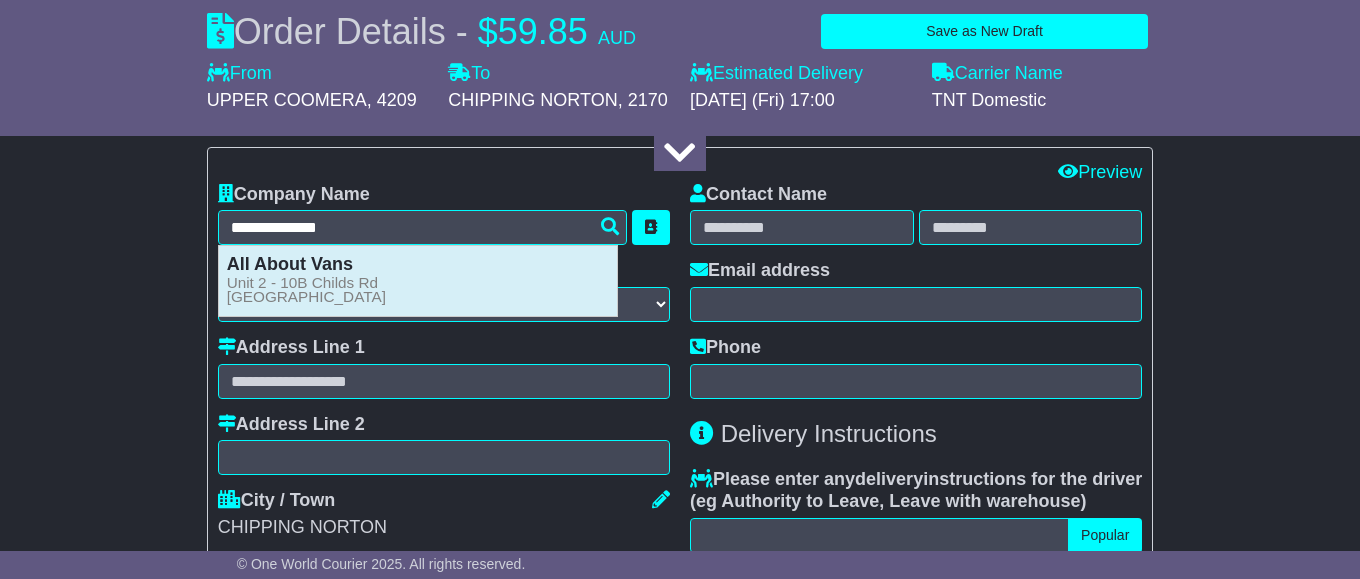 type 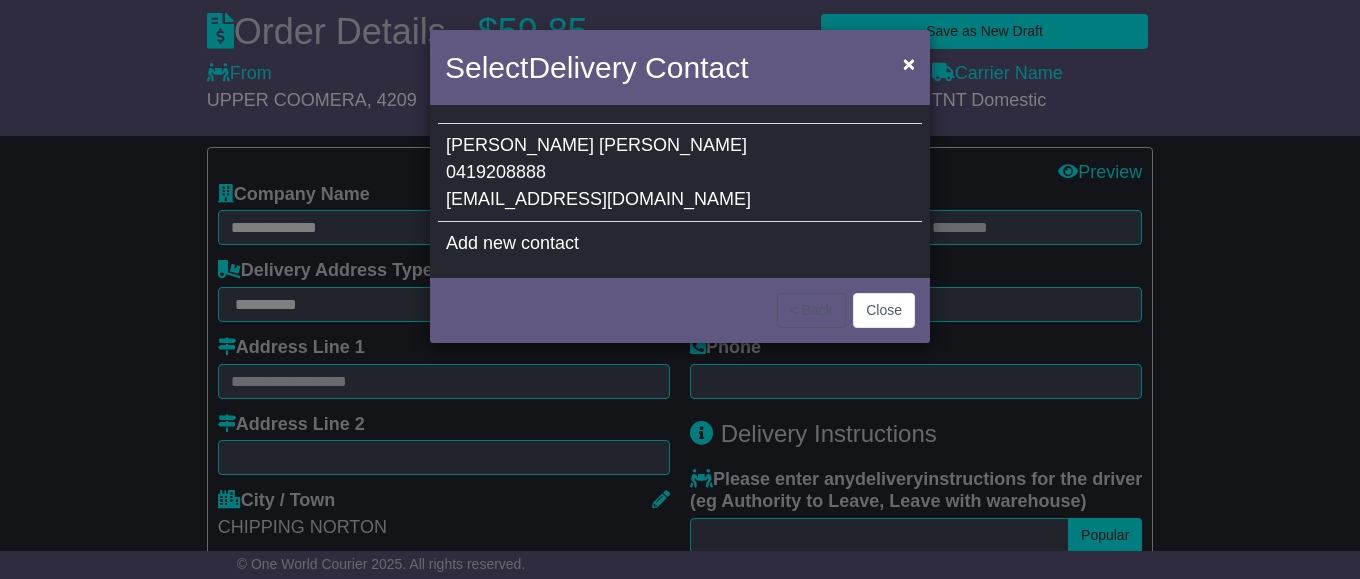 click on "James   Tilley
0419208888
jt222ds@gmail.com" at bounding box center [680, 173] 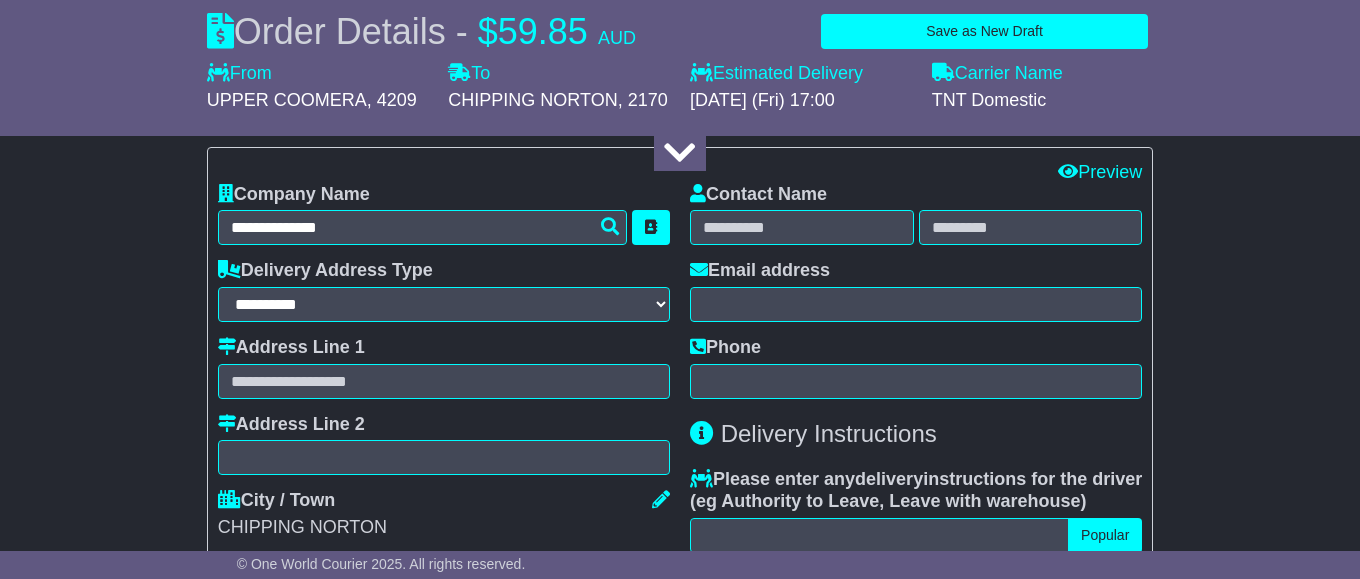 type on "**********" 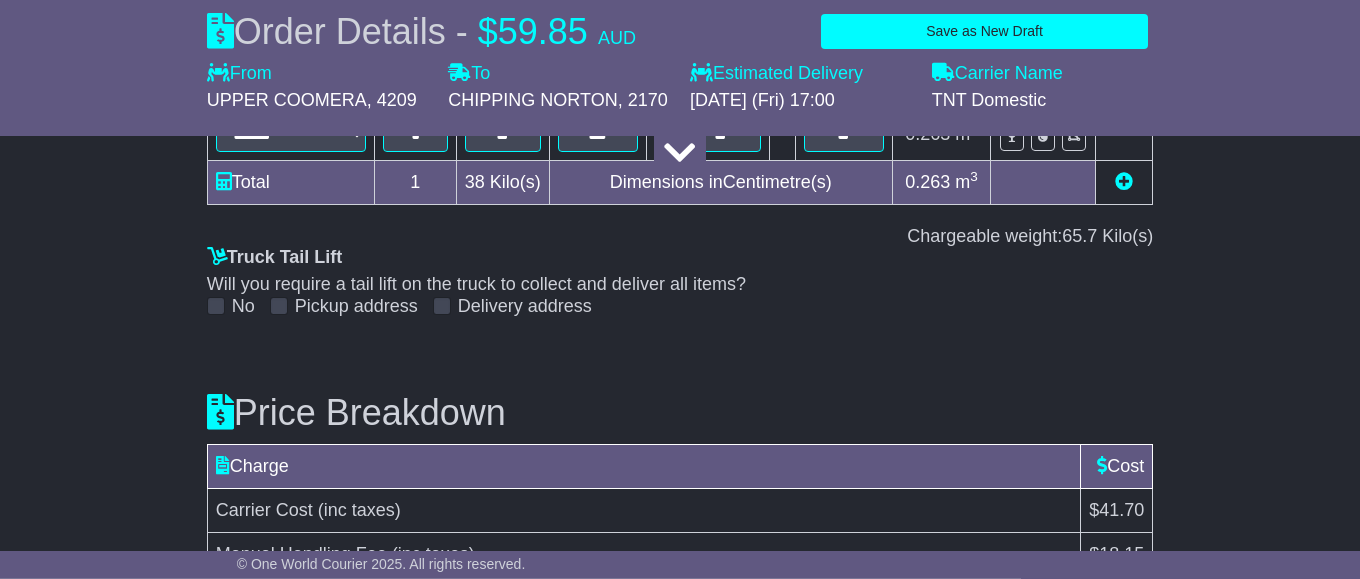 scroll, scrollTop: 2517, scrollLeft: 0, axis: vertical 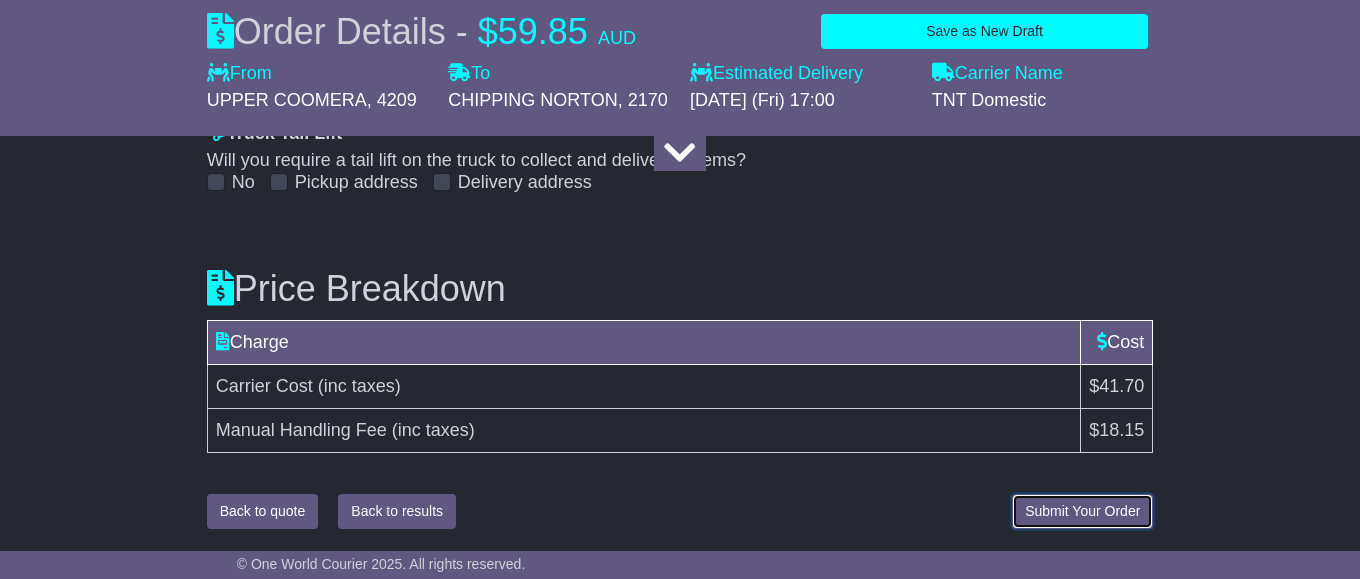 click on "Submit Your Order" at bounding box center [1082, 511] 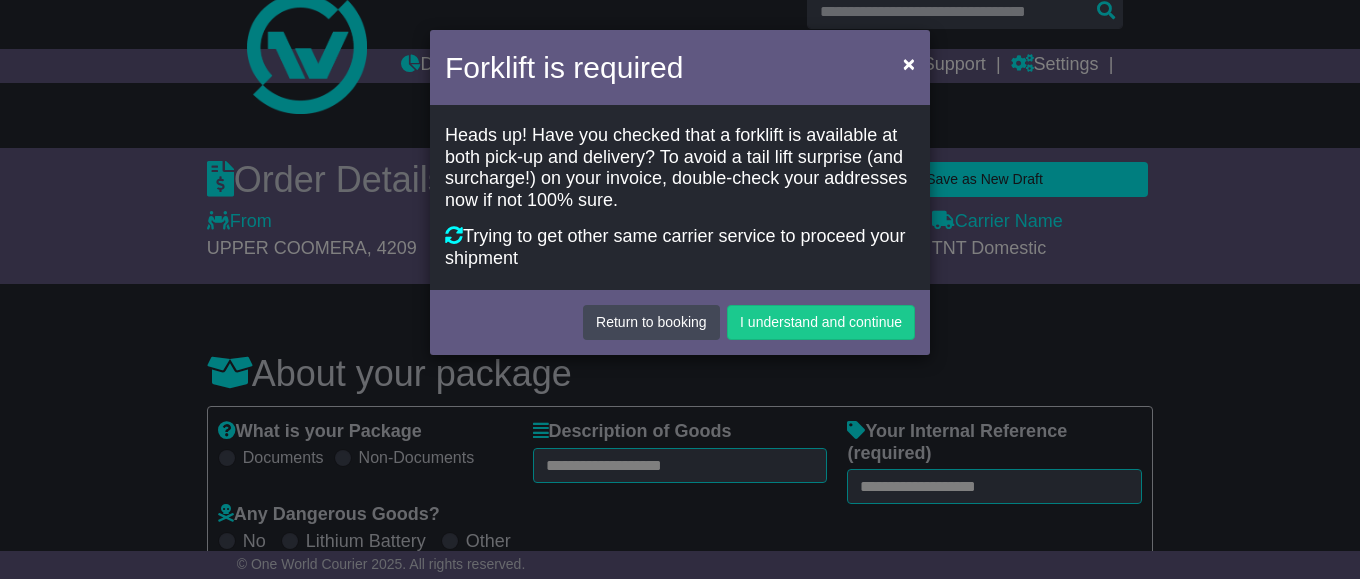 scroll, scrollTop: 0, scrollLeft: 0, axis: both 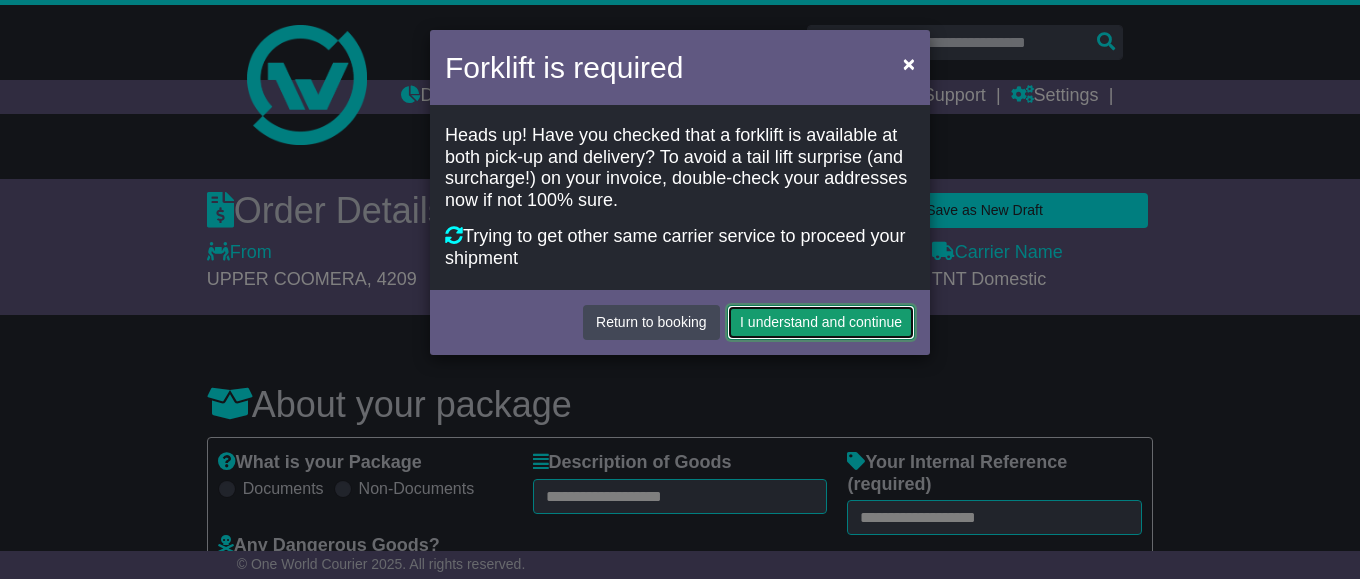 click on "I understand and continue" at bounding box center [821, 322] 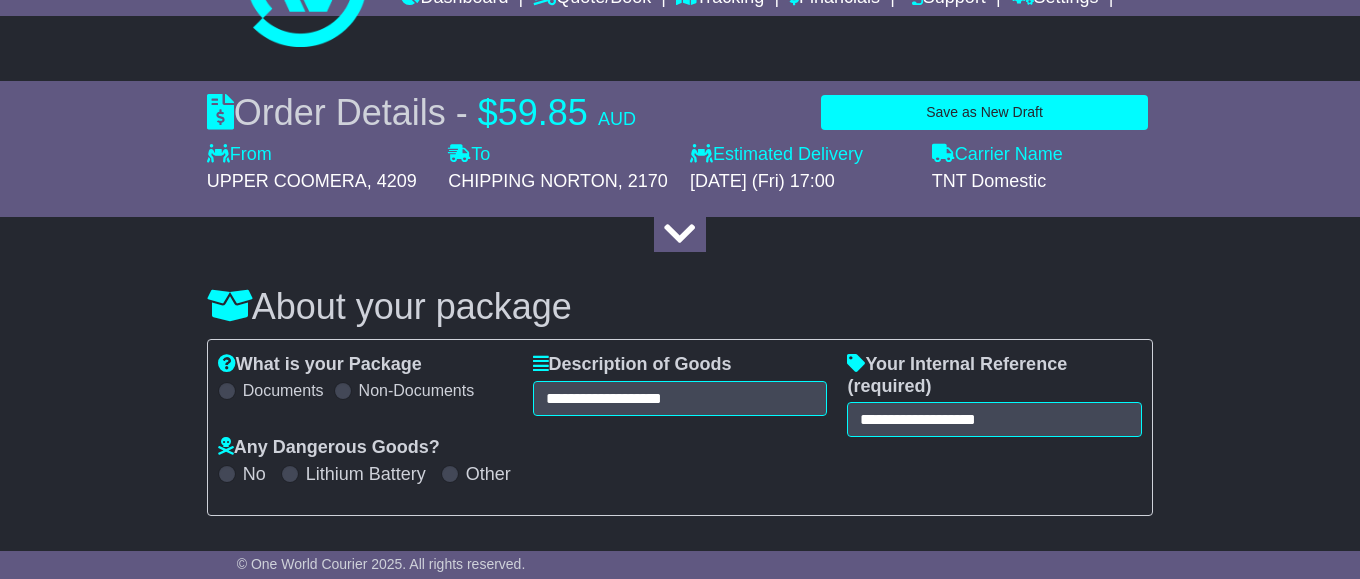 scroll, scrollTop: 102, scrollLeft: 0, axis: vertical 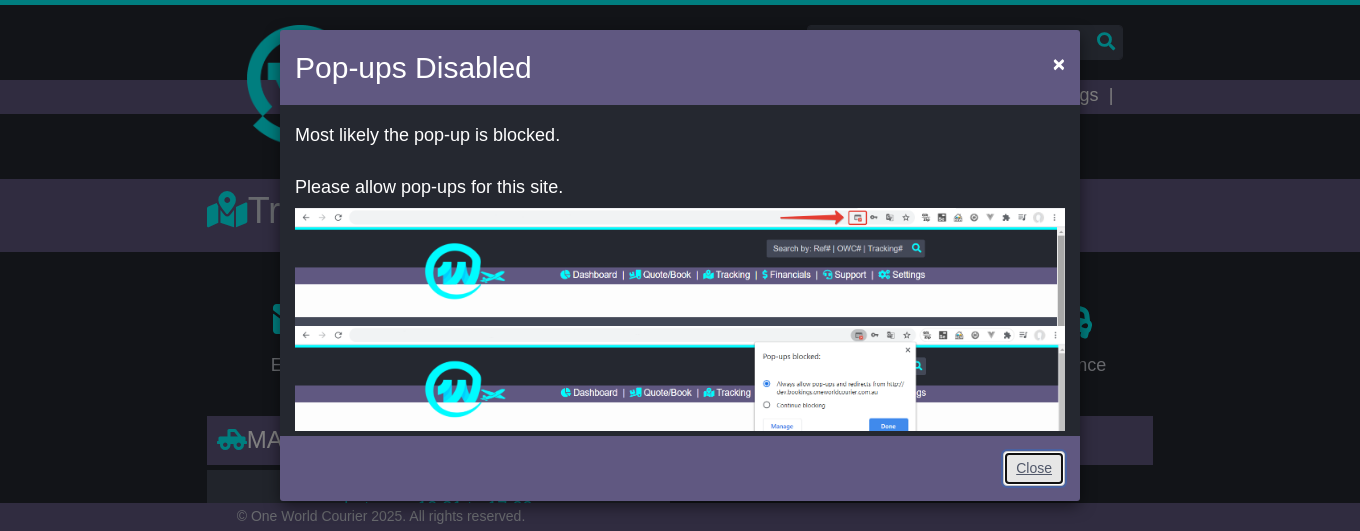 click on "Close" at bounding box center [1034, 468] 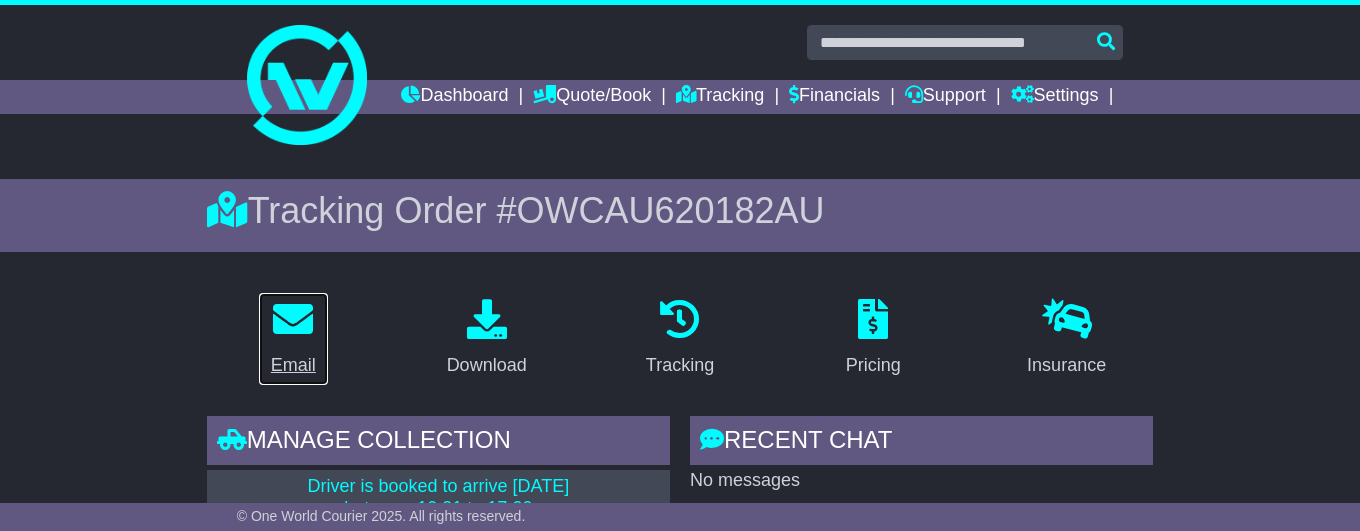 click at bounding box center [293, 319] 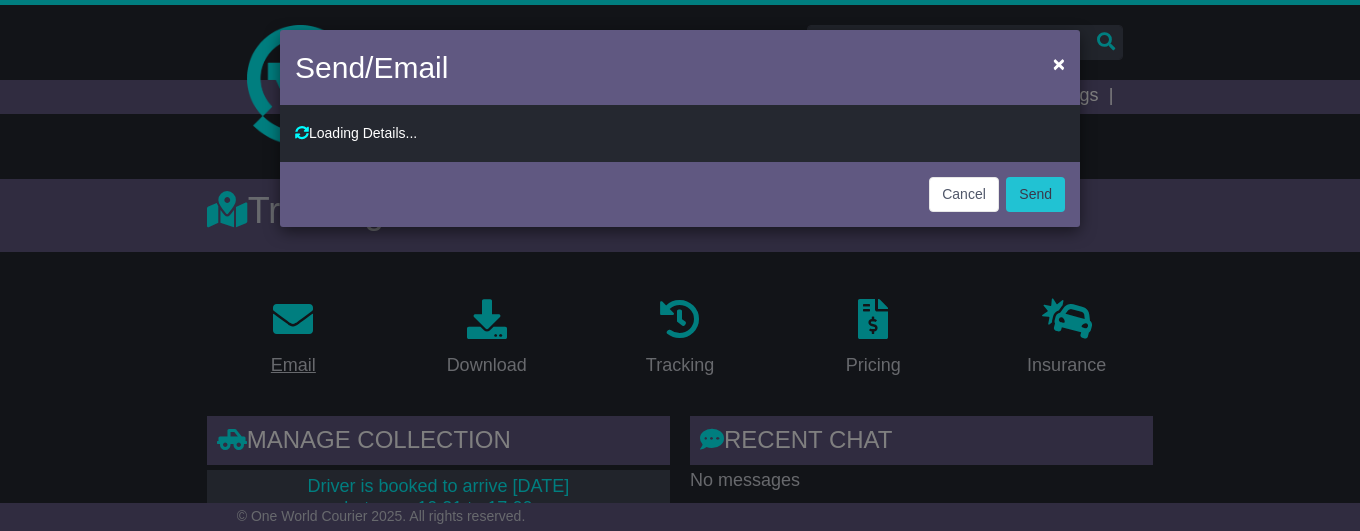 type on "**********" 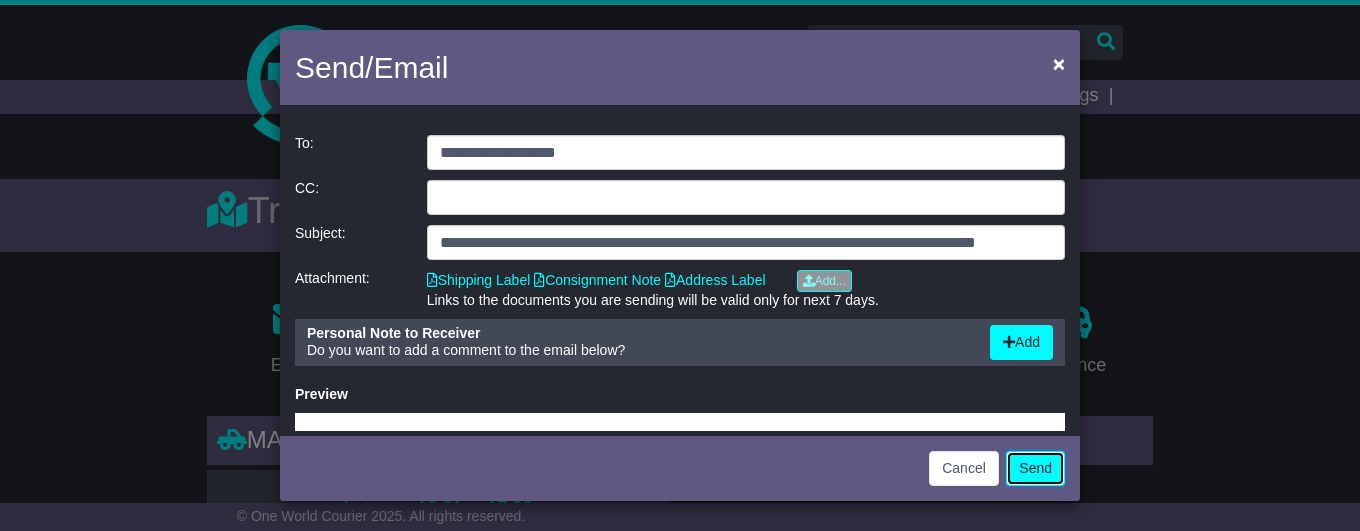 click on "Send" 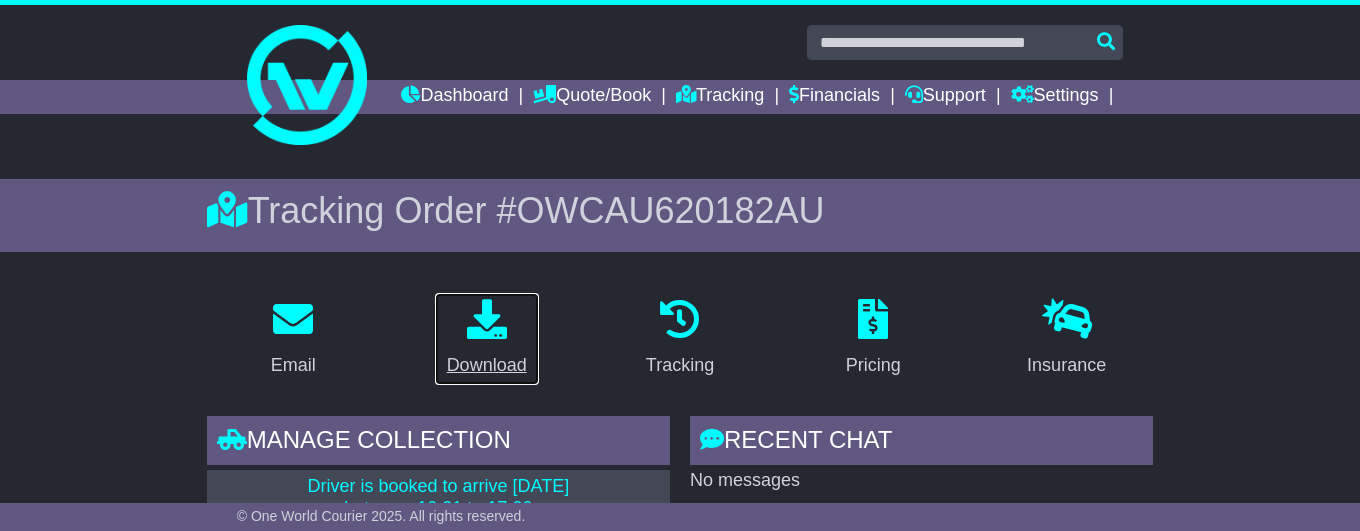 click at bounding box center (487, 319) 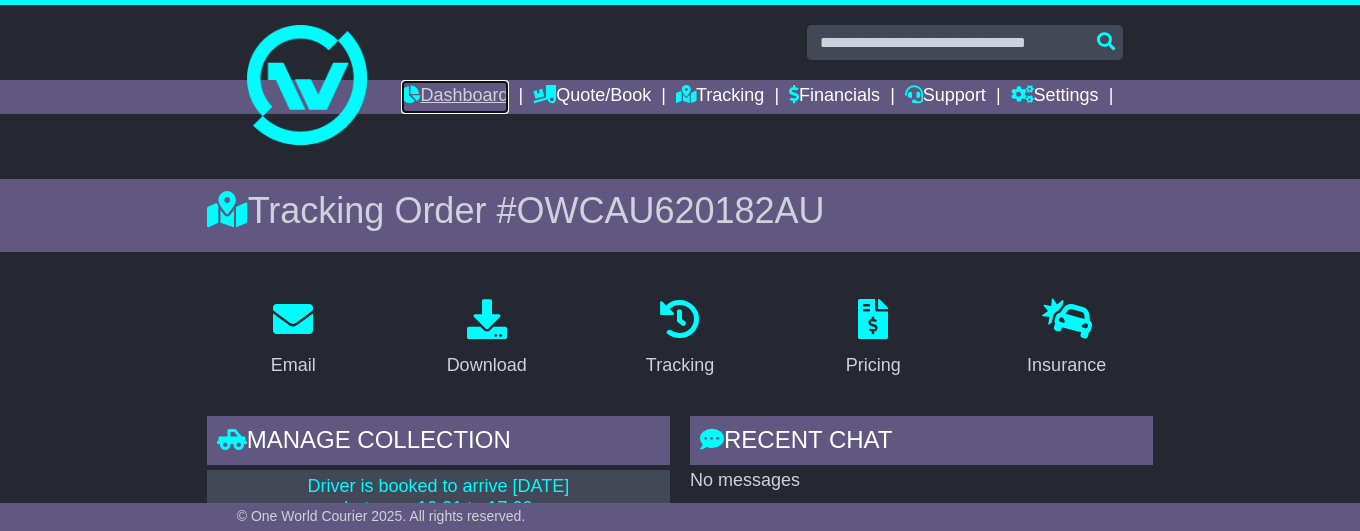 click on "Dashboard" at bounding box center [454, 97] 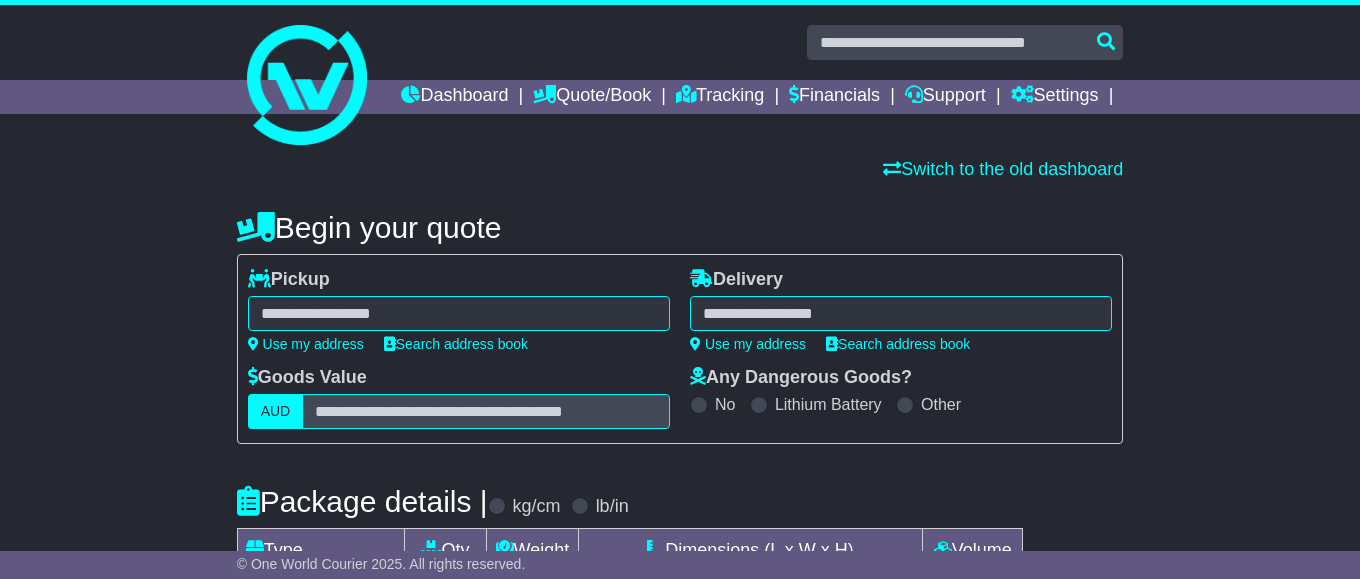 scroll, scrollTop: 0, scrollLeft: 0, axis: both 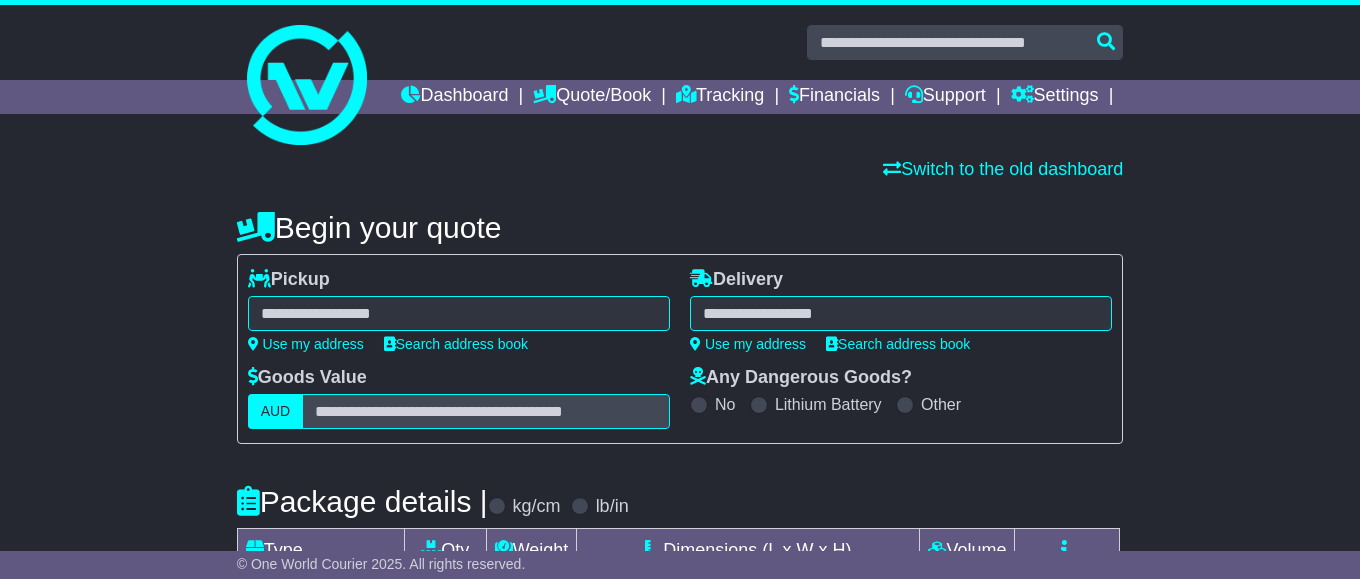 click at bounding box center (459, 313) 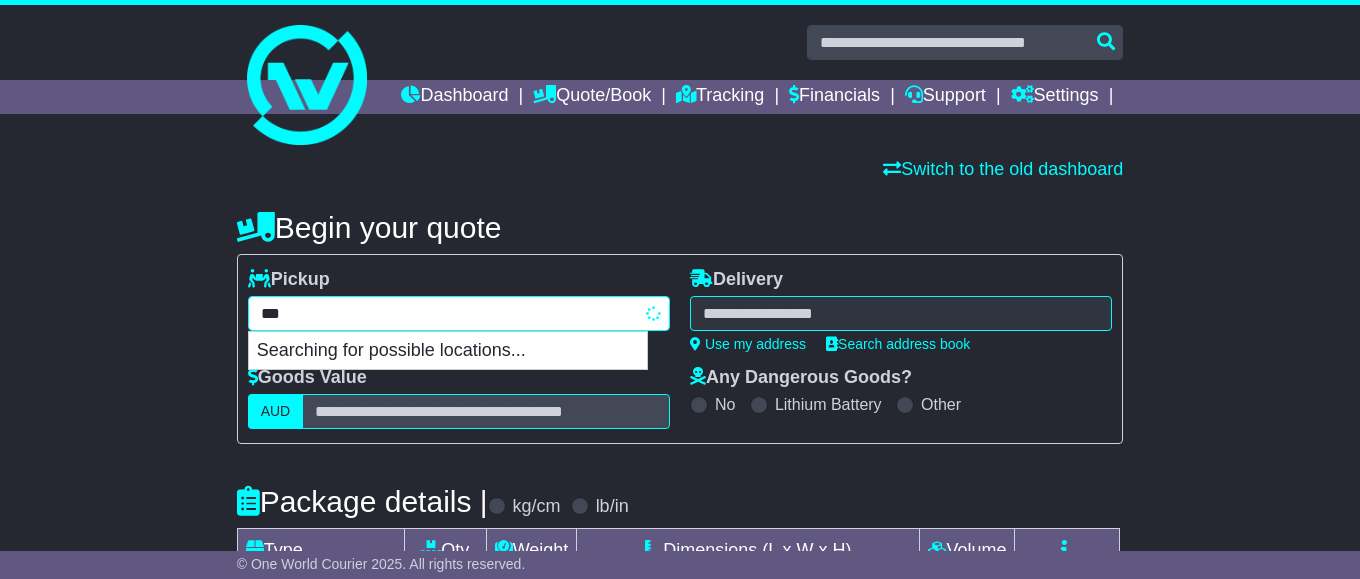 type on "****" 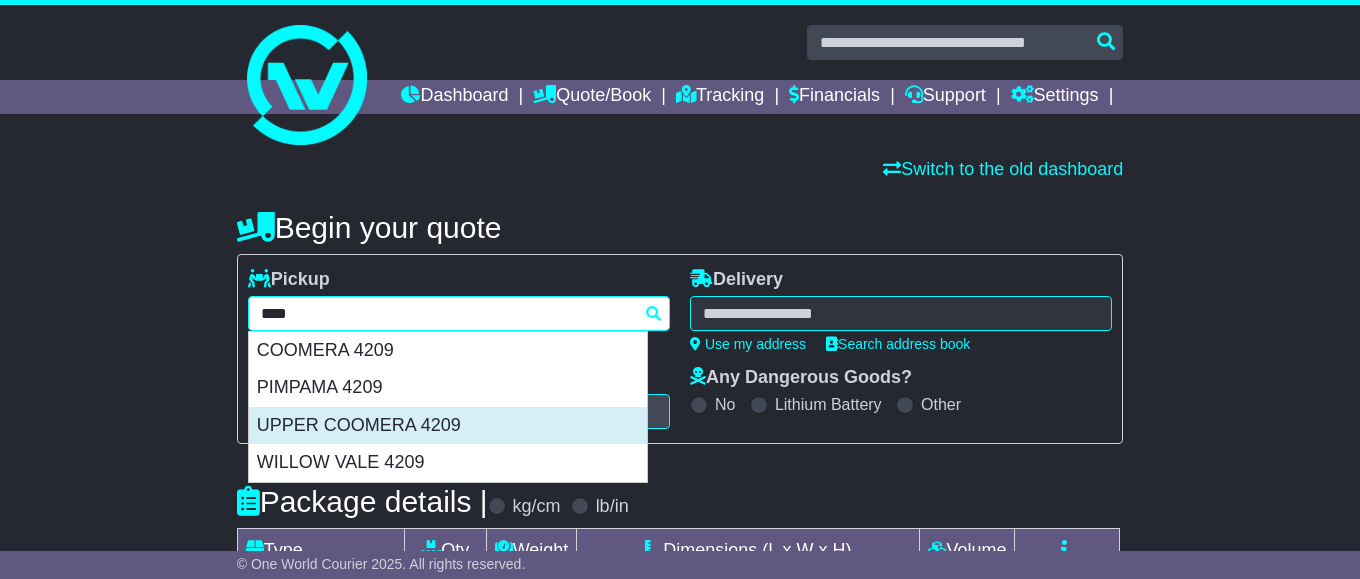 click on "UPPER COOMERA 4209" at bounding box center (448, 426) 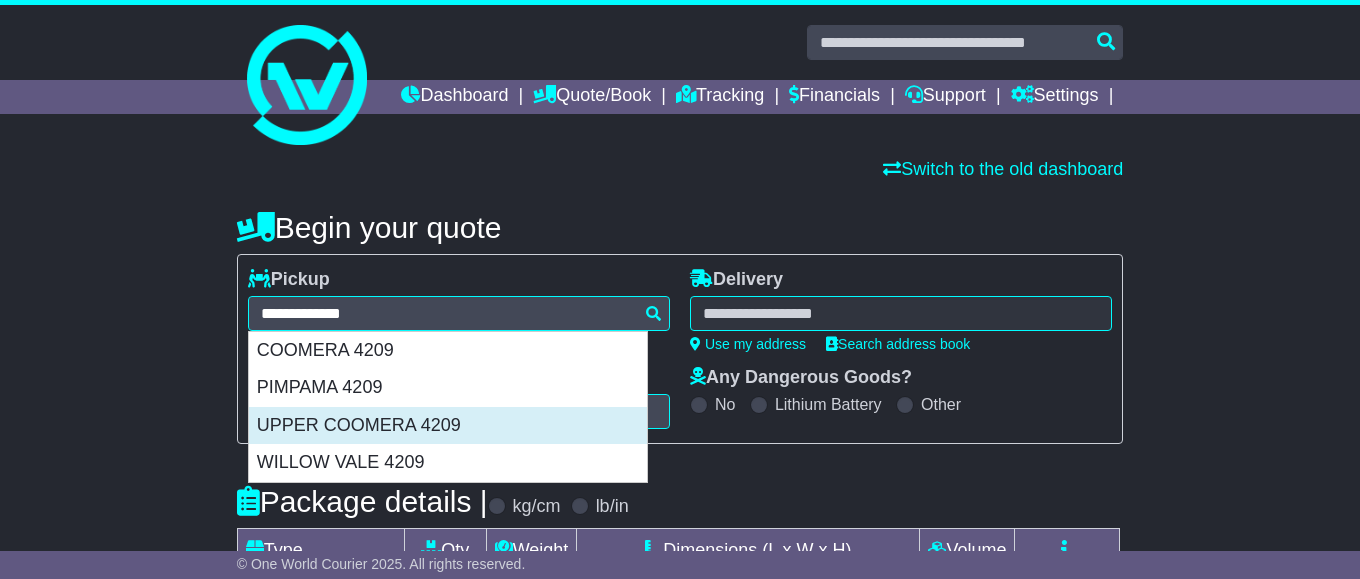 type on "**********" 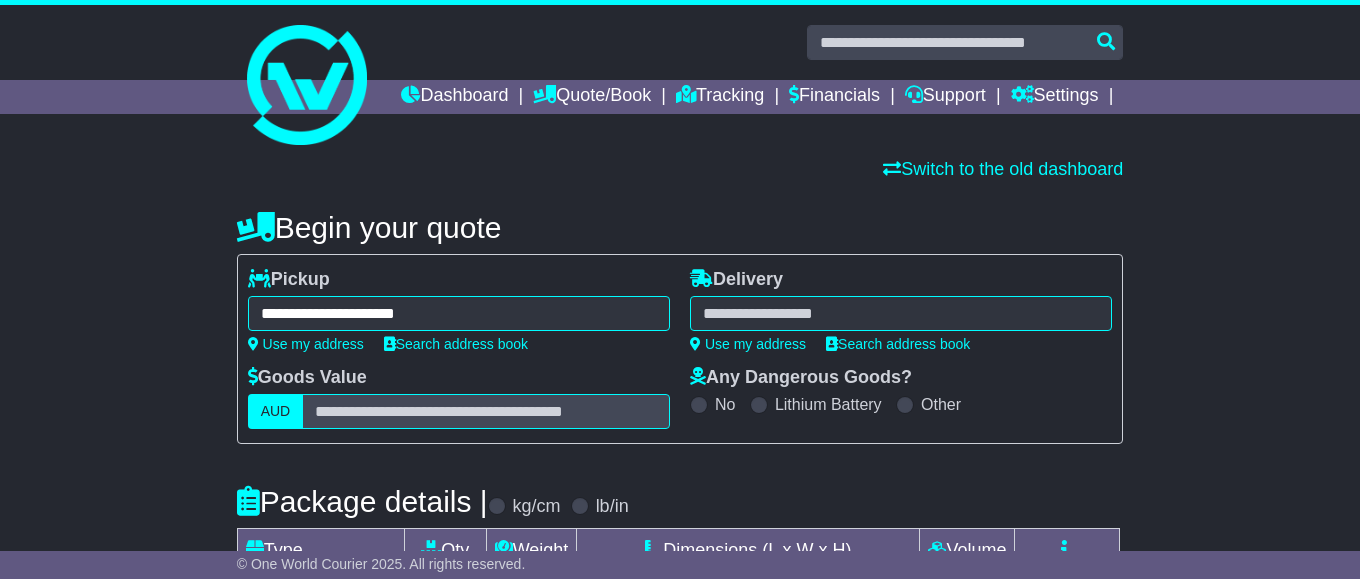click at bounding box center [901, 313] 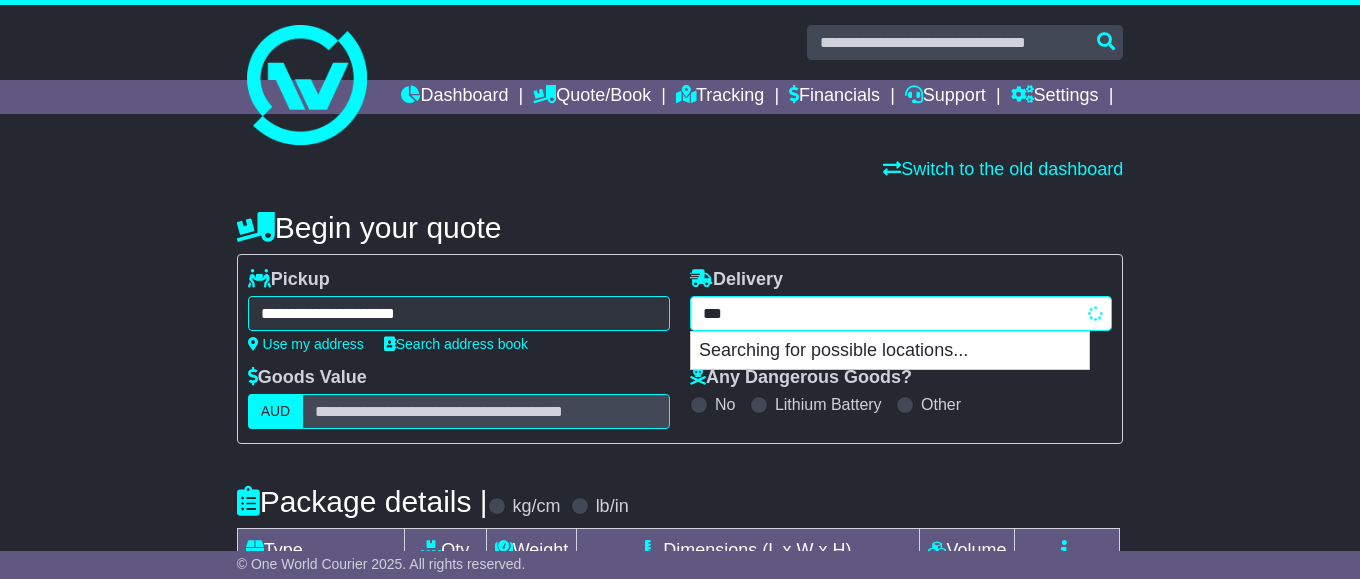 type on "****" 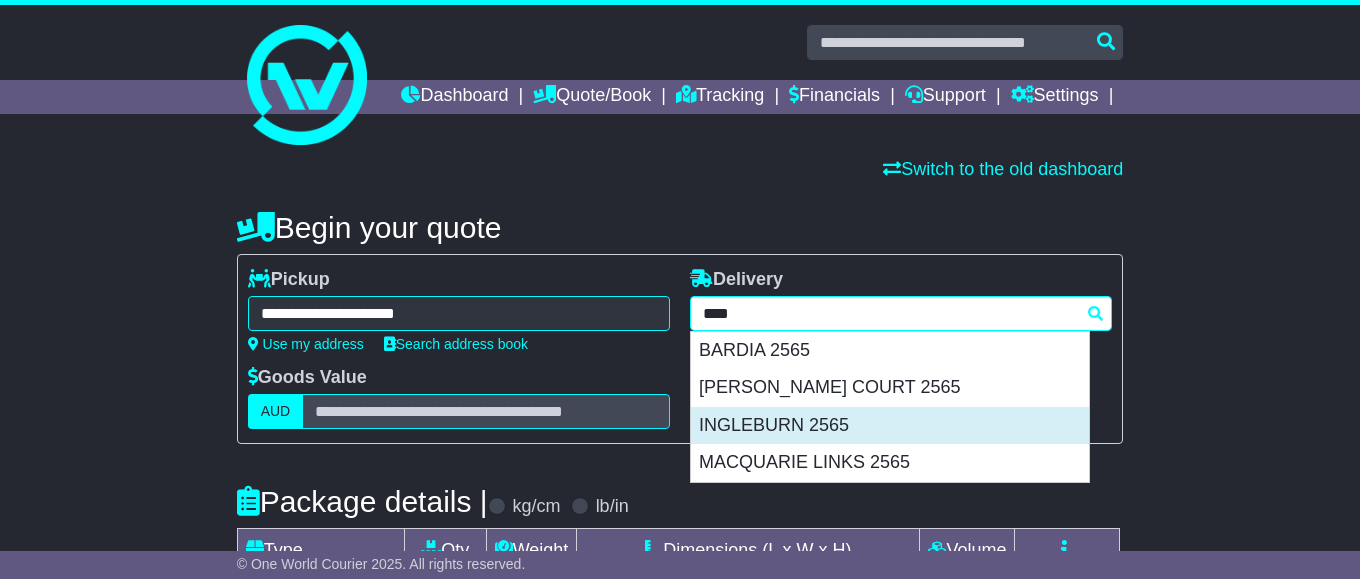 click on "INGLEBURN 2565" at bounding box center (890, 426) 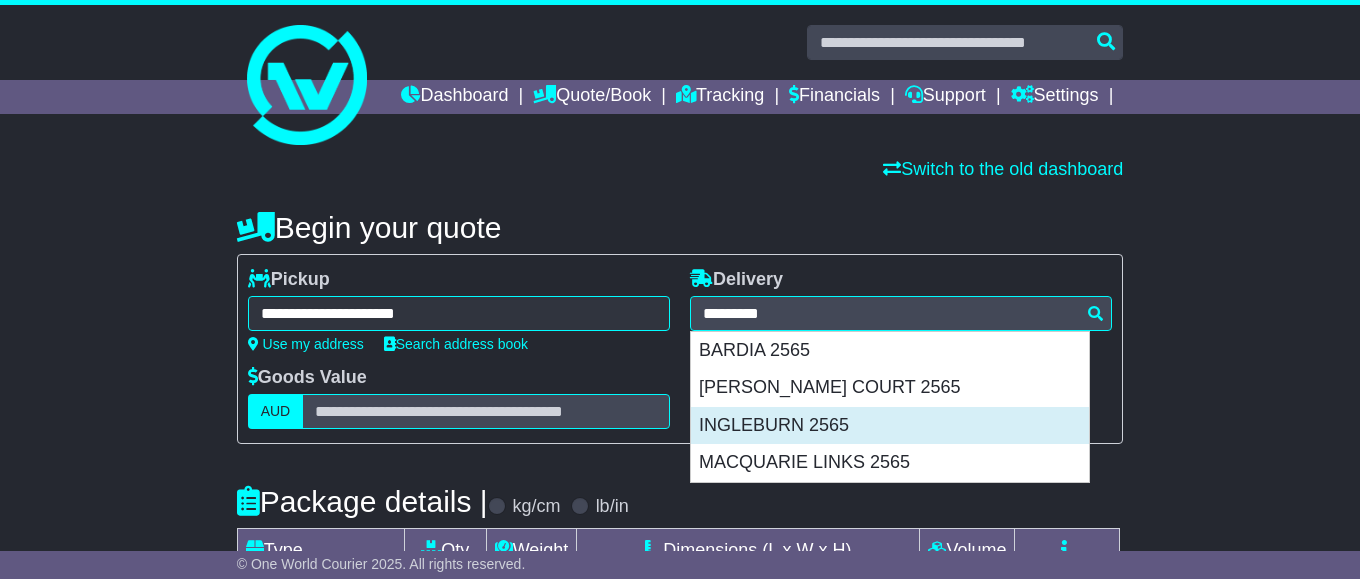 type on "**********" 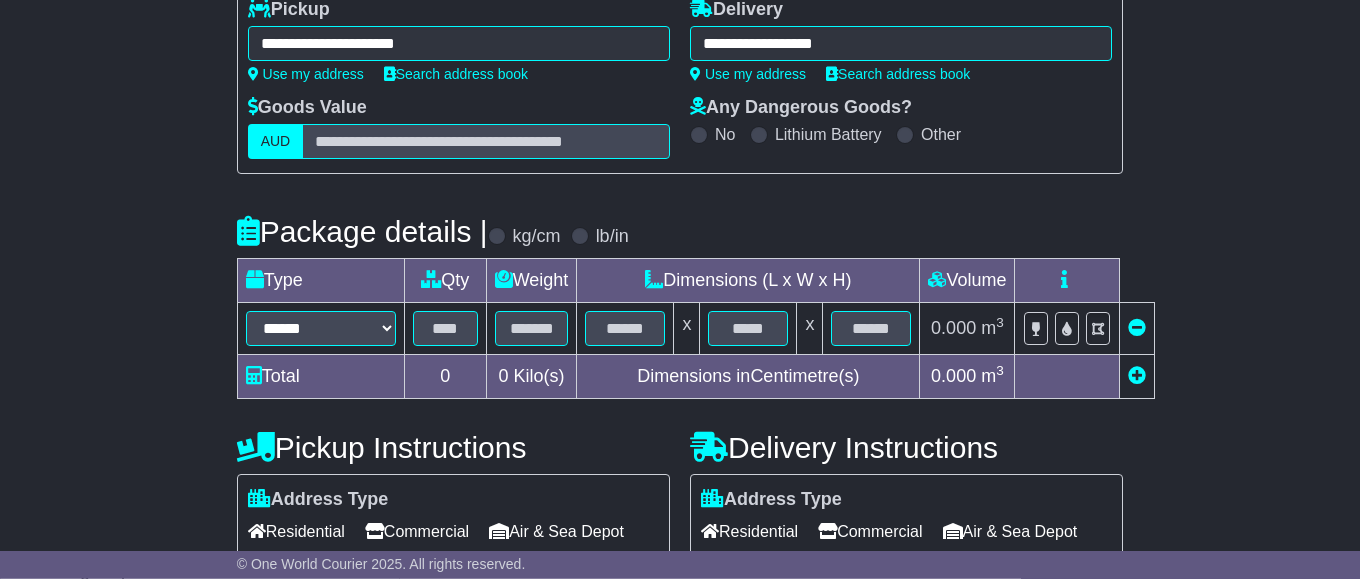 scroll, scrollTop: 306, scrollLeft: 0, axis: vertical 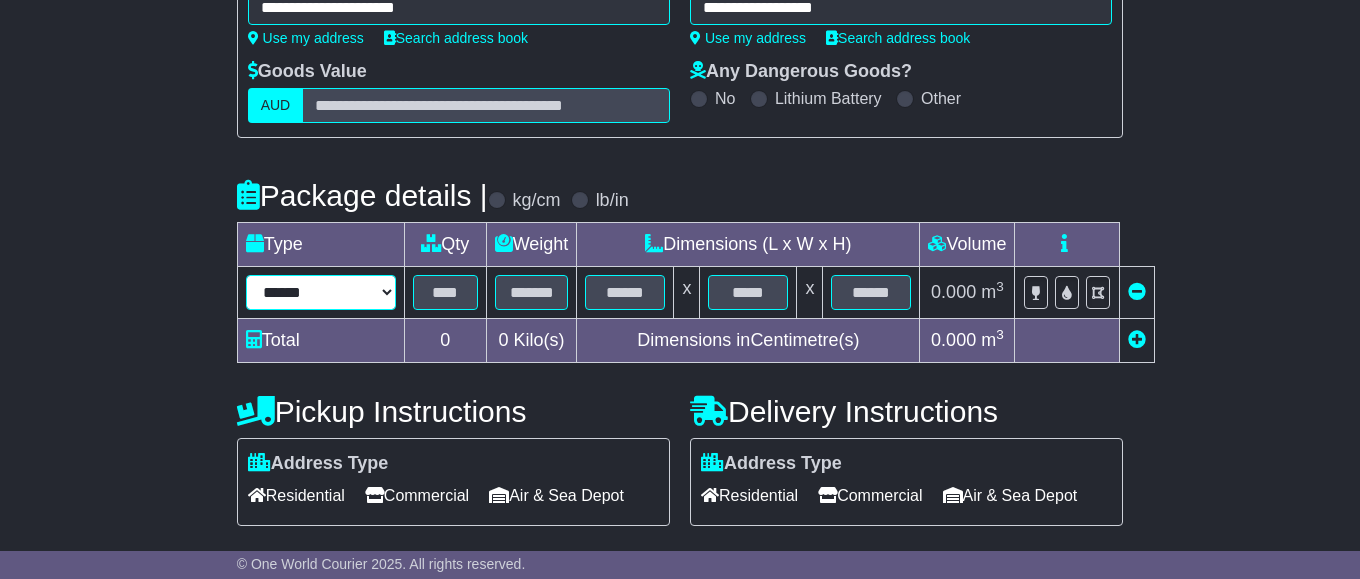select on "*****" 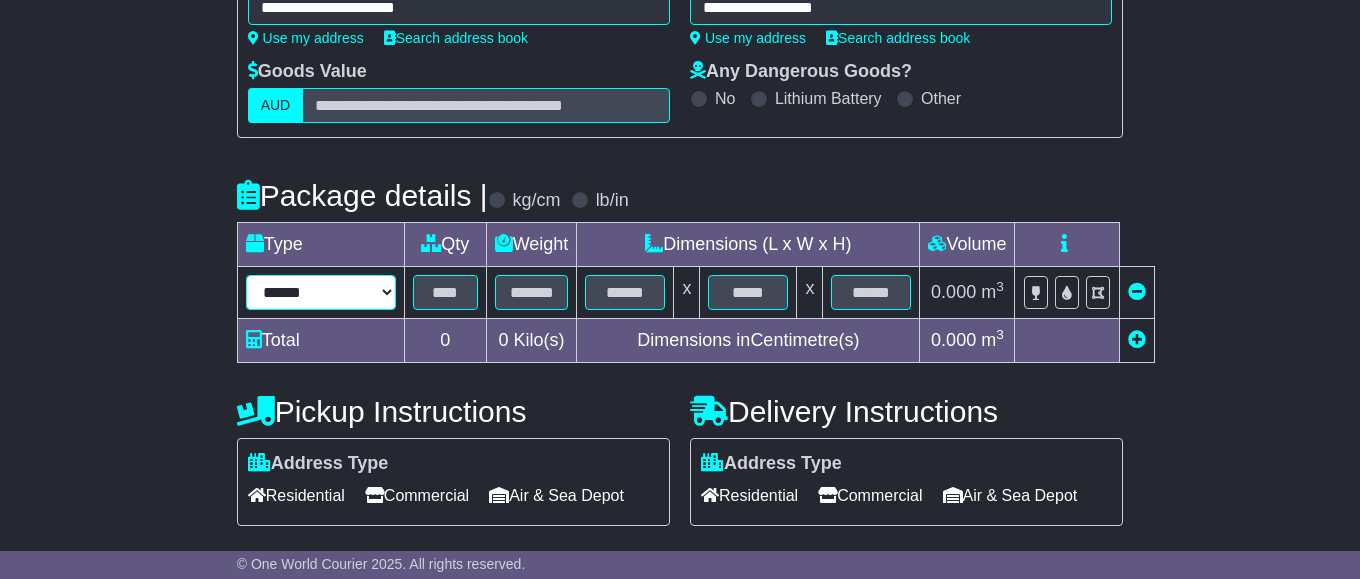 click on "******" at bounding box center (0, 0) 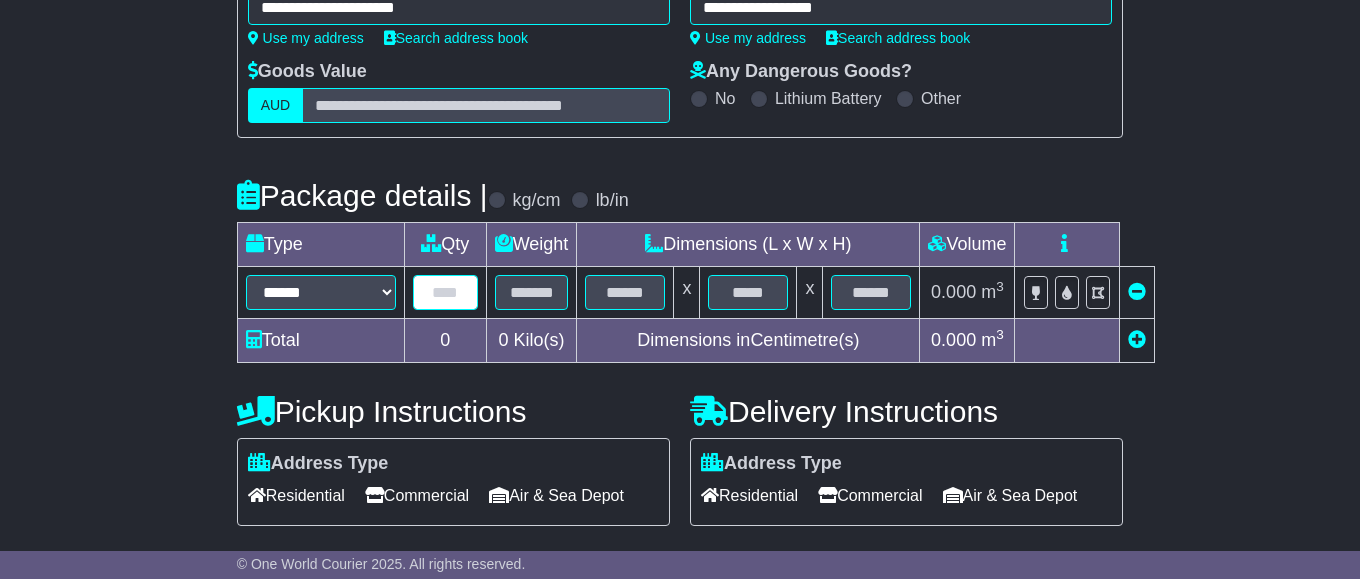 click at bounding box center [445, 292] 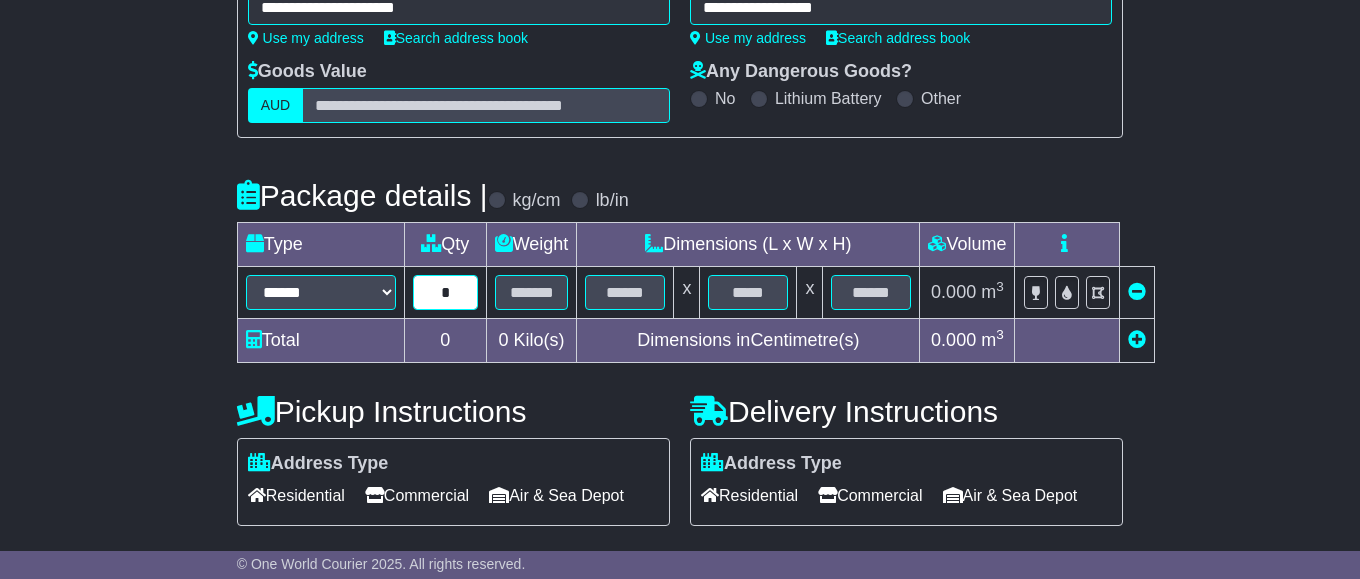 type on "*" 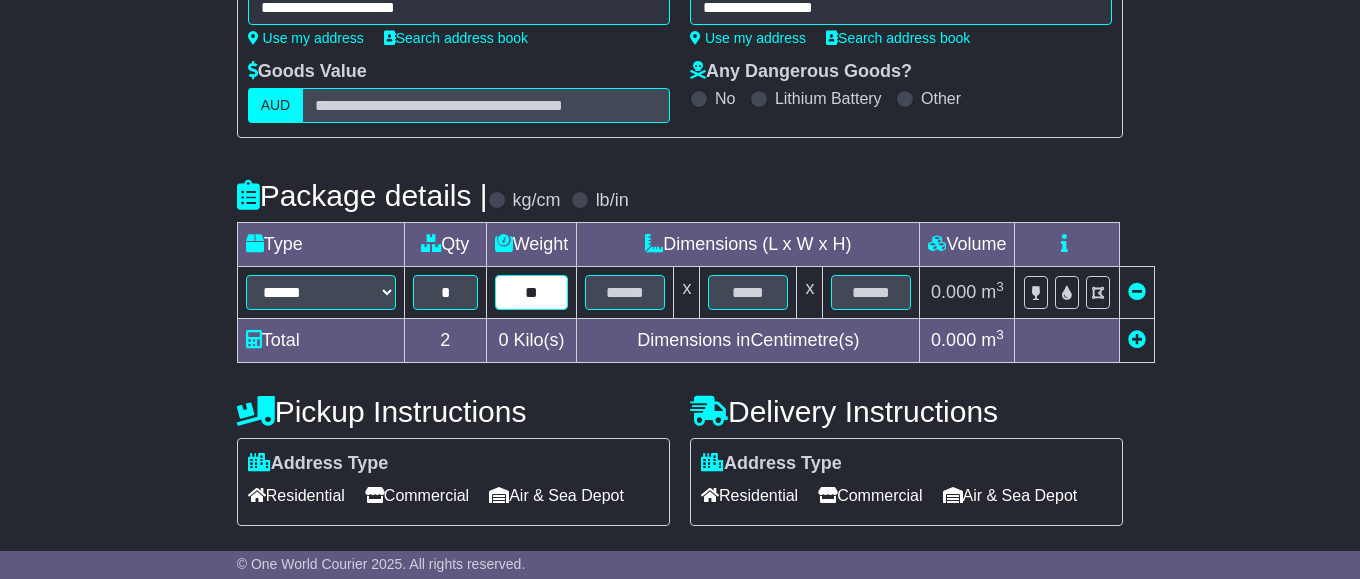 type on "**" 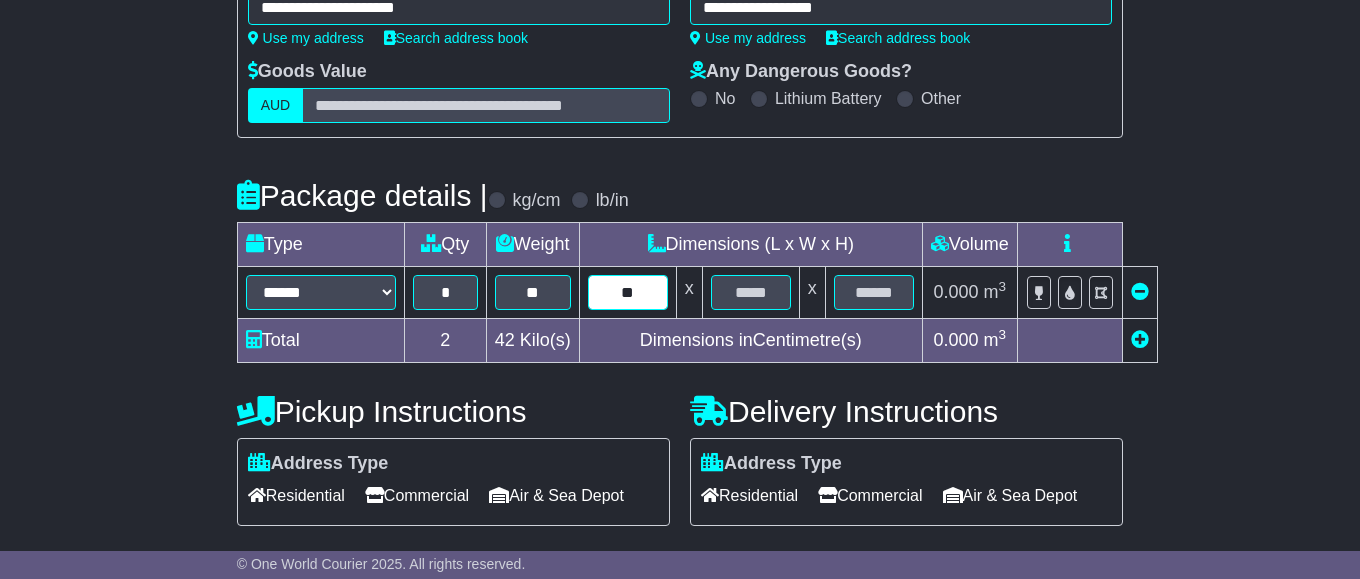 type on "**" 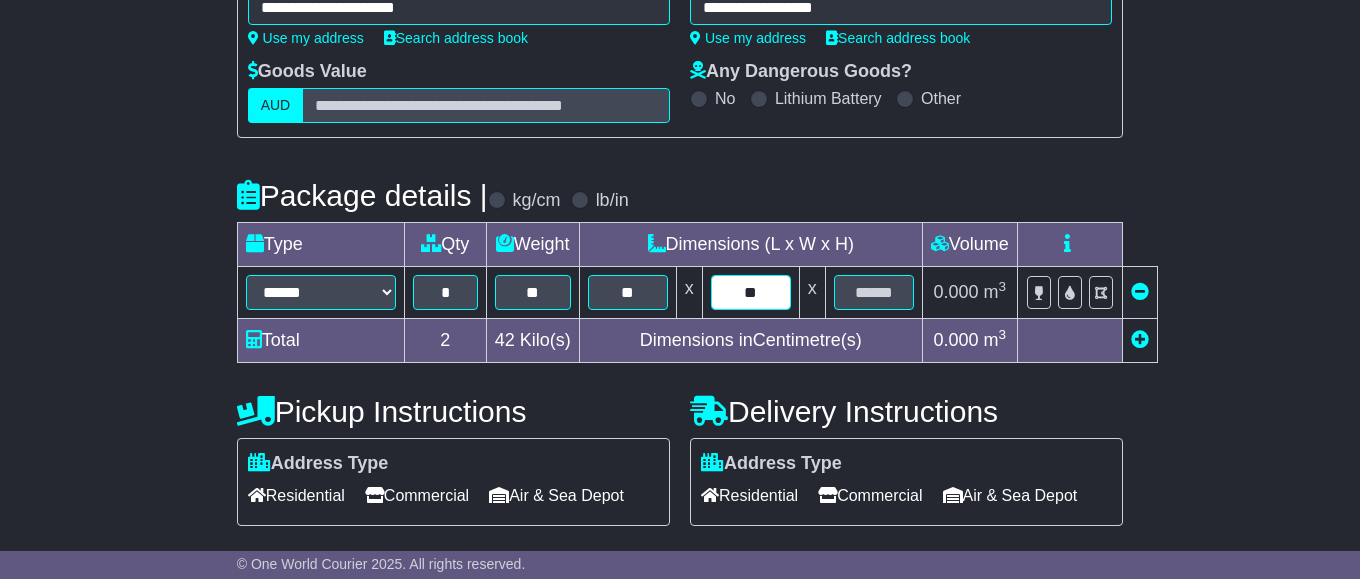 type on "**" 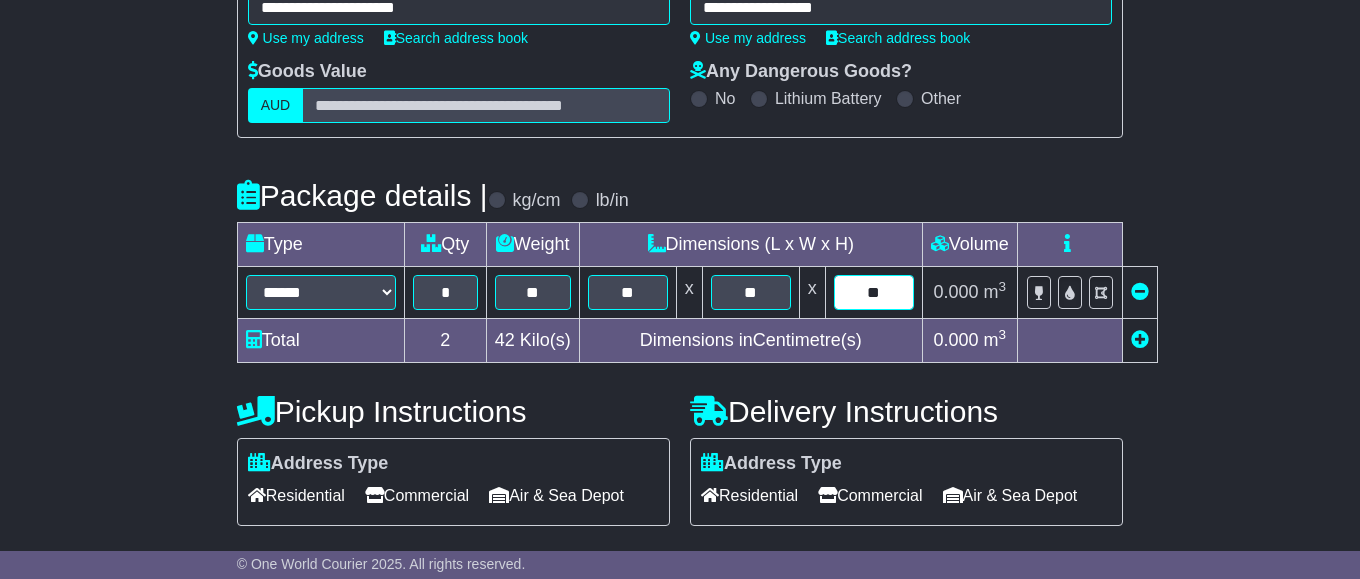 type on "**" 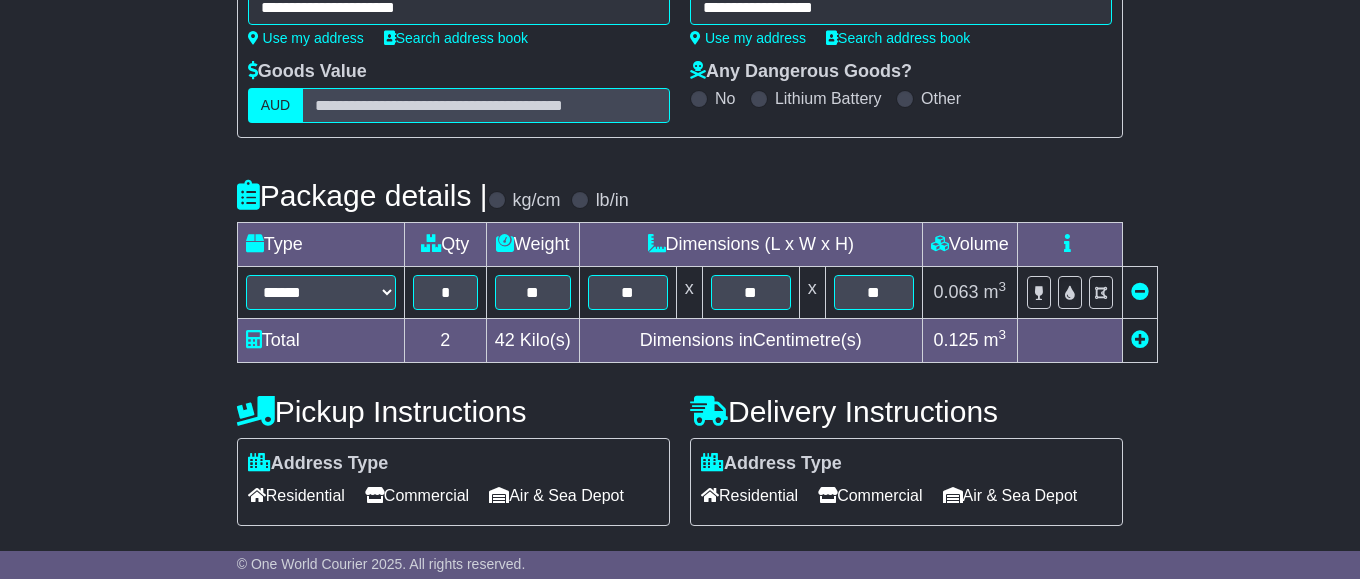 scroll, scrollTop: 512, scrollLeft: 0, axis: vertical 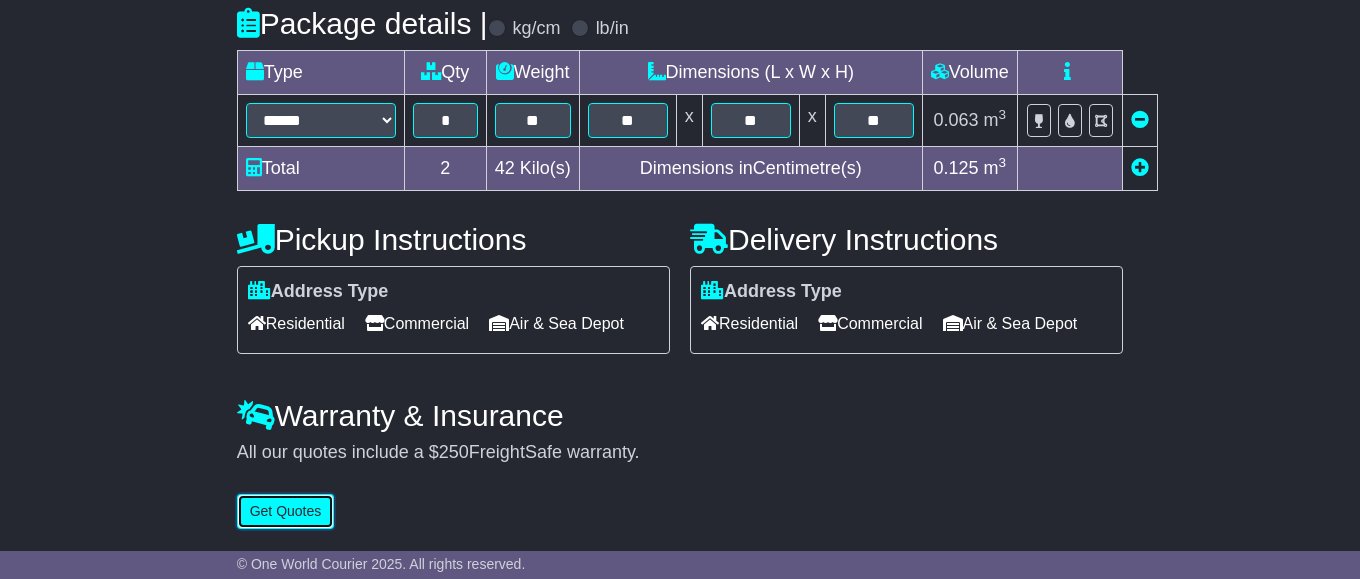type 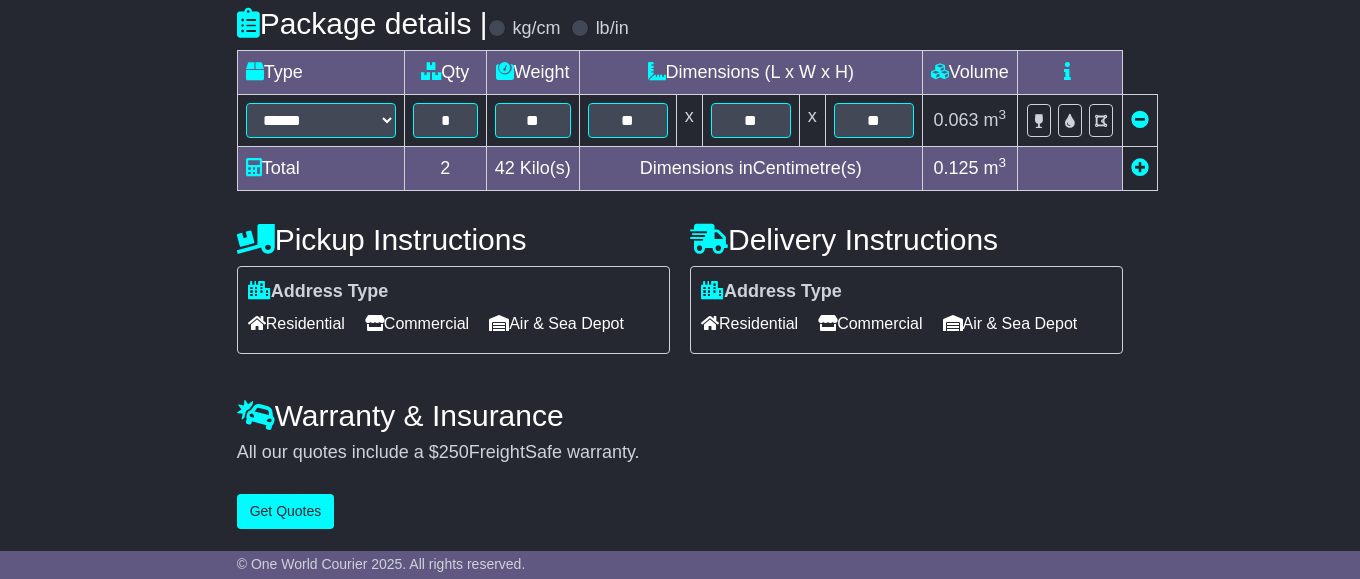 click on "Commercial" at bounding box center (417, 323) 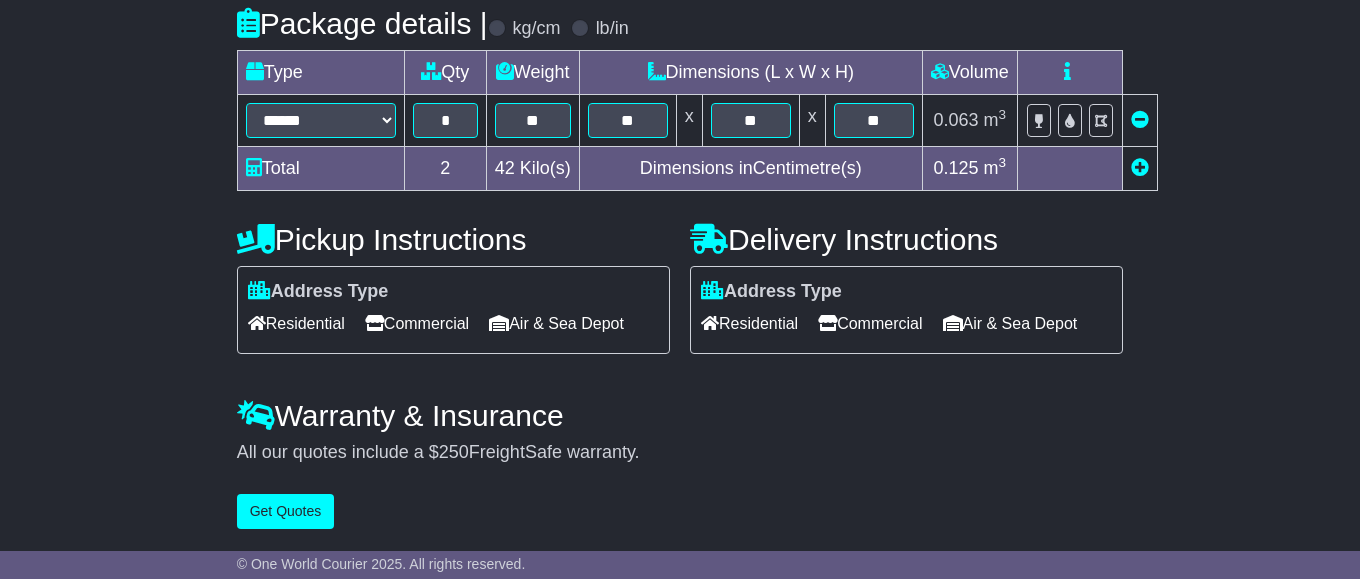 click on "Commercial" at bounding box center (870, 323) 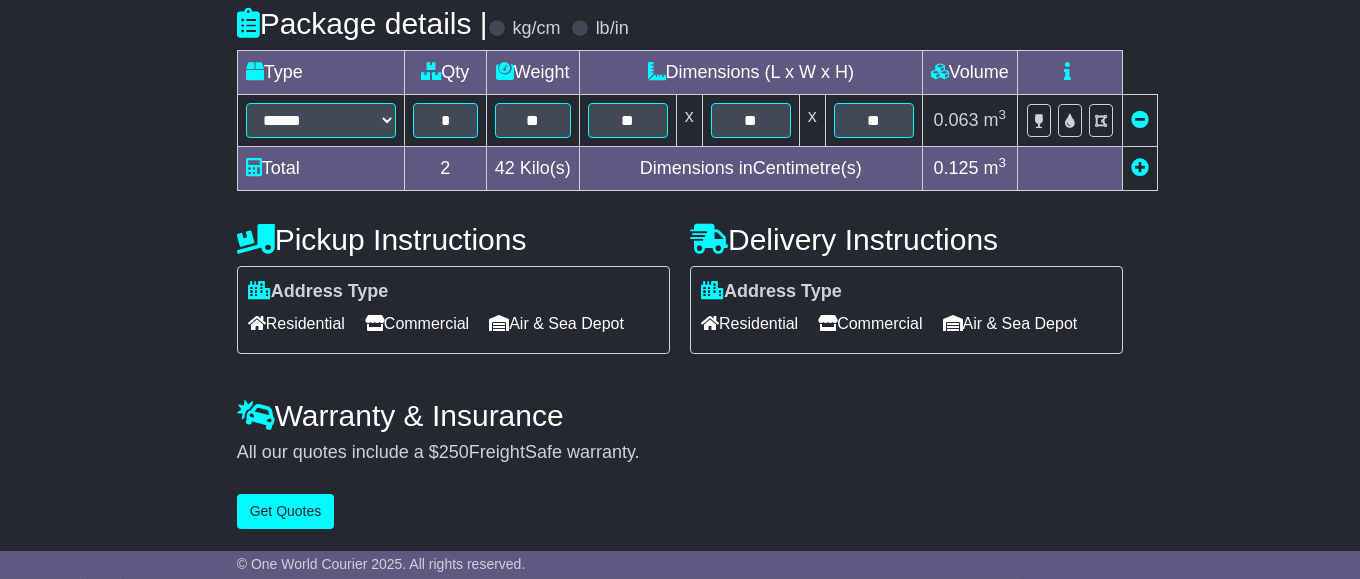 scroll, scrollTop: 545, scrollLeft: 0, axis: vertical 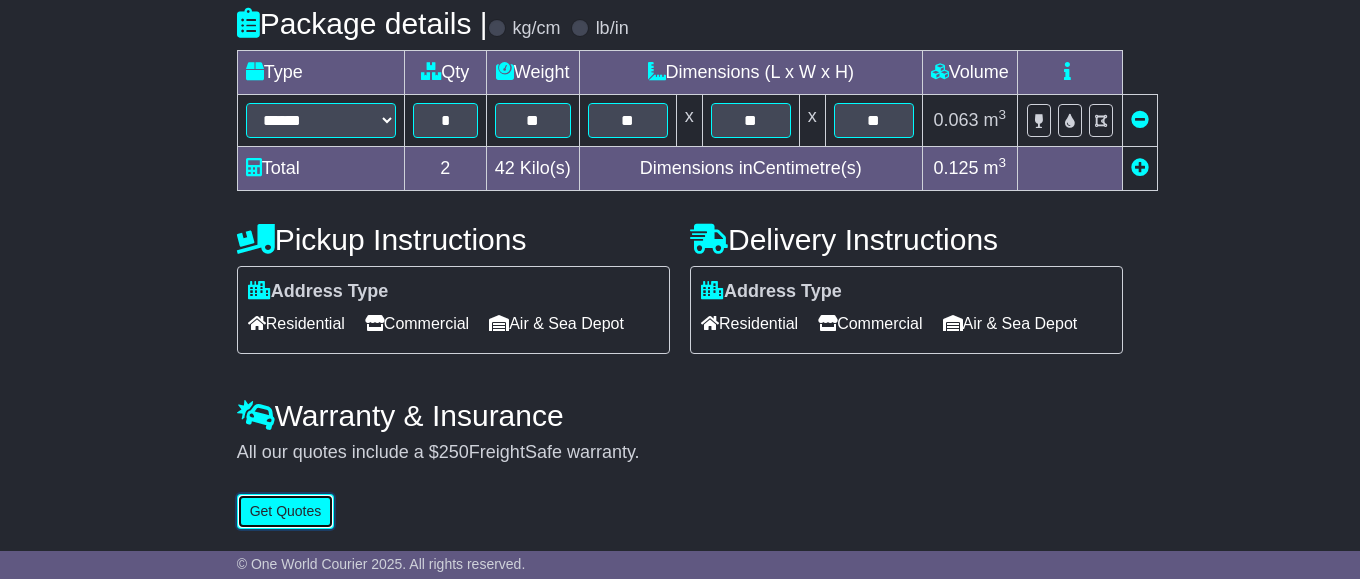 click on "Get Quotes" at bounding box center (286, 511) 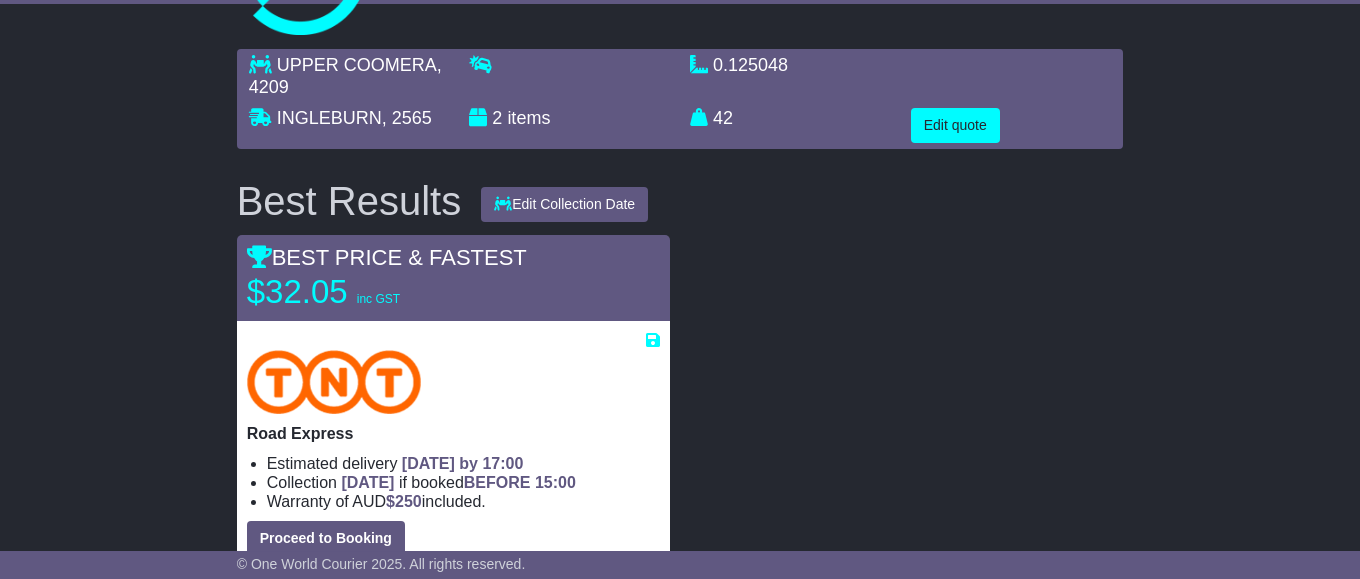 scroll, scrollTop: 204, scrollLeft: 0, axis: vertical 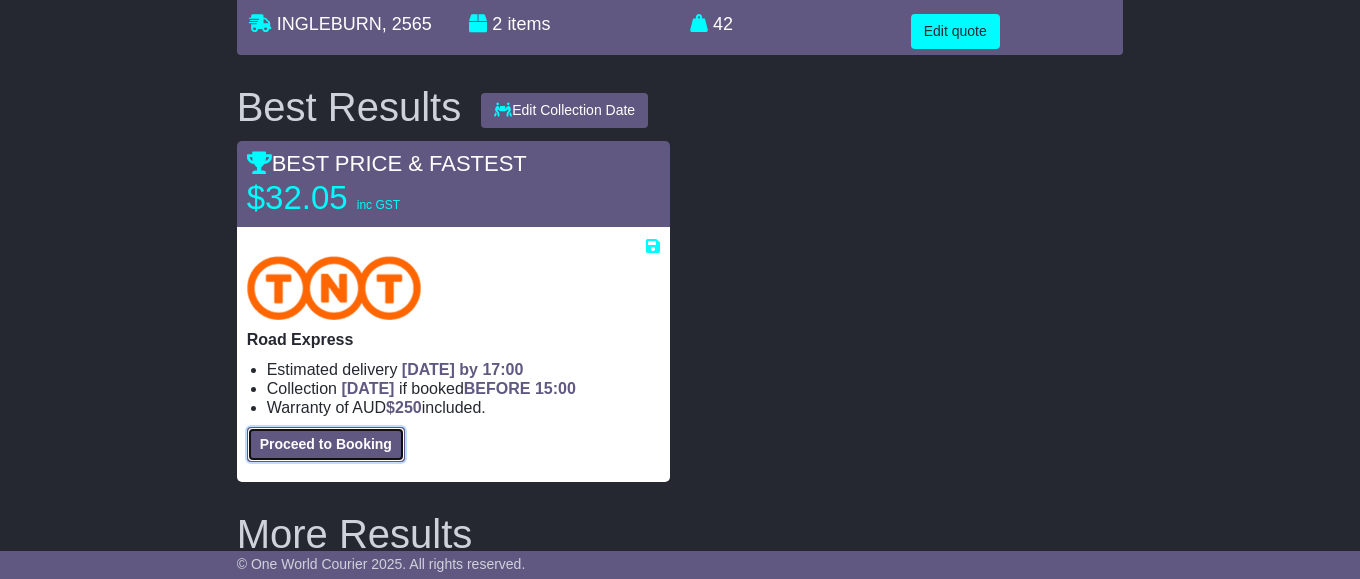 click on "Proceed to Booking" at bounding box center [326, 444] 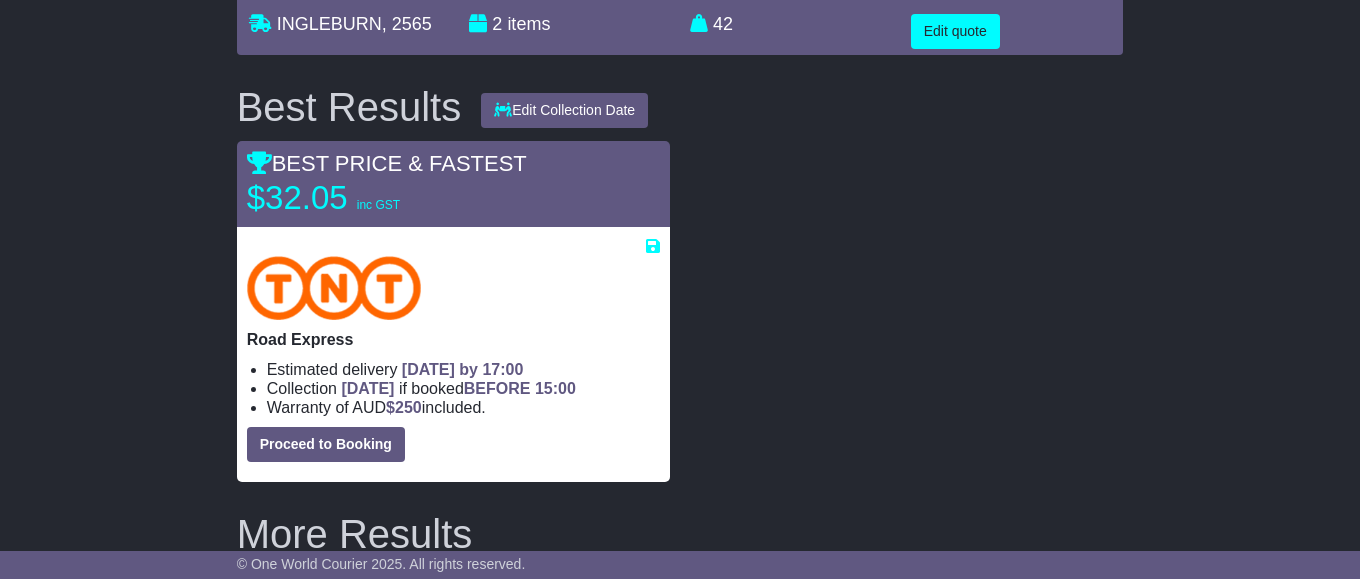 select on "*****" 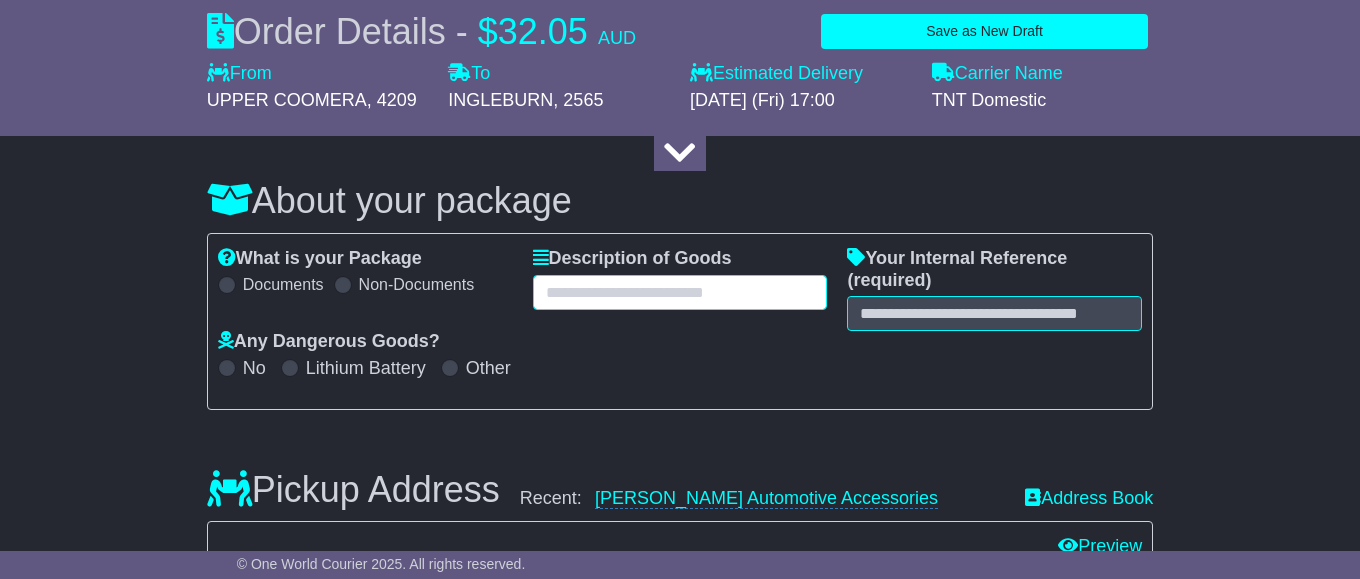 click at bounding box center (680, 292) 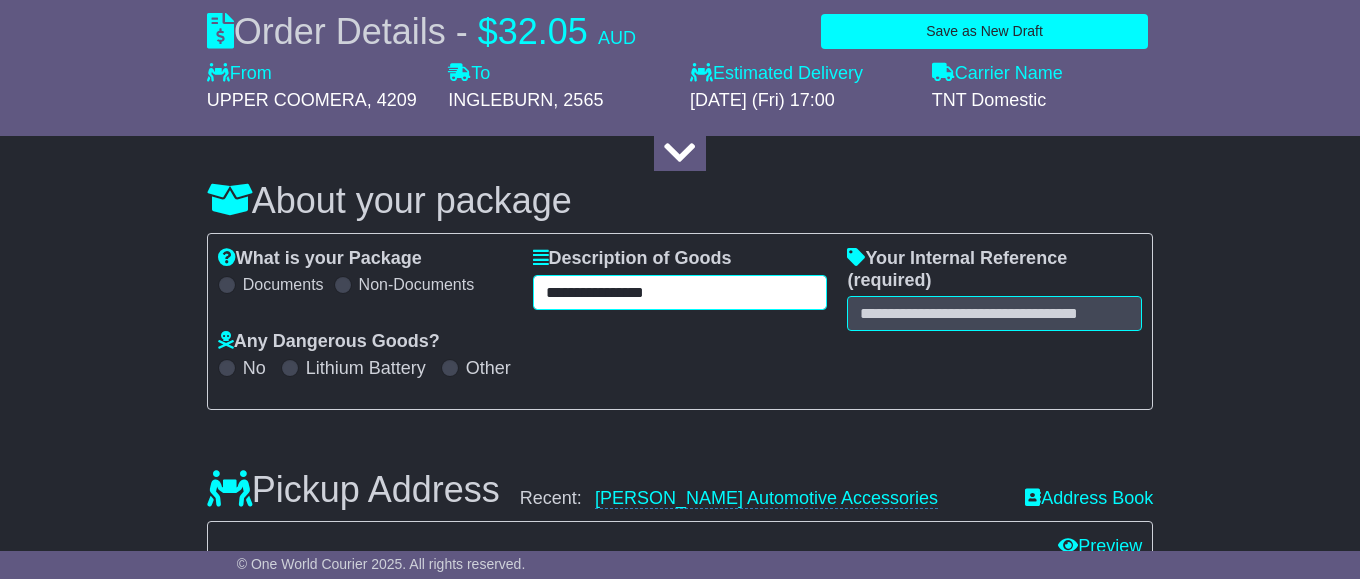 drag, startPoint x: 678, startPoint y: 323, endPoint x: 532, endPoint y: 331, distance: 146.21901 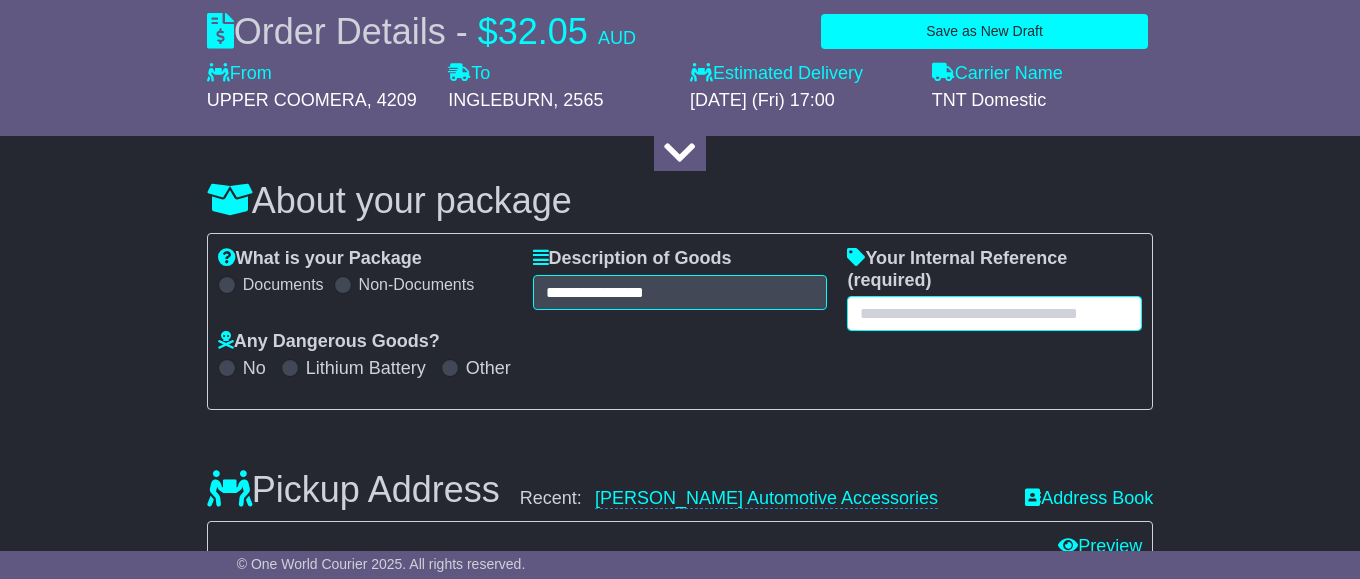 click at bounding box center (994, 313) 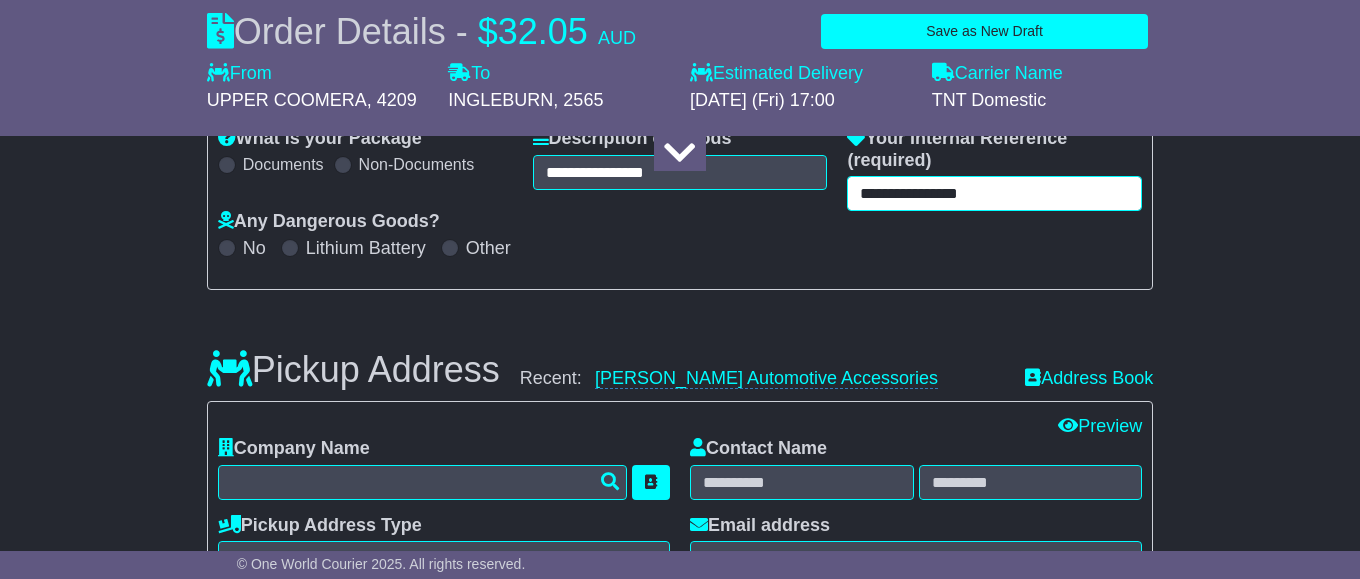 scroll, scrollTop: 510, scrollLeft: 0, axis: vertical 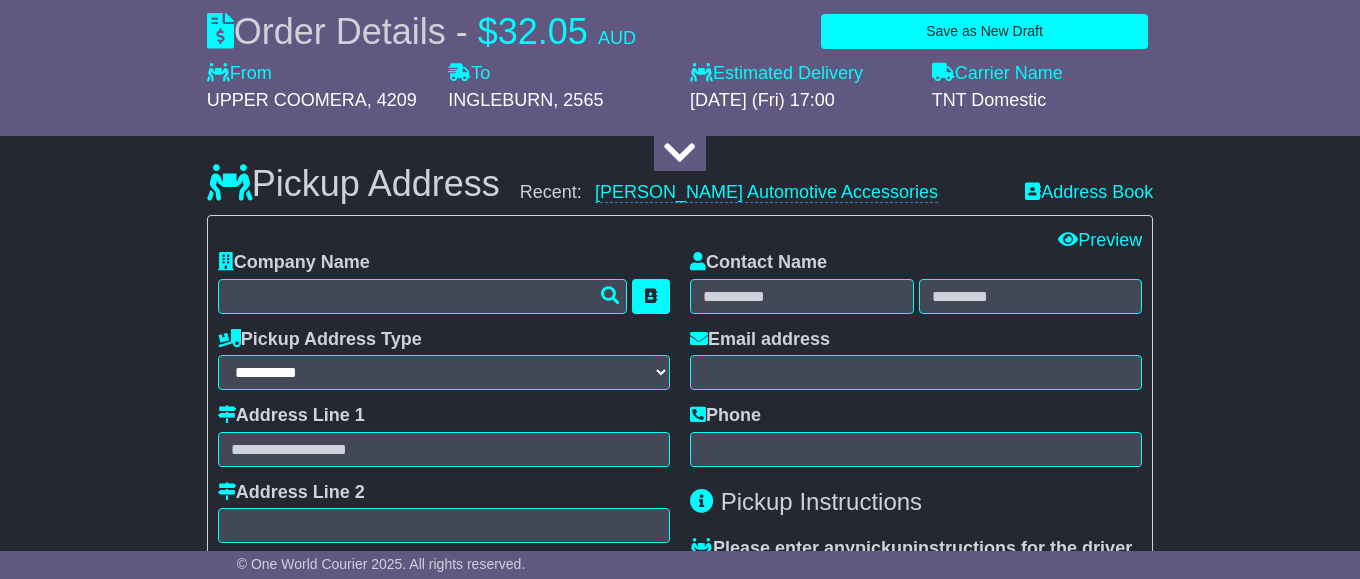 type on "**********" 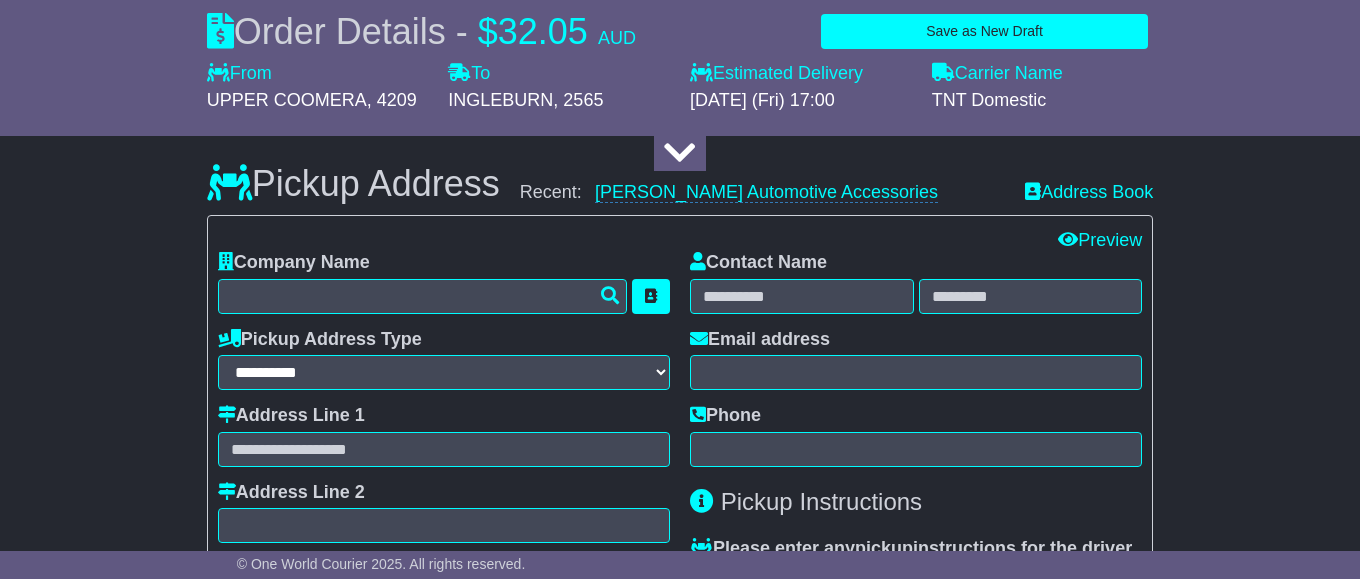 click on "**********" at bounding box center [444, 492] 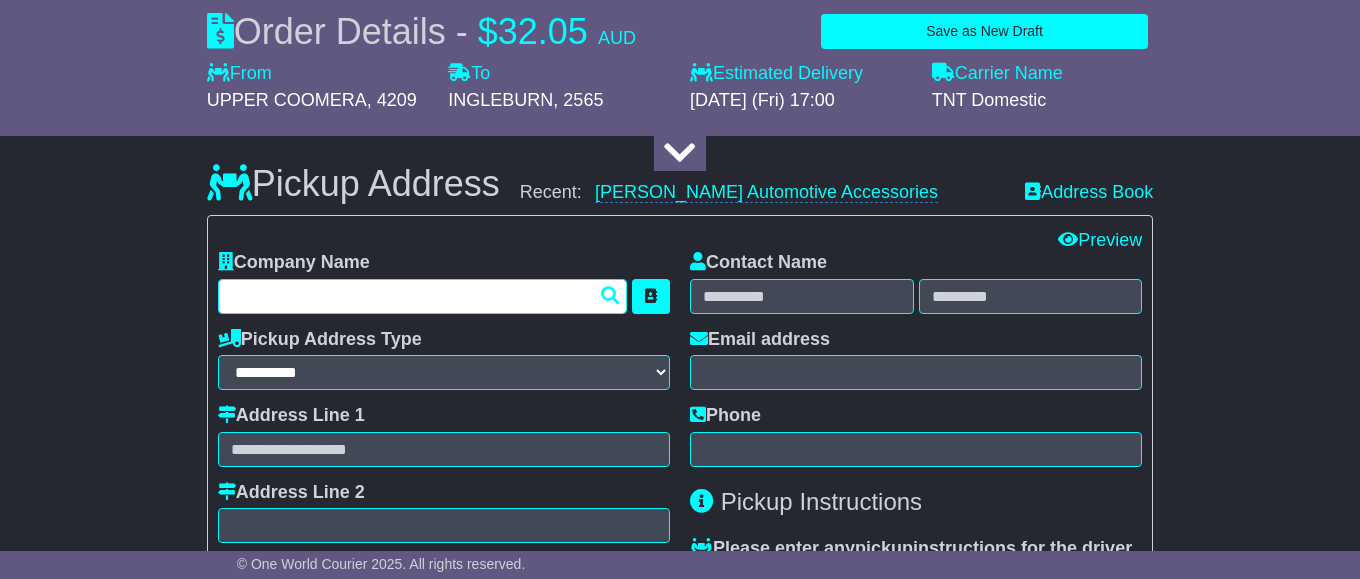 click at bounding box center (422, 296) 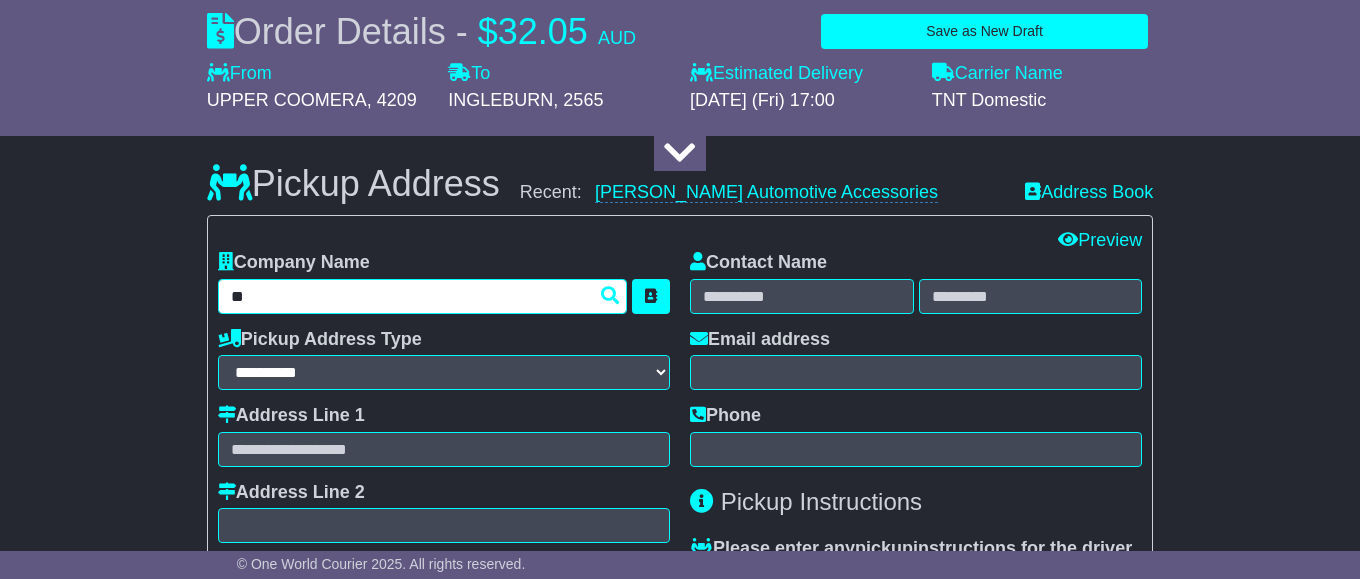 type on "***" 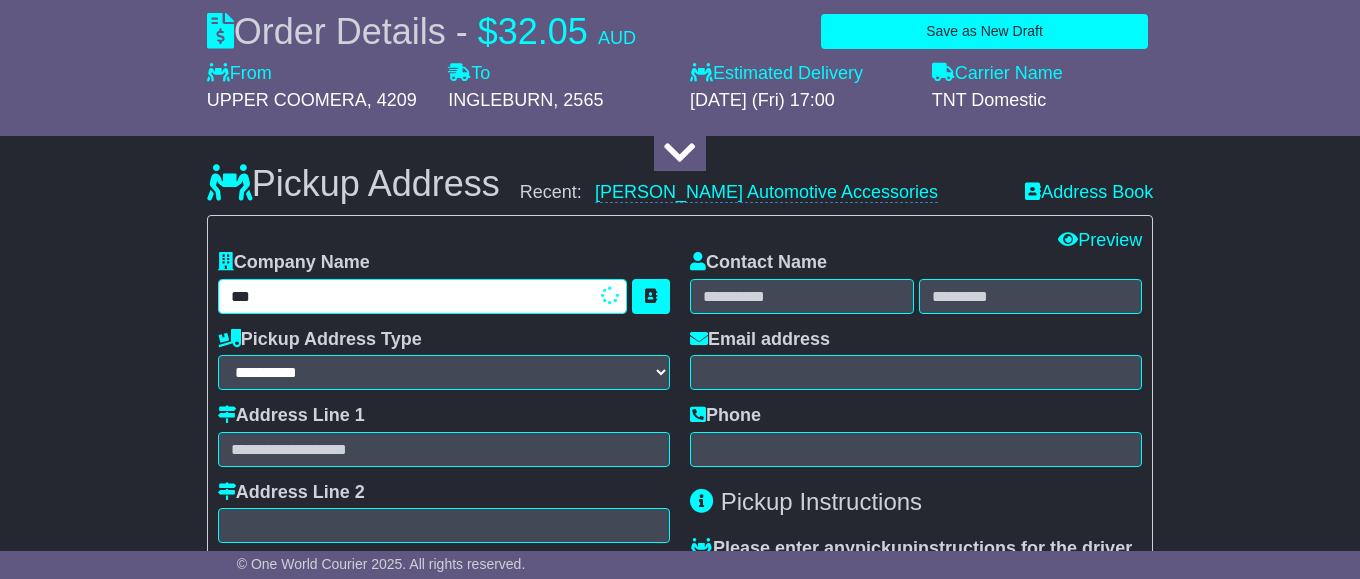 type on "**********" 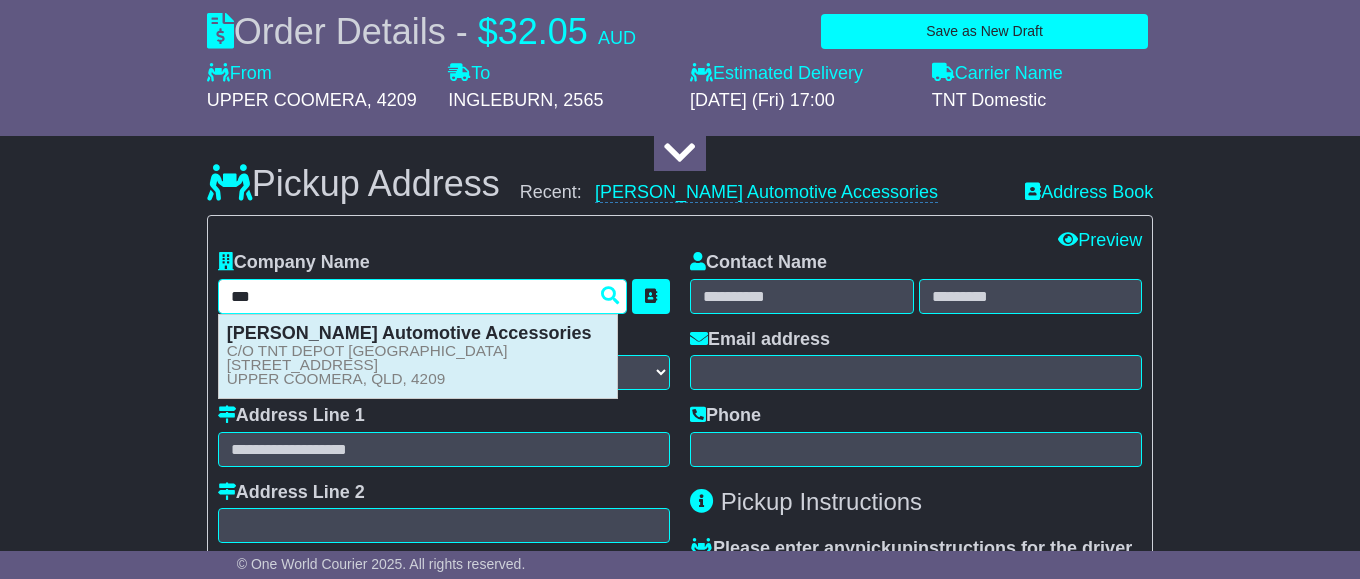 click on "C/O TNT DEPOT GOLD COAST 43 Days Road   UPPER COOMERA, QLD, 4209" at bounding box center [367, 365] 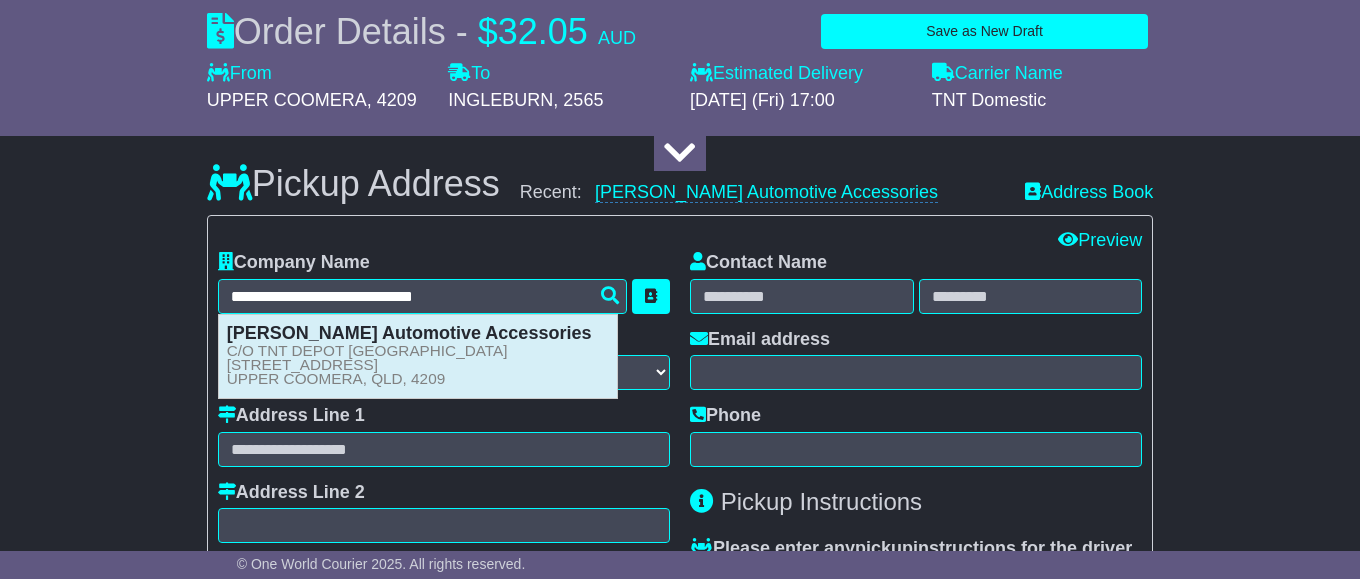 type 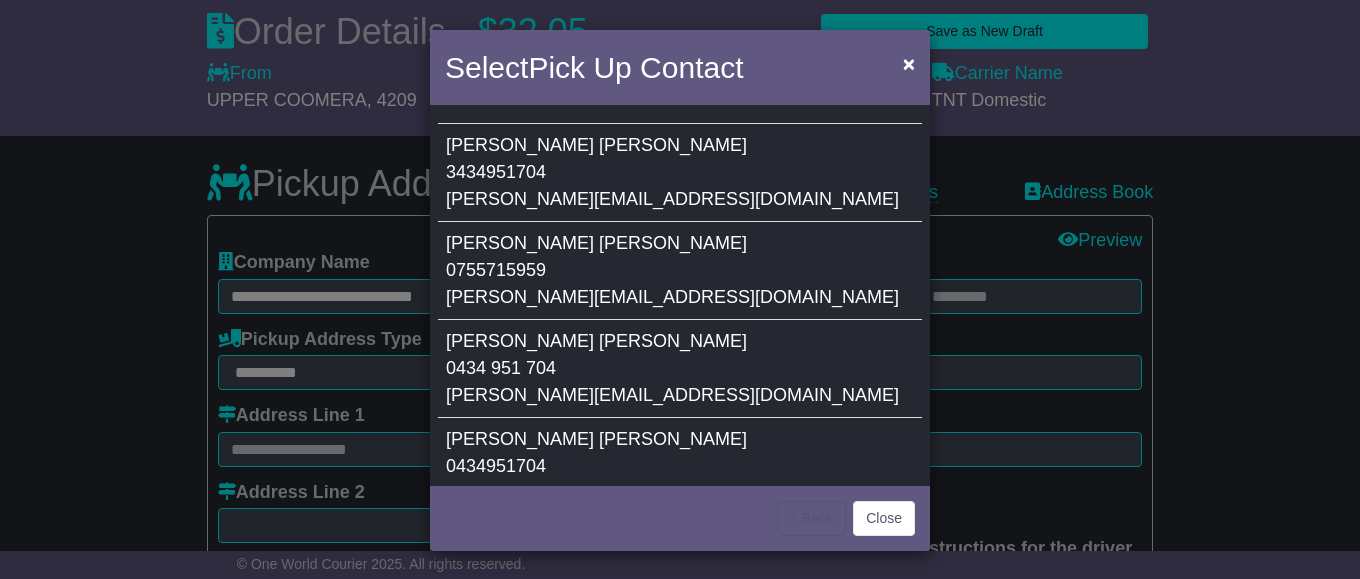 click on "Jeff   Campbell
0755715959
jay-cee@bigpond.com" at bounding box center [680, 271] 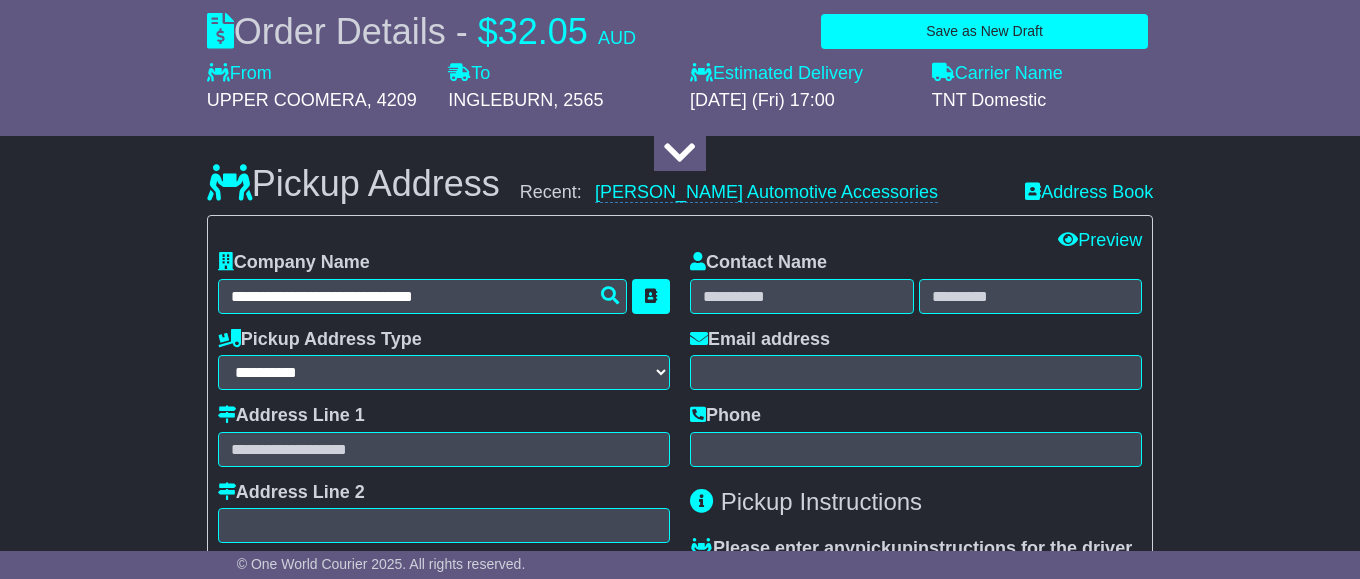 type on "**********" 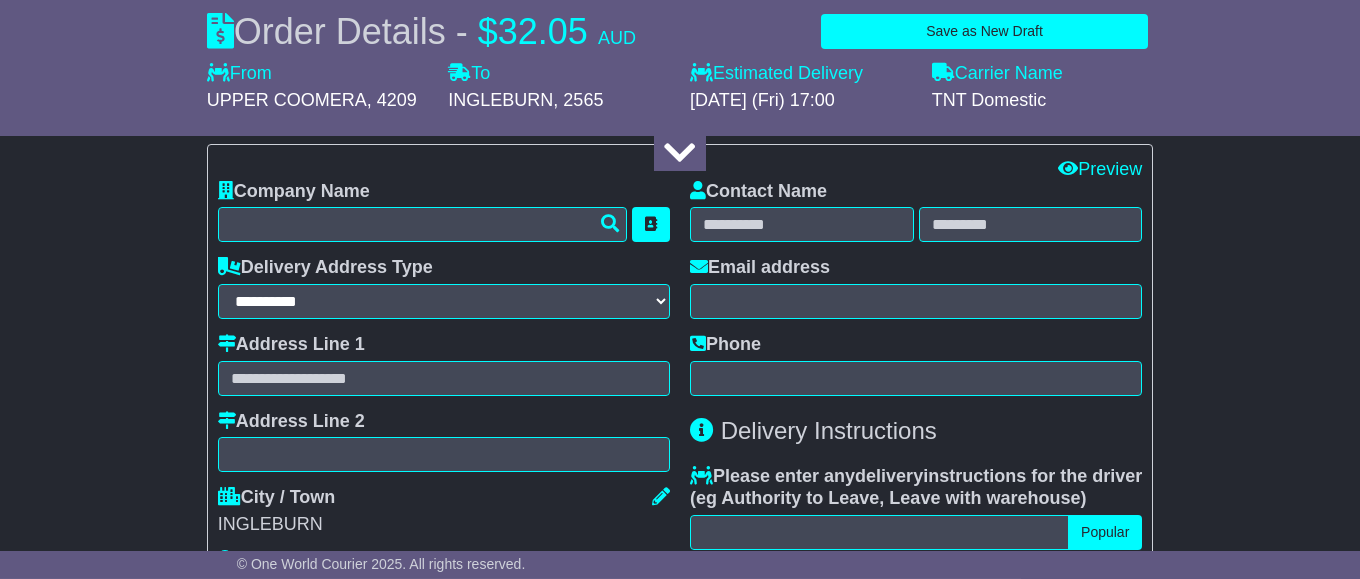 scroll, scrollTop: 1428, scrollLeft: 0, axis: vertical 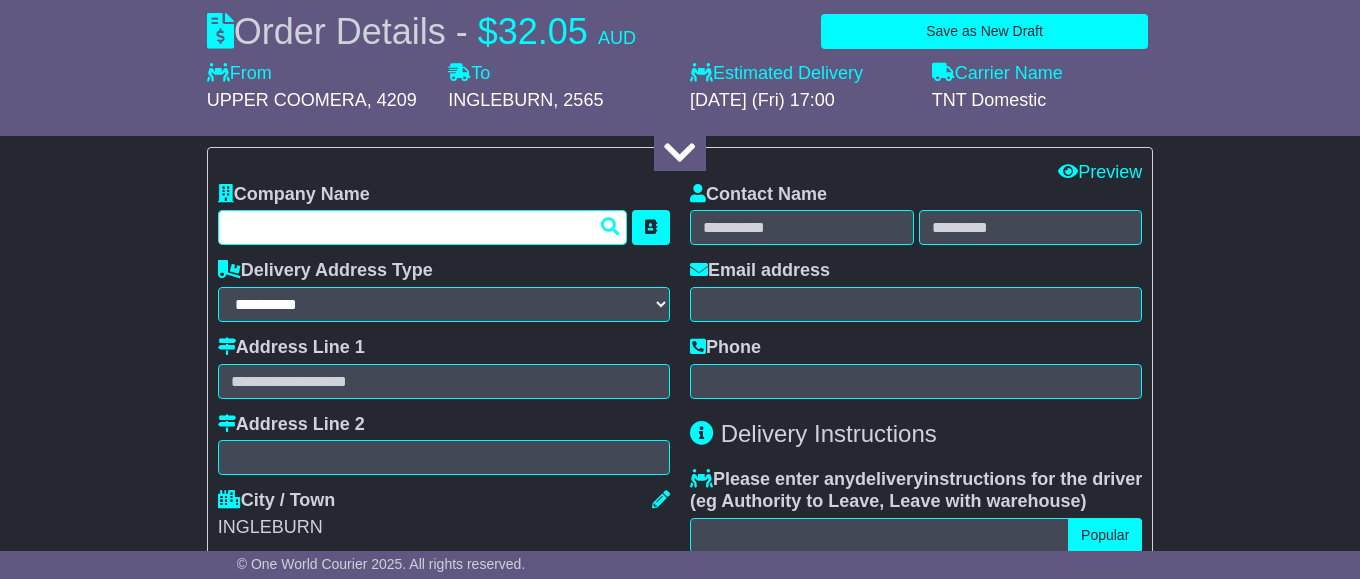 click at bounding box center (422, 227) 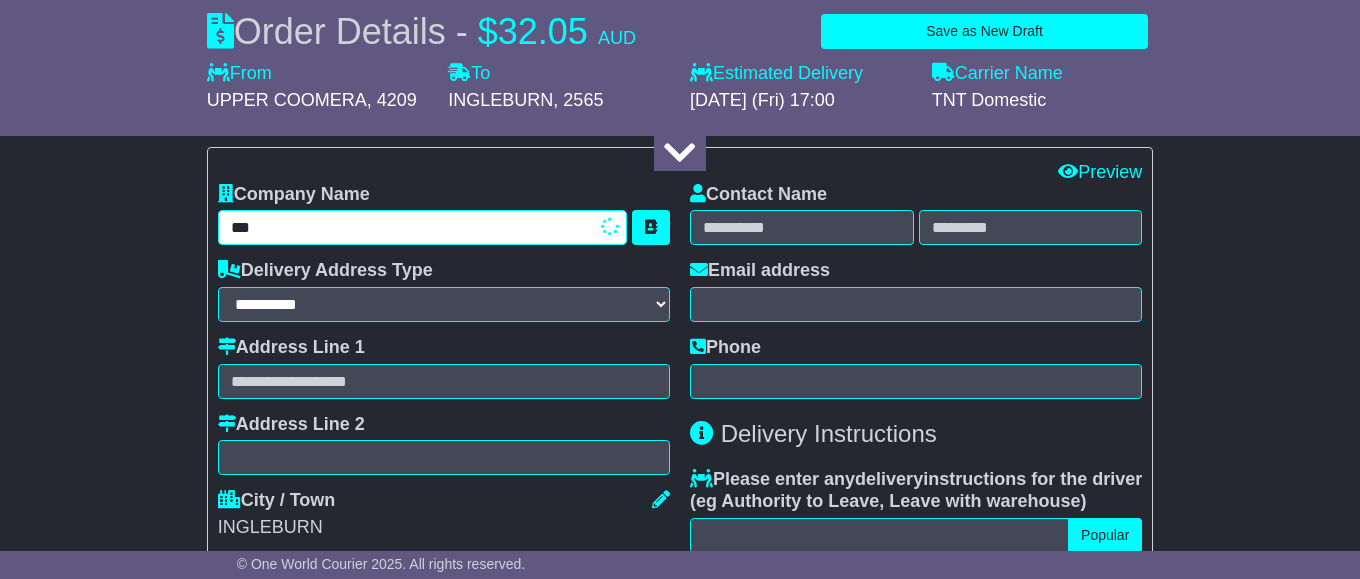 type on "****" 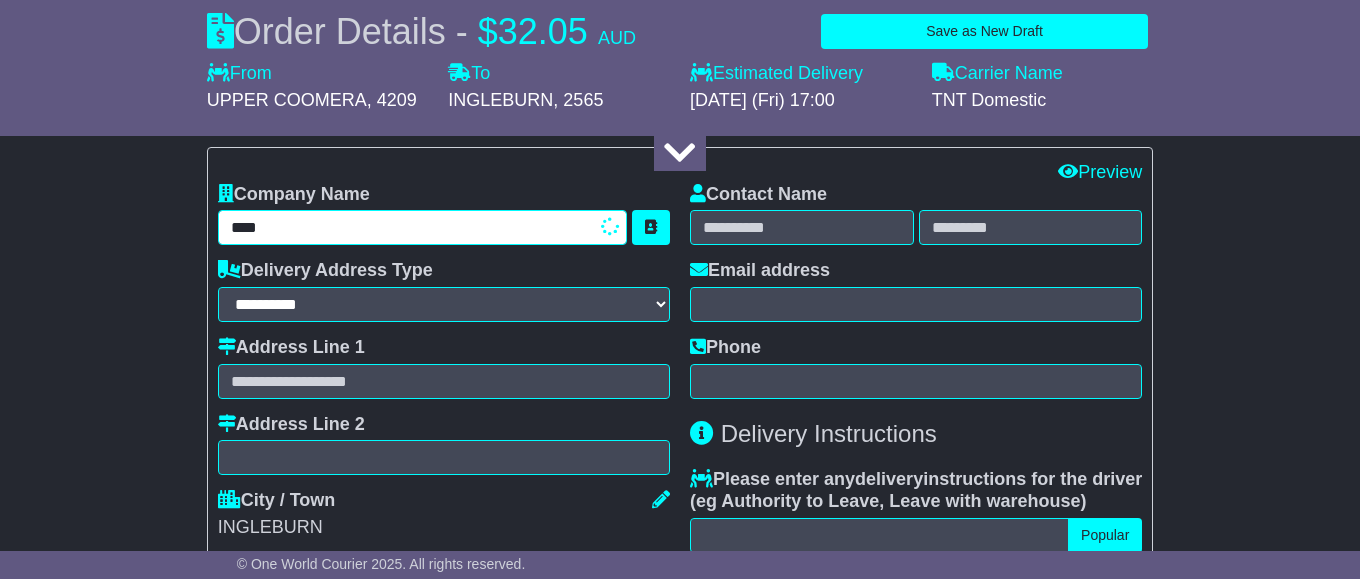 type on "**********" 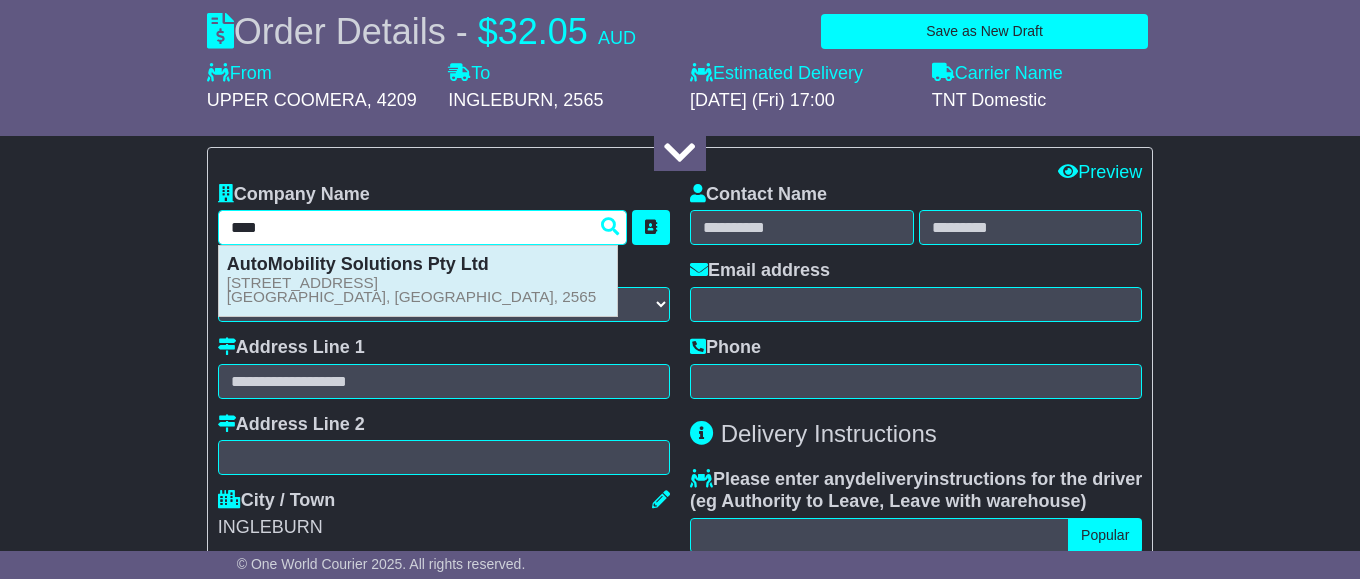click on "AutoMobility Solutions Pty Ltd Unit 1/13 Devon Road   INGLEBURN, NSW, 2565" at bounding box center (418, 280) 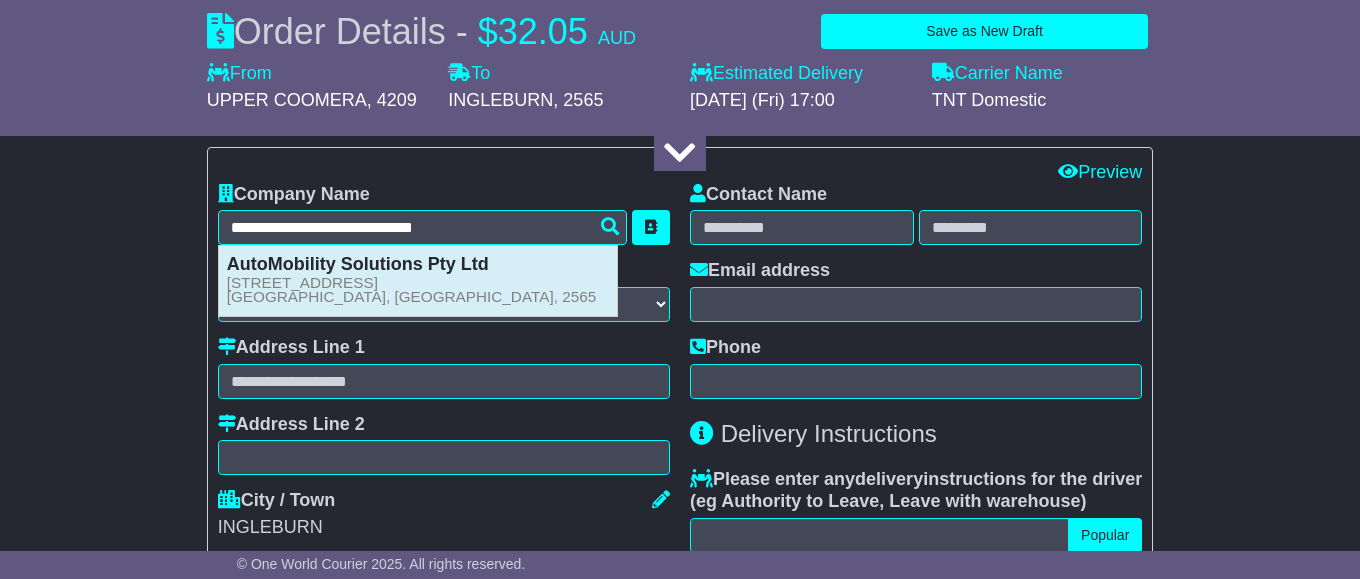 type 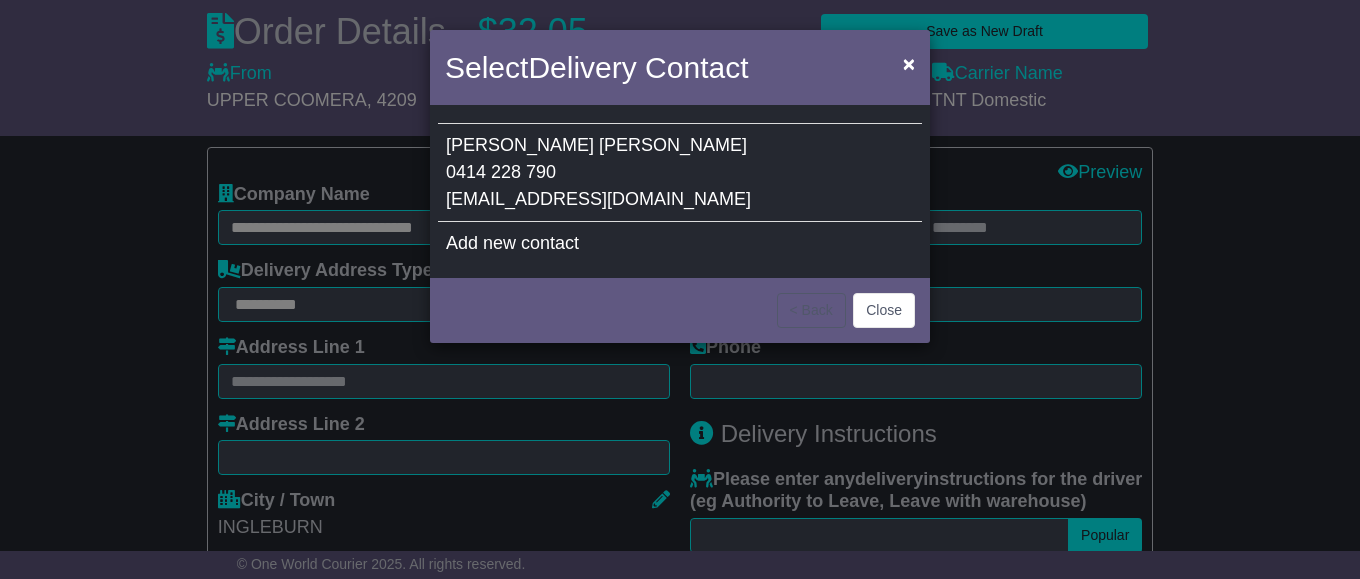 click on "Mick   Rusten
0414 228 790
automobility@bigpond.com" at bounding box center [680, 173] 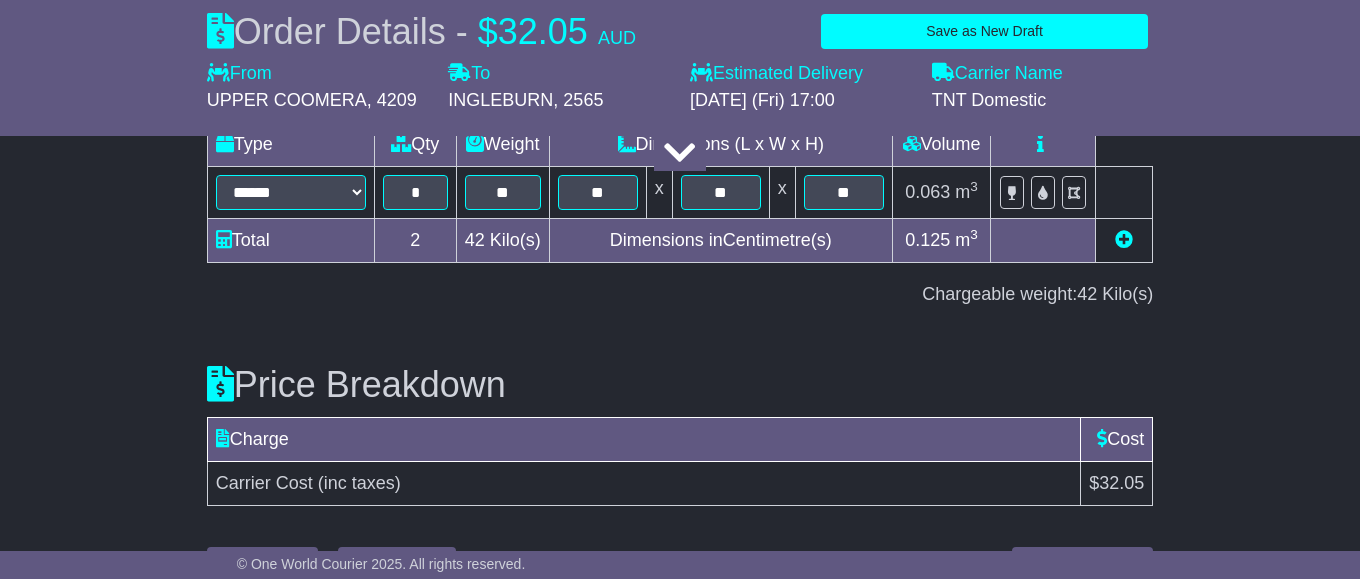 scroll, scrollTop: 2550, scrollLeft: 0, axis: vertical 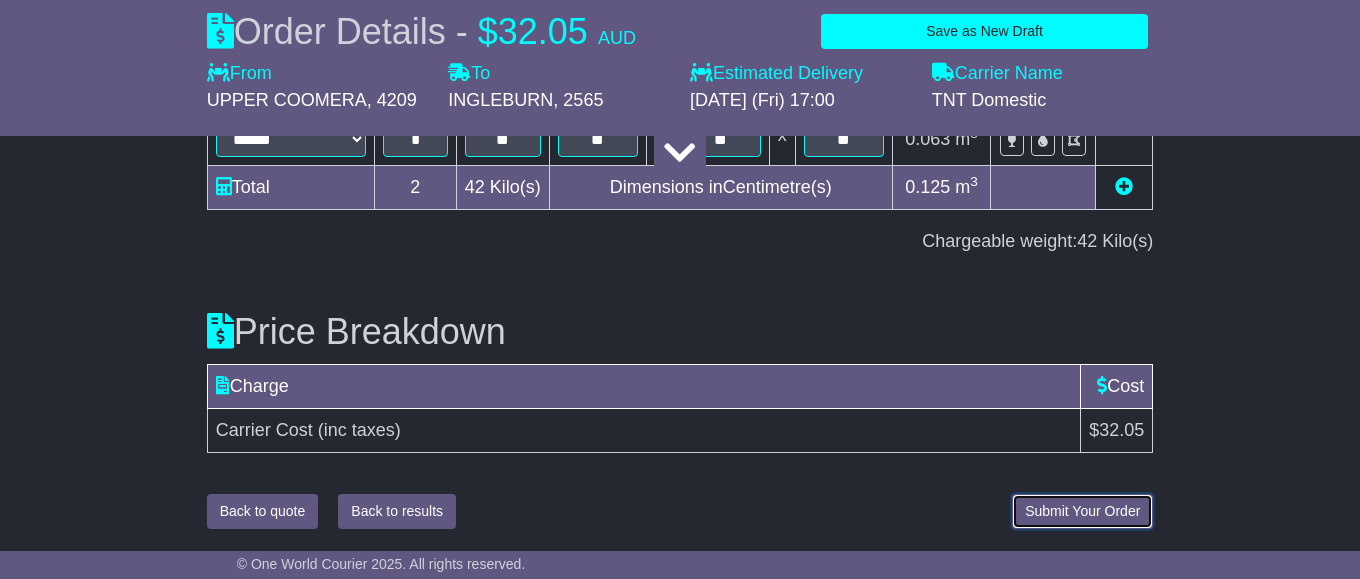 click on "Submit Your Order" at bounding box center [1082, 511] 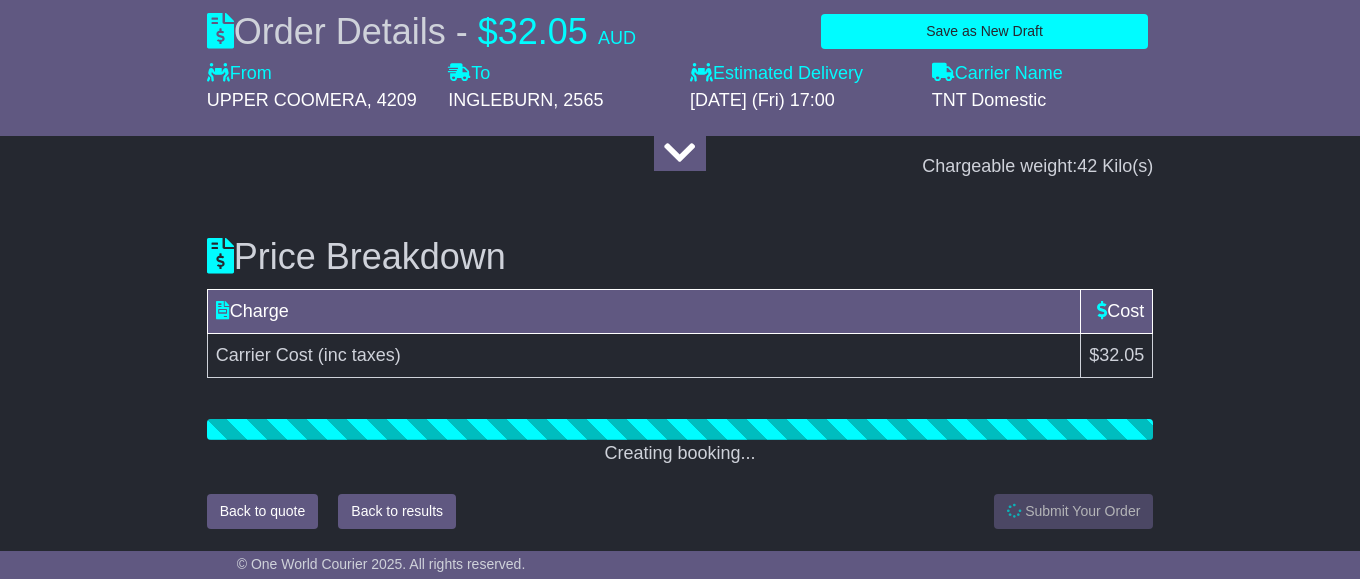 scroll, scrollTop: 2666, scrollLeft: 0, axis: vertical 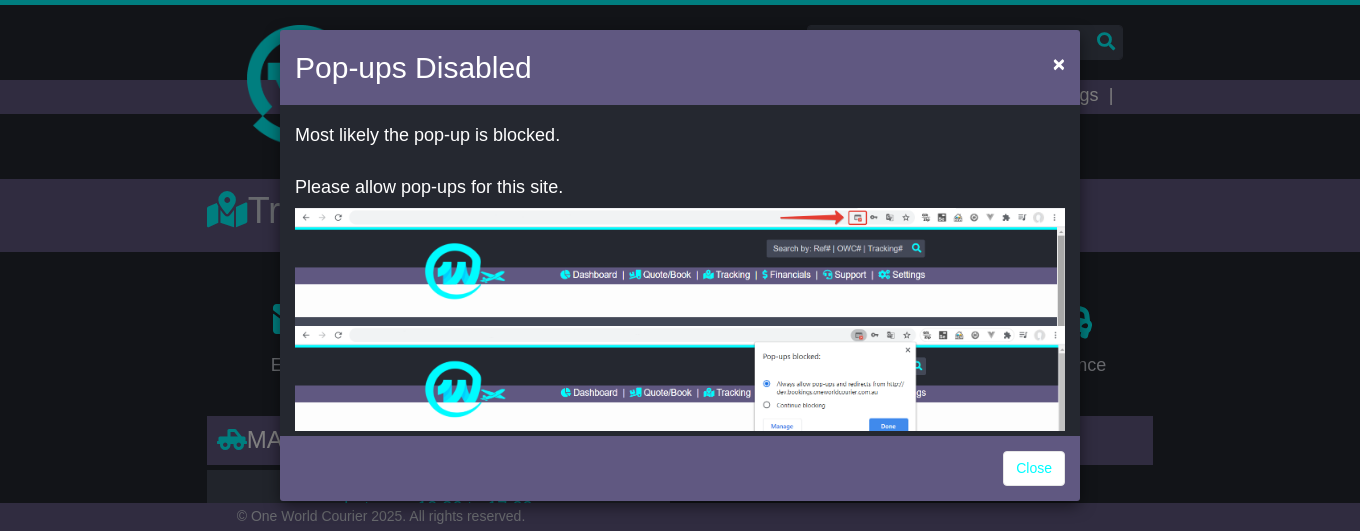 click on "Close" at bounding box center (1034, 468) 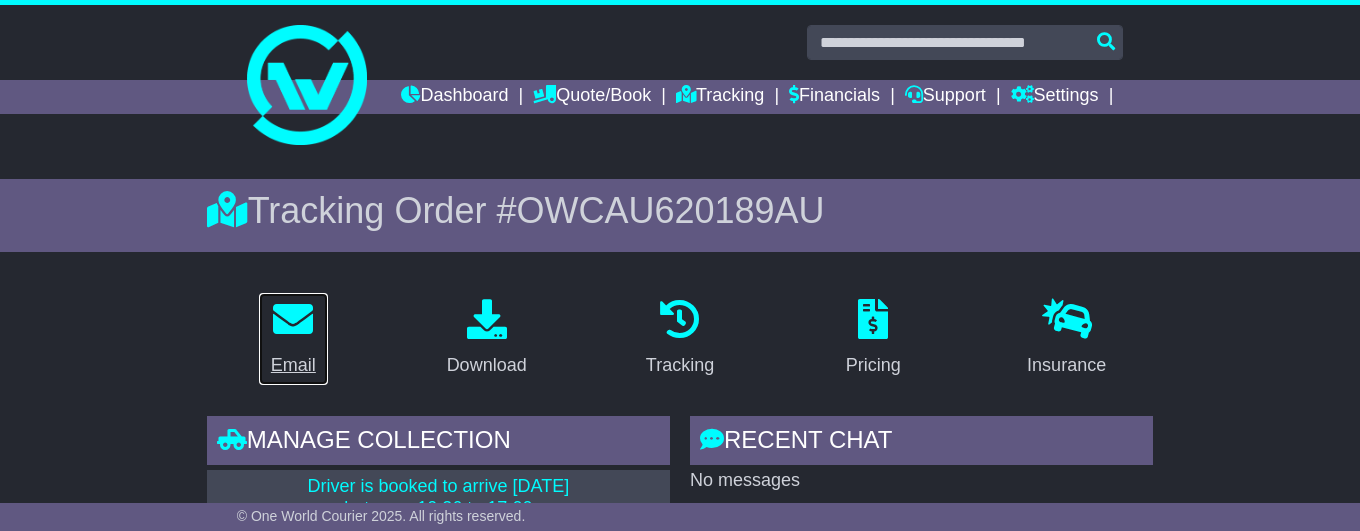 click at bounding box center [293, 319] 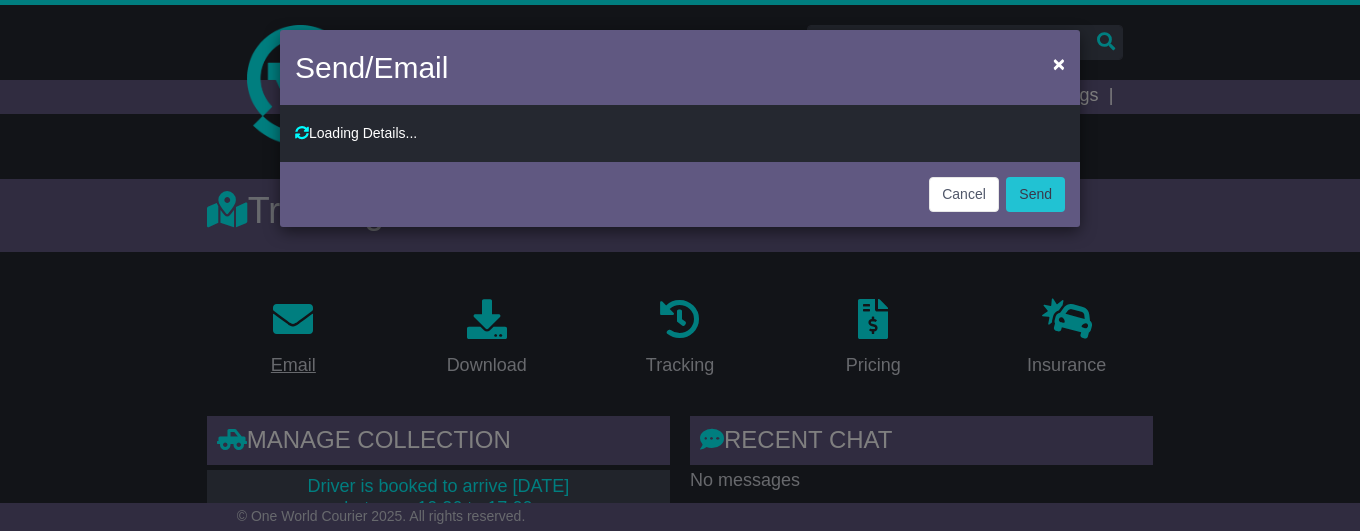 type on "**********" 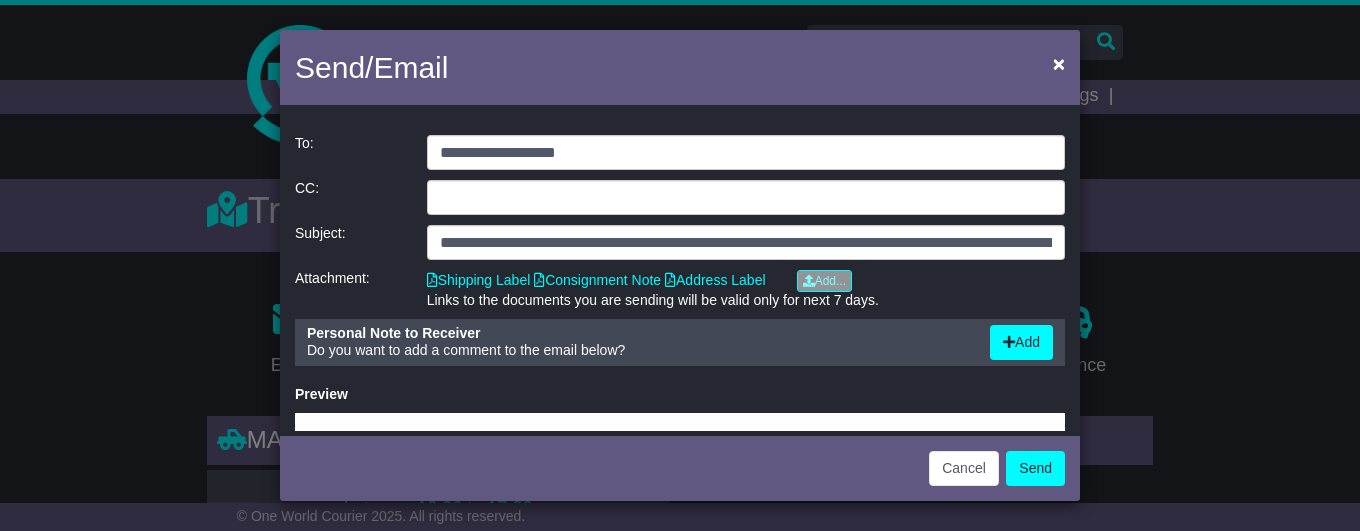 scroll, scrollTop: 0, scrollLeft: 0, axis: both 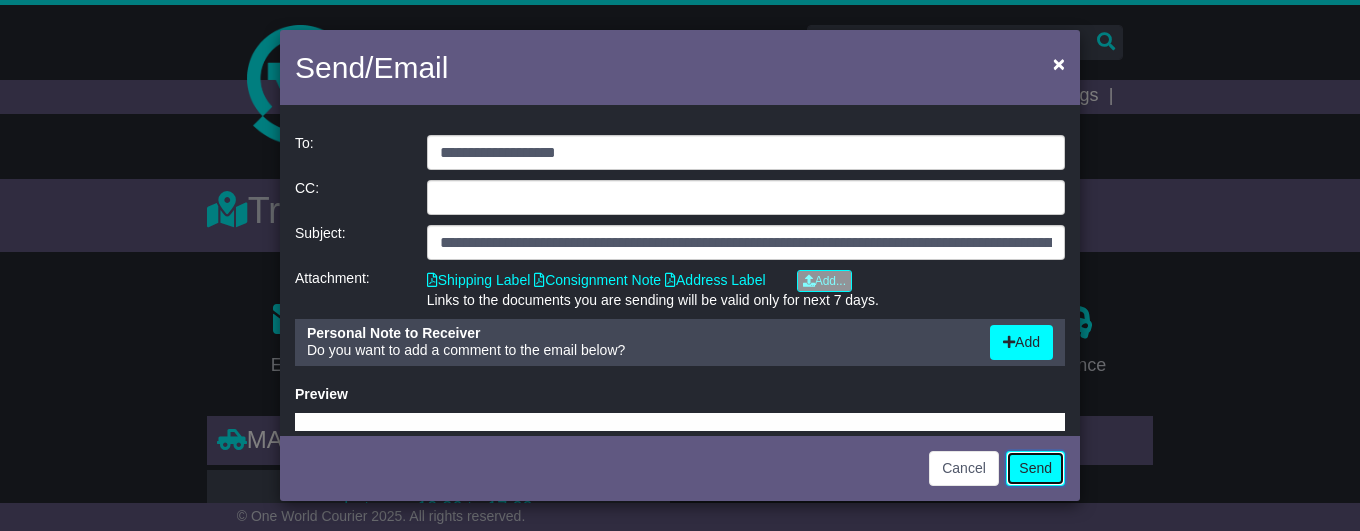 click on "Send" 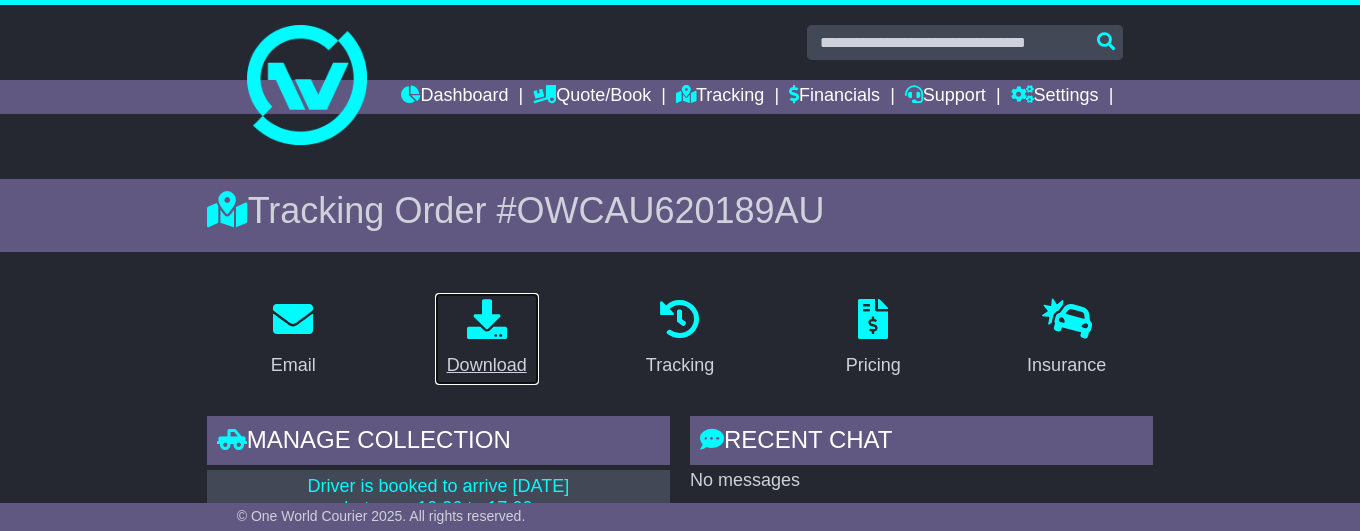 click at bounding box center [487, 319] 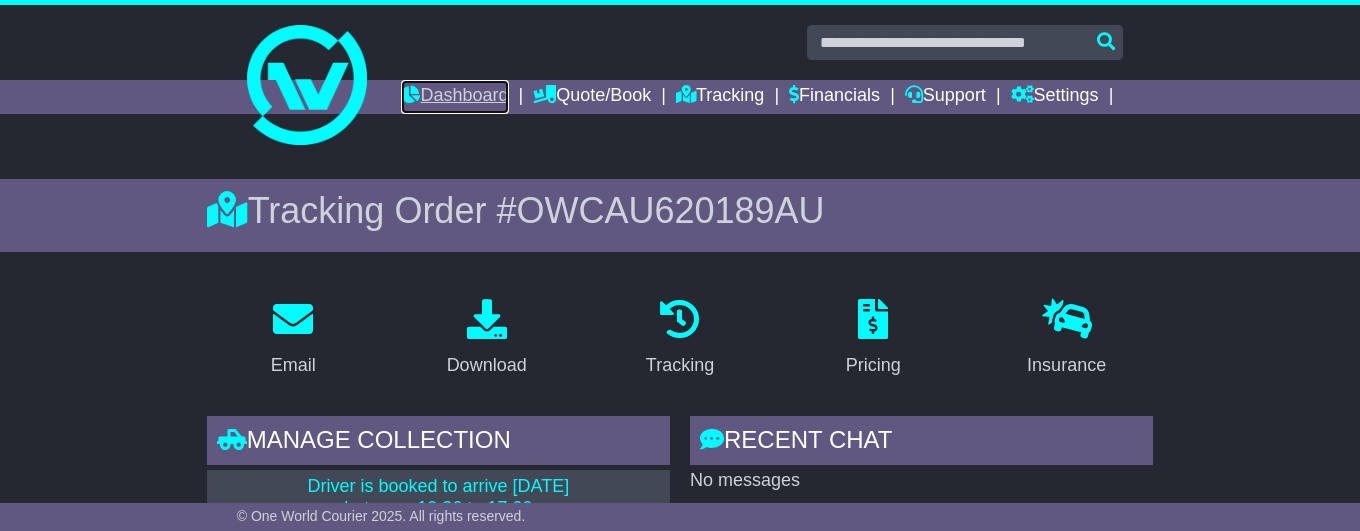 click on "Dashboard" at bounding box center [454, 97] 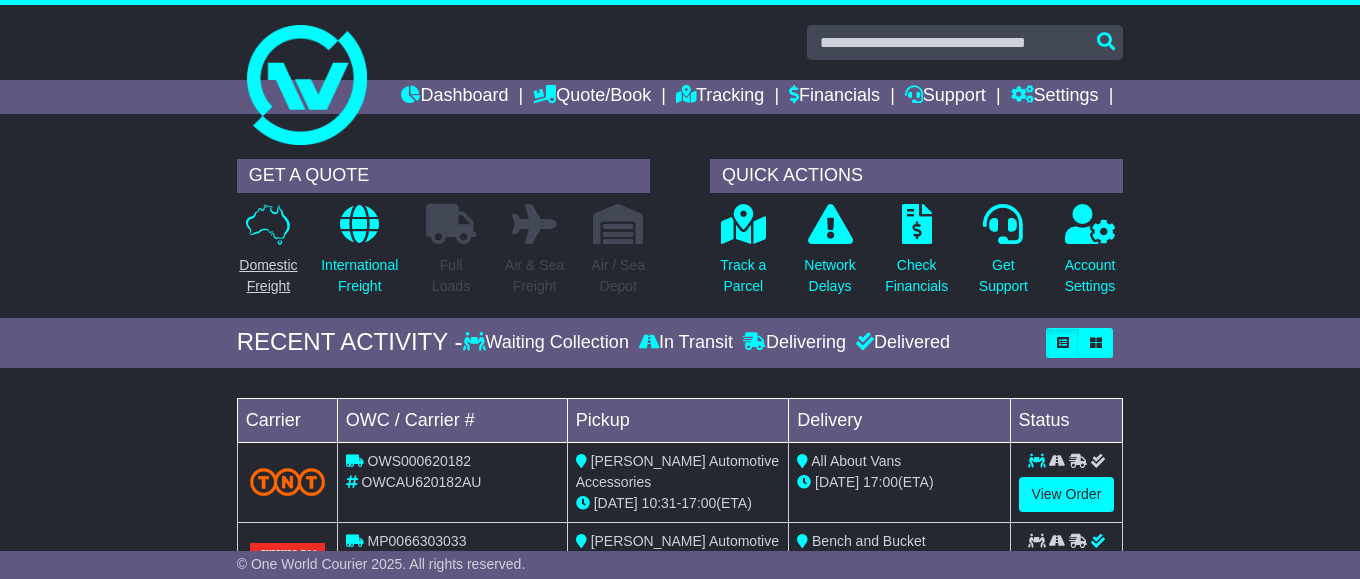 scroll, scrollTop: 0, scrollLeft: 0, axis: both 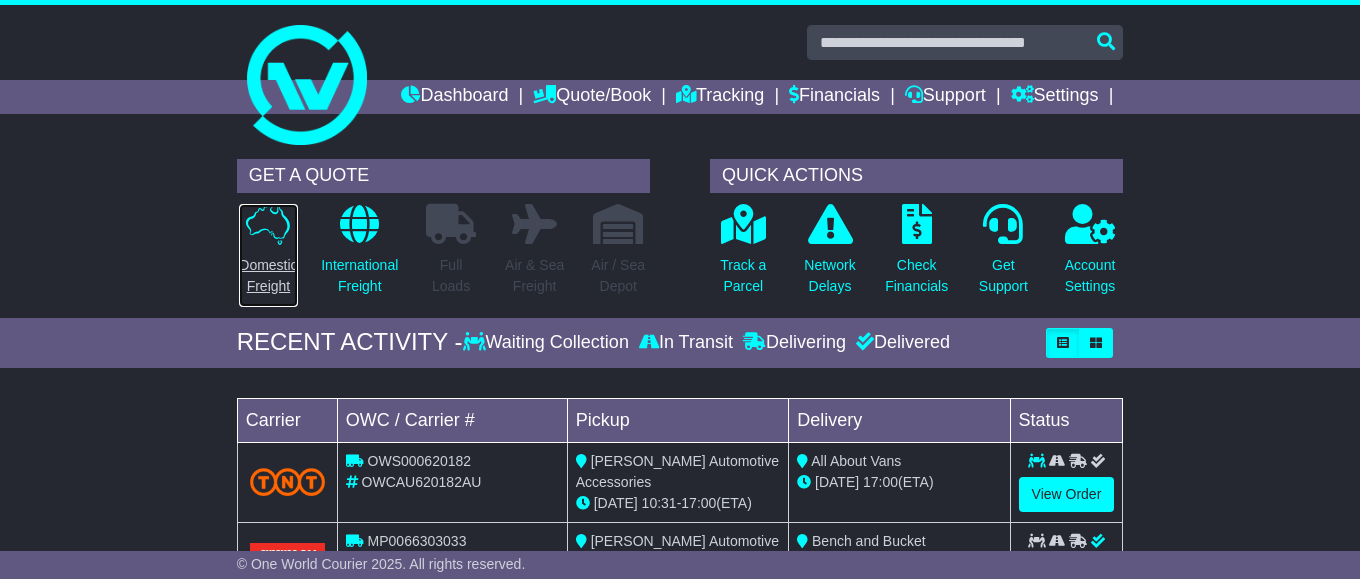 click at bounding box center [268, 224] 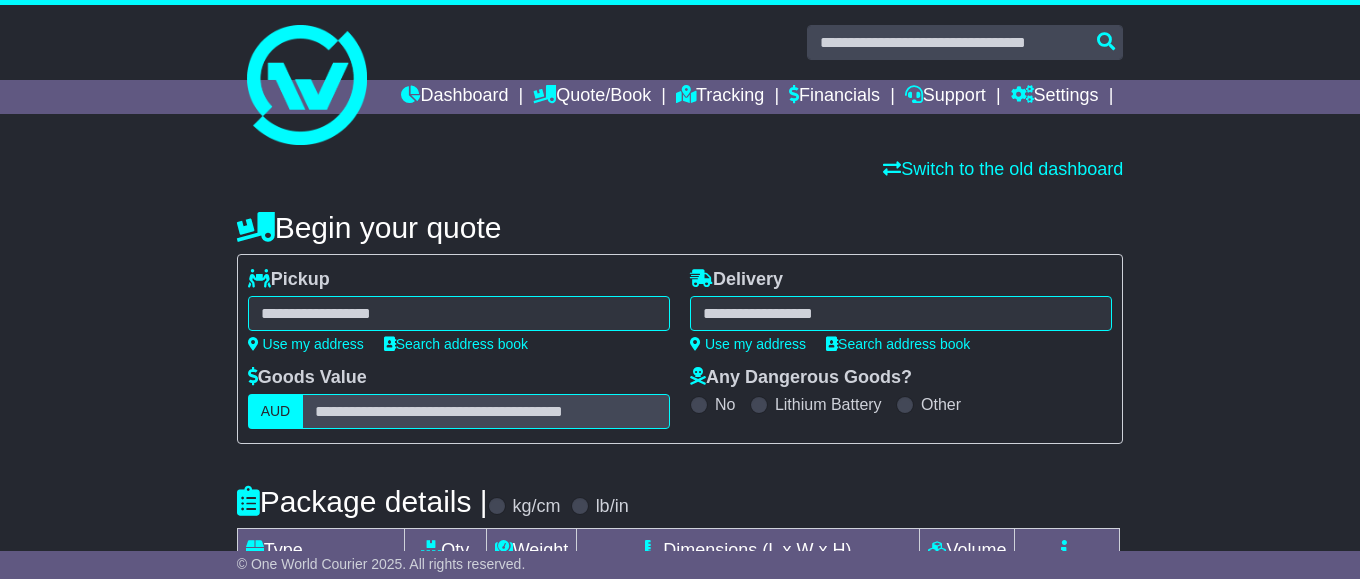 scroll, scrollTop: 0, scrollLeft: 0, axis: both 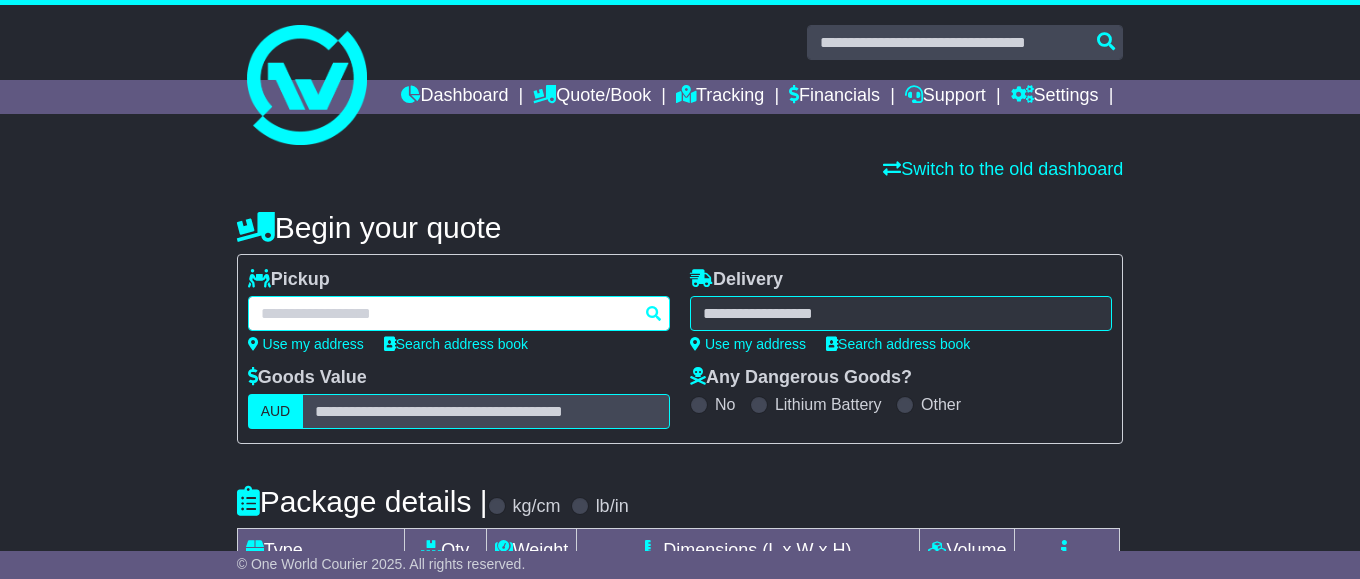 click at bounding box center [459, 313] 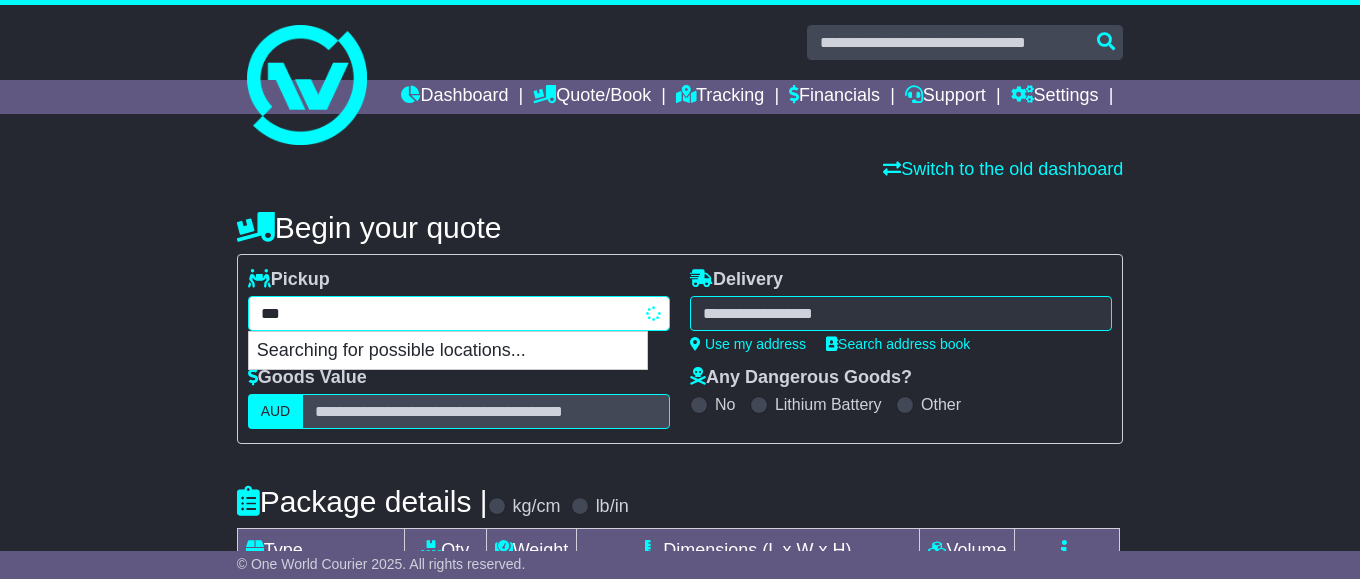 type on "****" 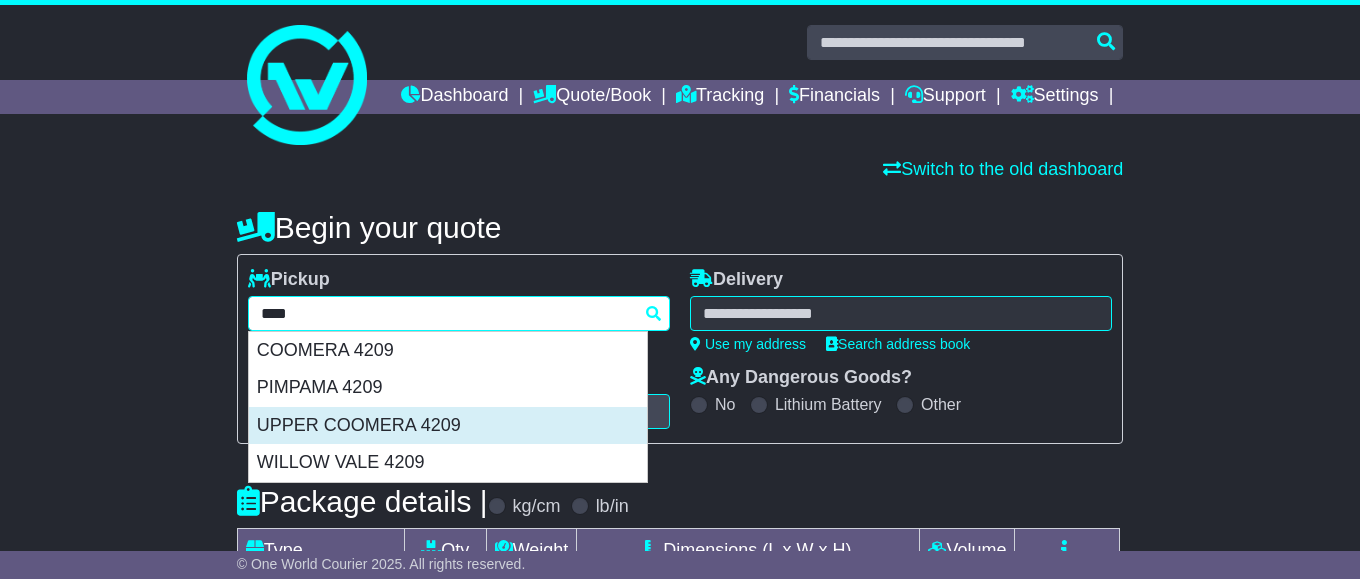 click on "UPPER COOMERA 4209" at bounding box center (448, 426) 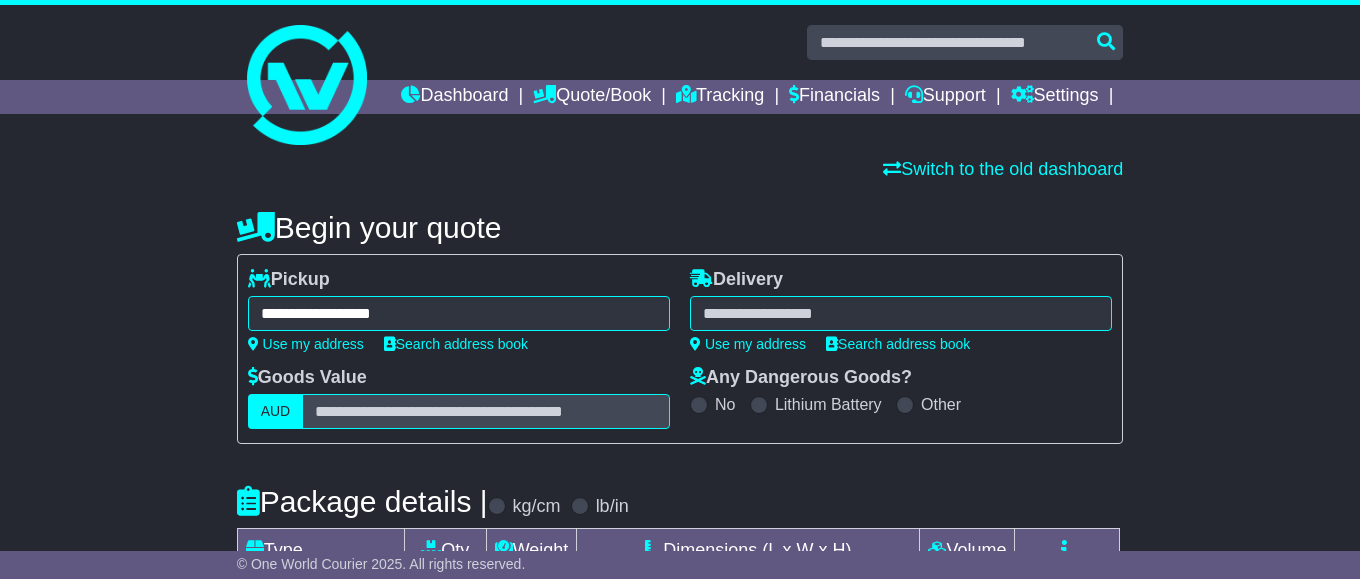type on "**********" 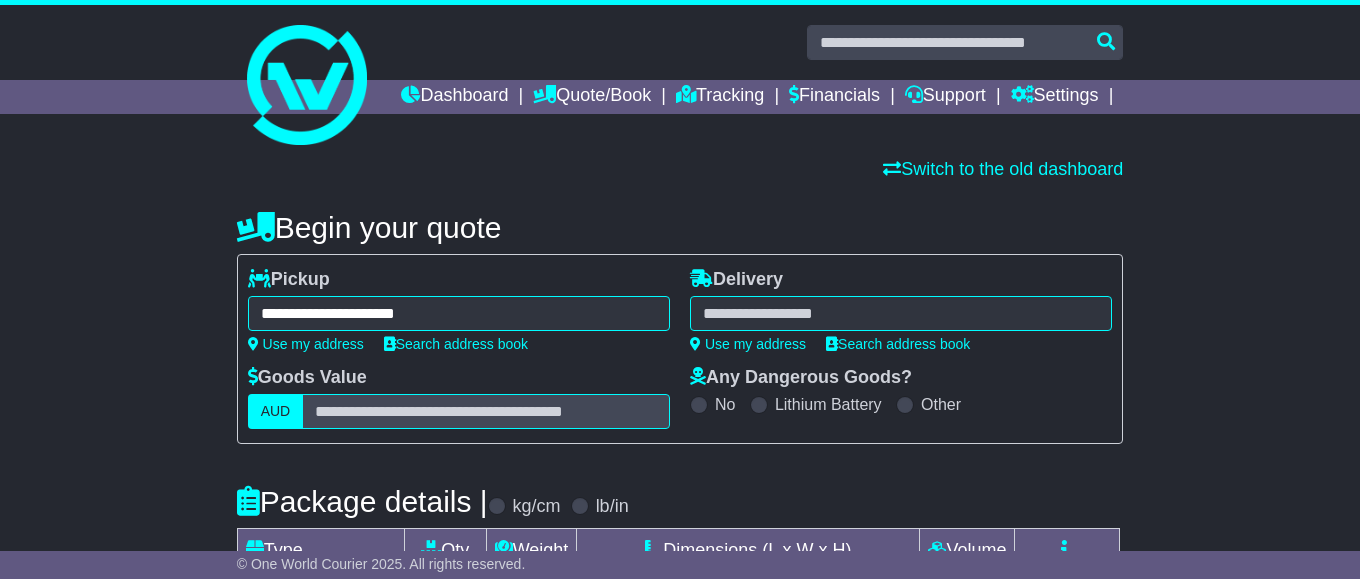 click at bounding box center (901, 313) 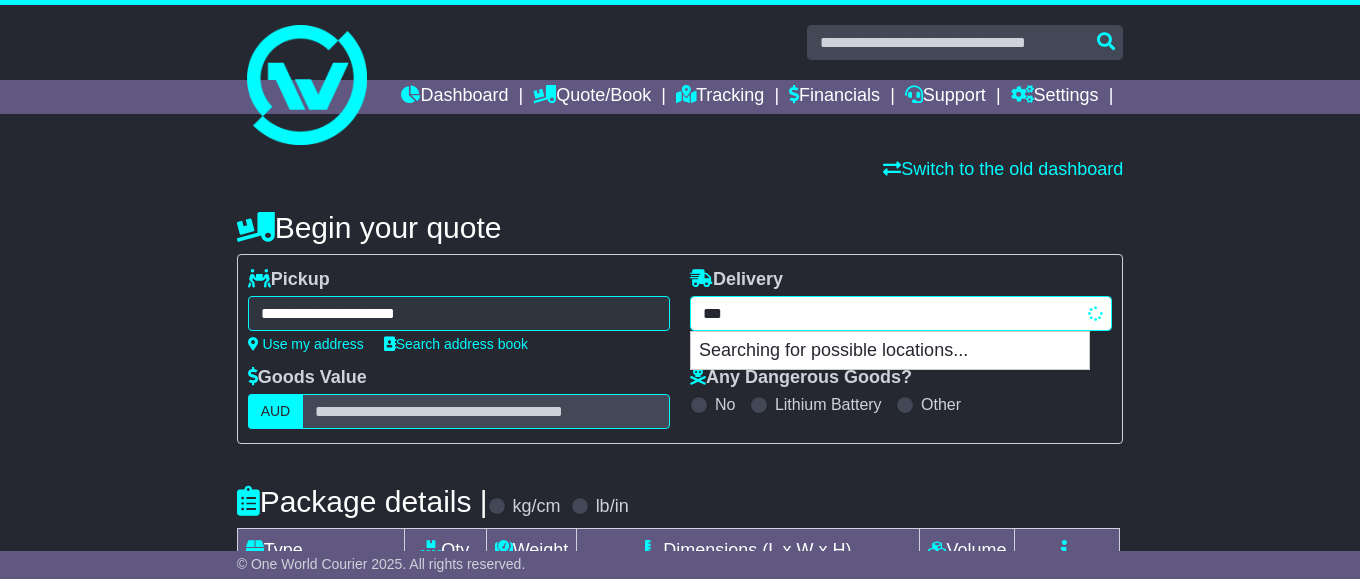type on "****" 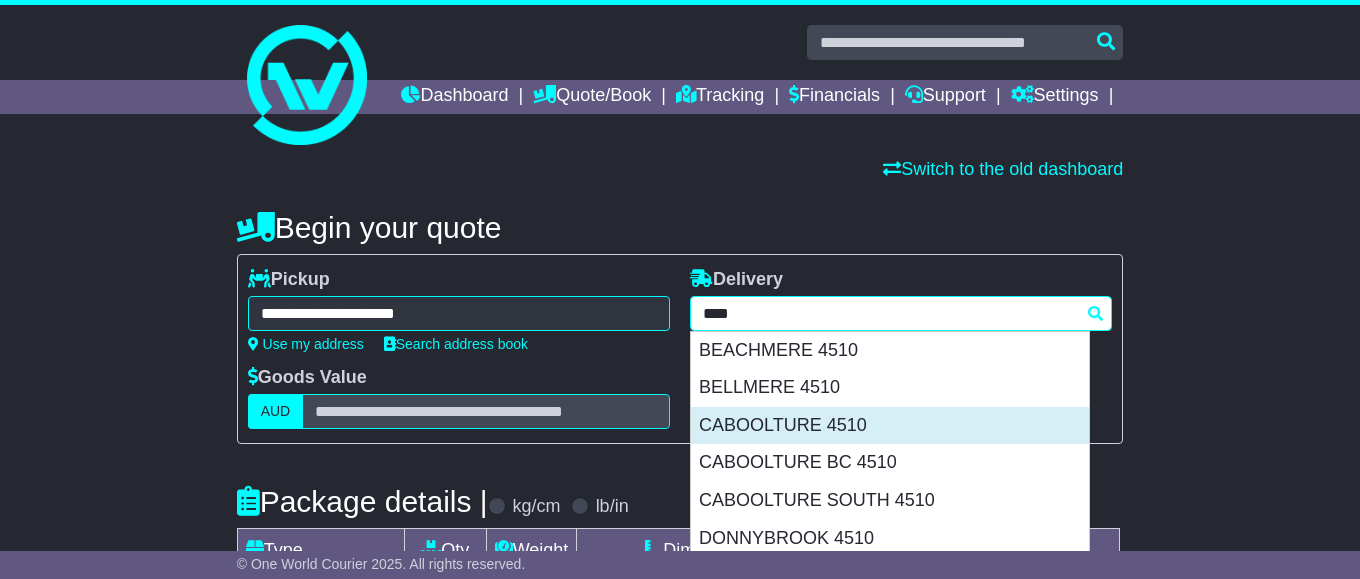 click on "CABOOLTURE 4510" at bounding box center (890, 426) 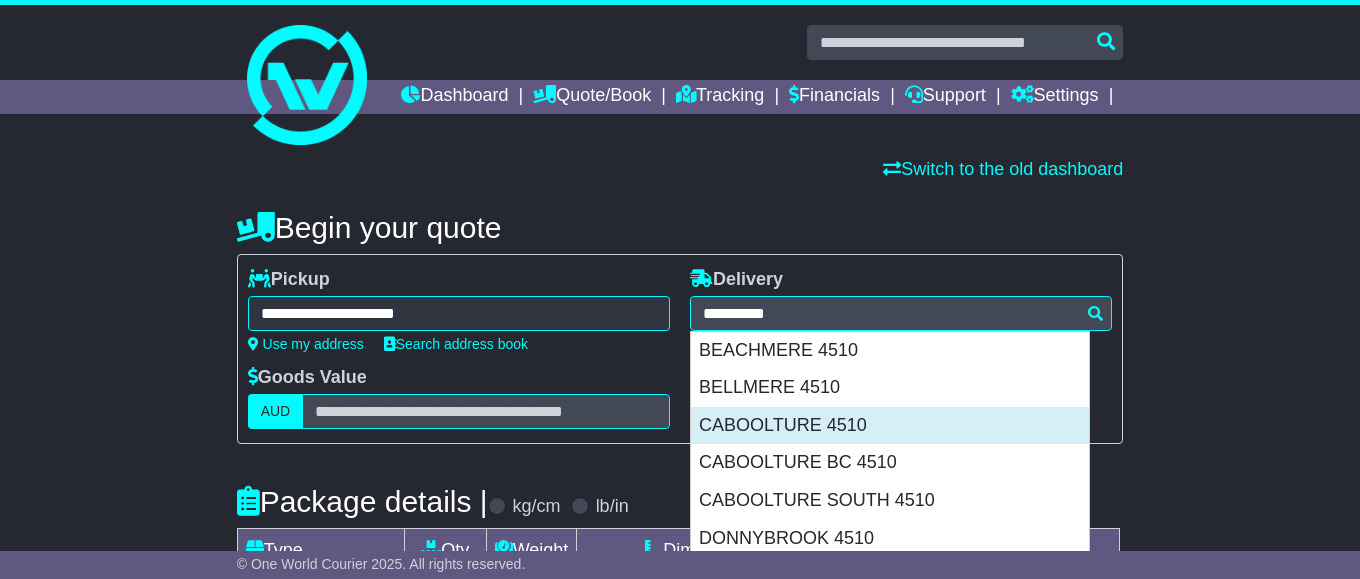 type on "**********" 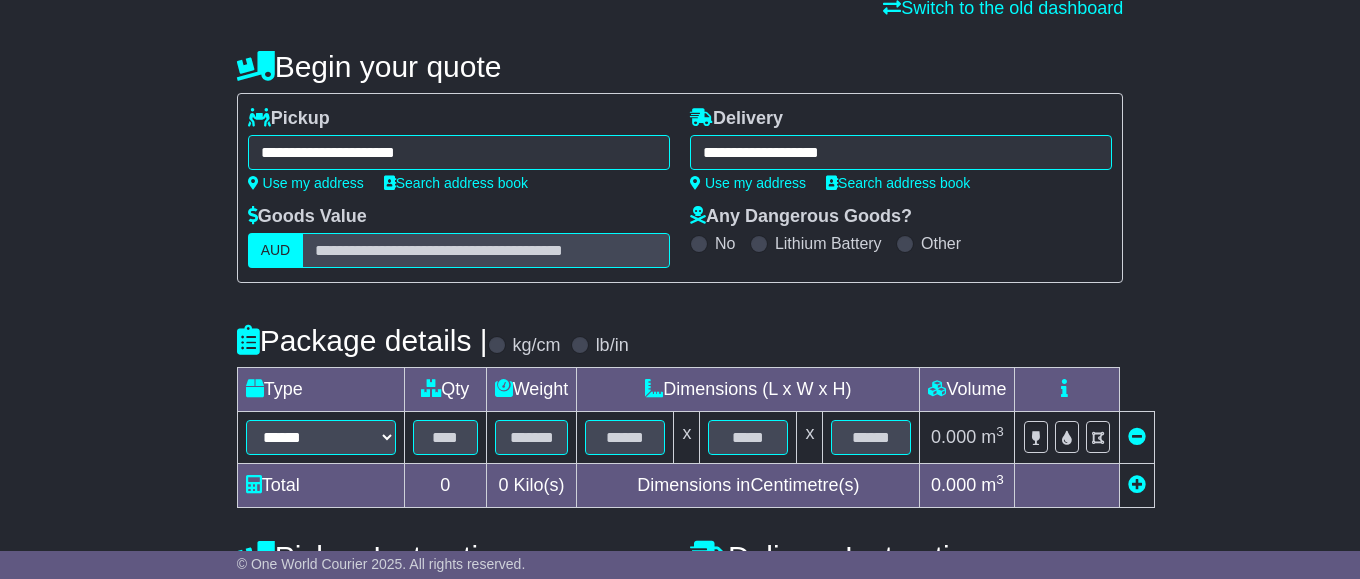scroll, scrollTop: 306, scrollLeft: 0, axis: vertical 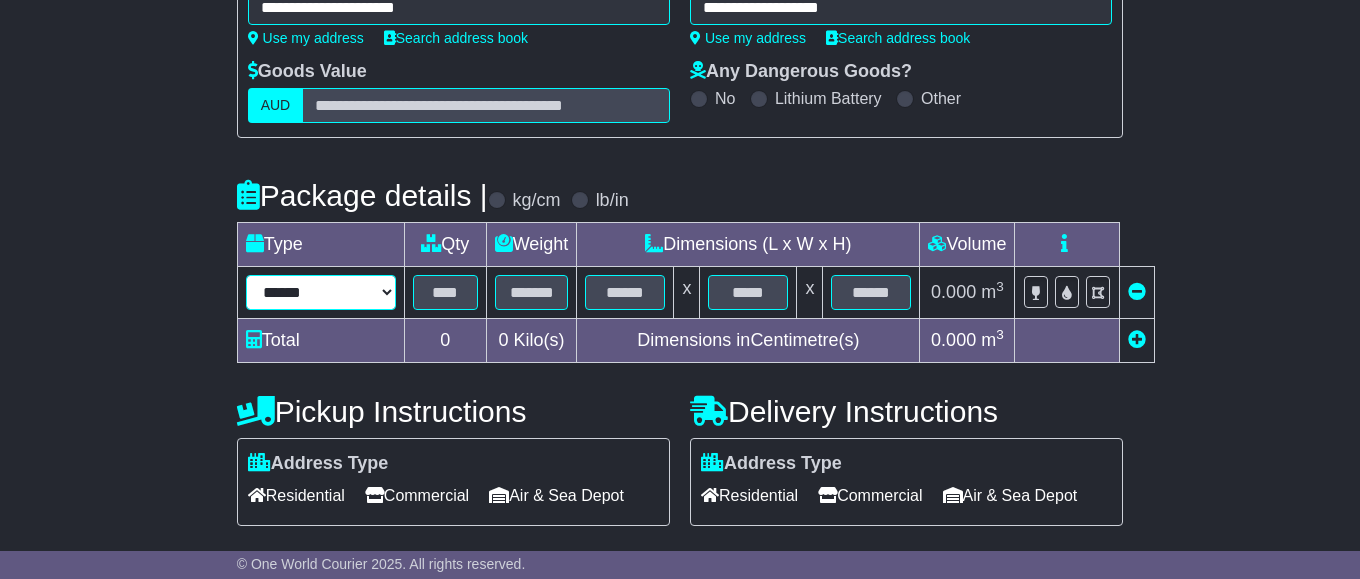 click on "****** ****** *** ******** ***** **** **** ****** *** *******" at bounding box center (321, 292) 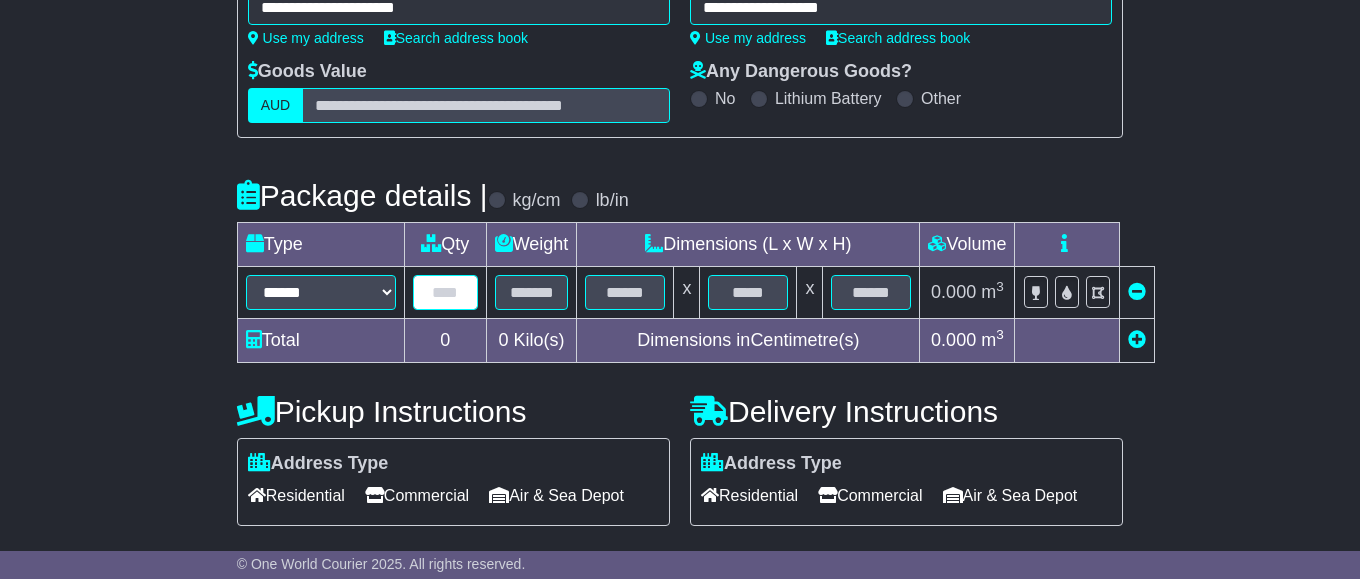click at bounding box center (445, 292) 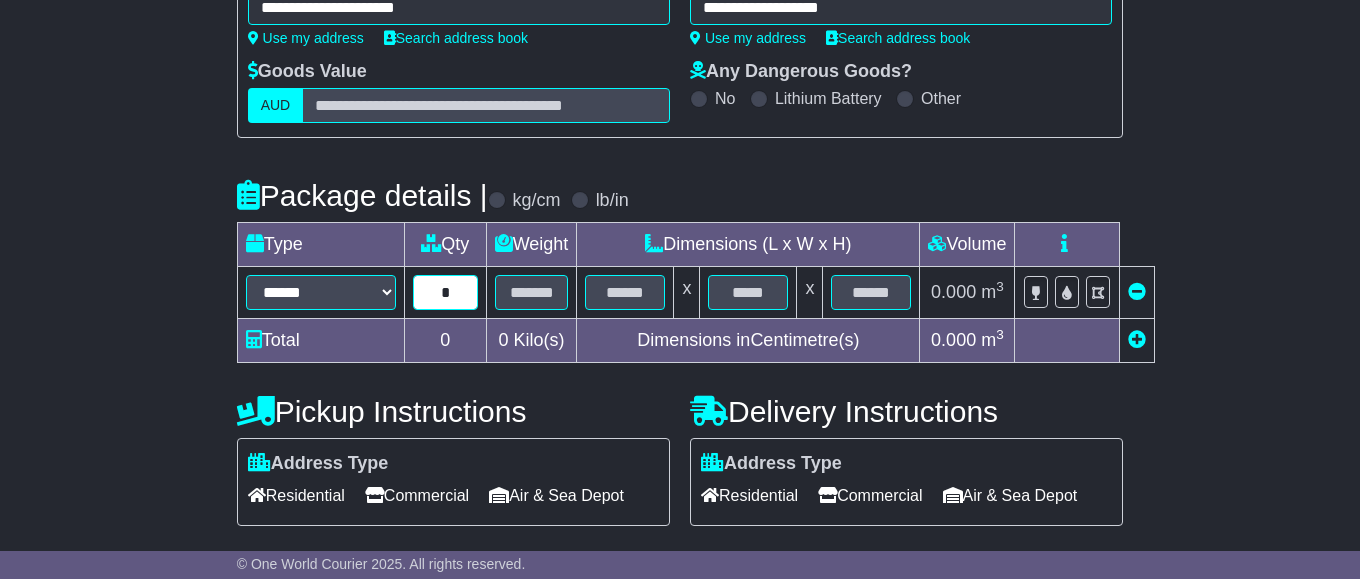 type on "*" 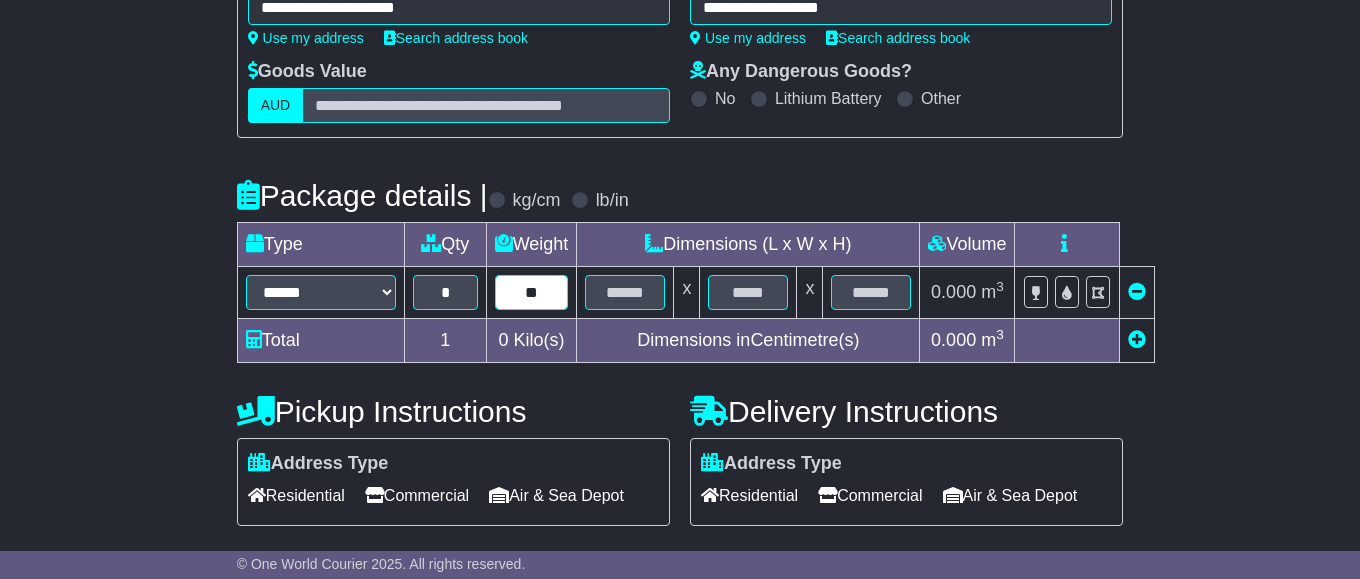 type on "**" 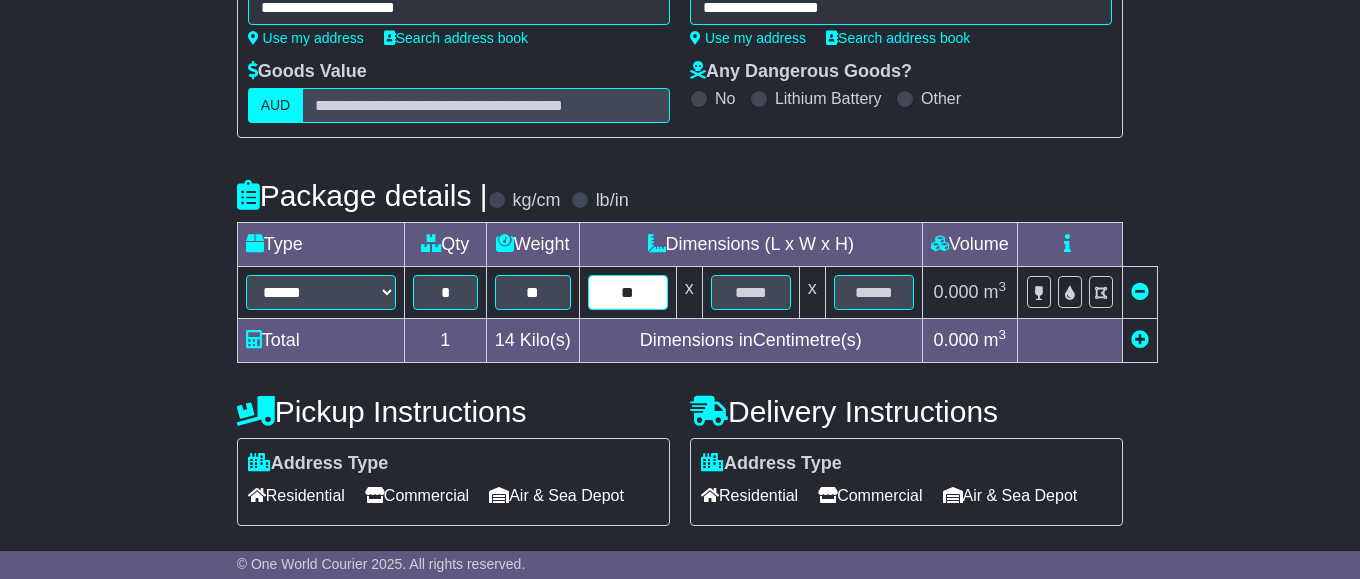 type on "**" 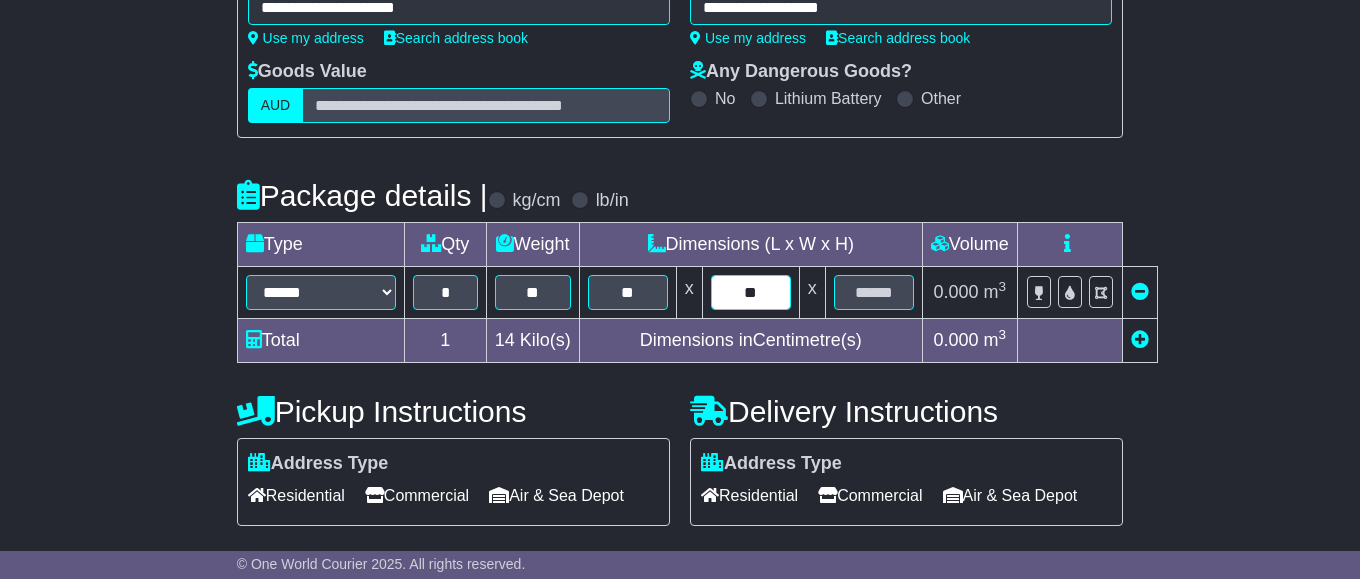 type on "**" 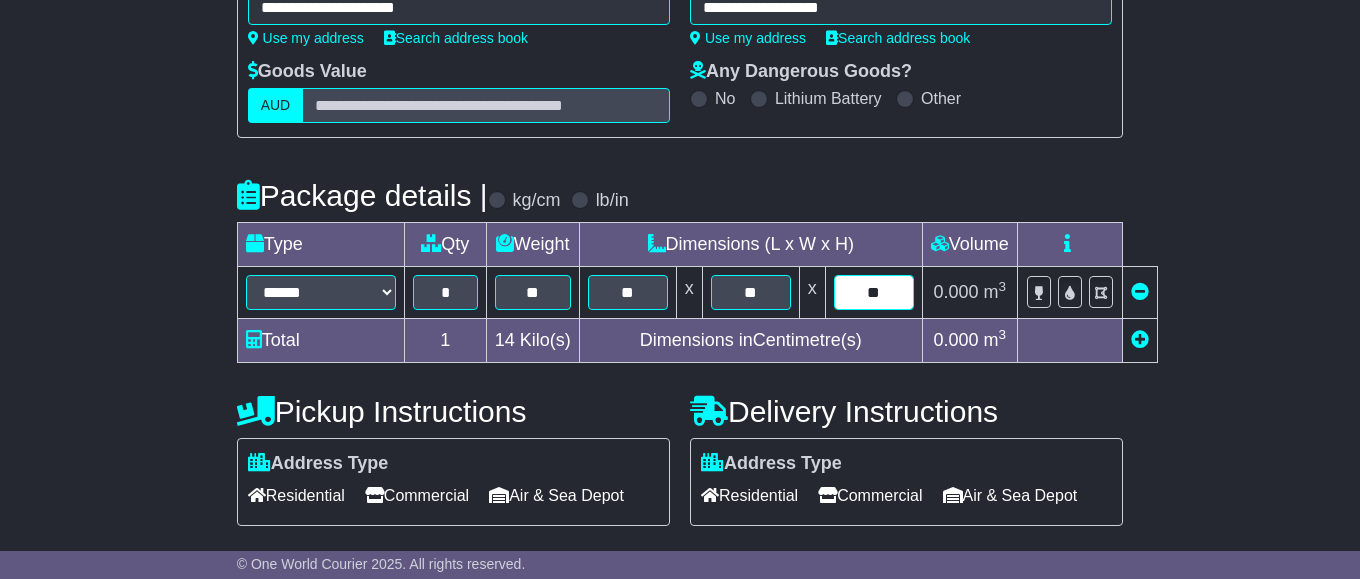 type on "**" 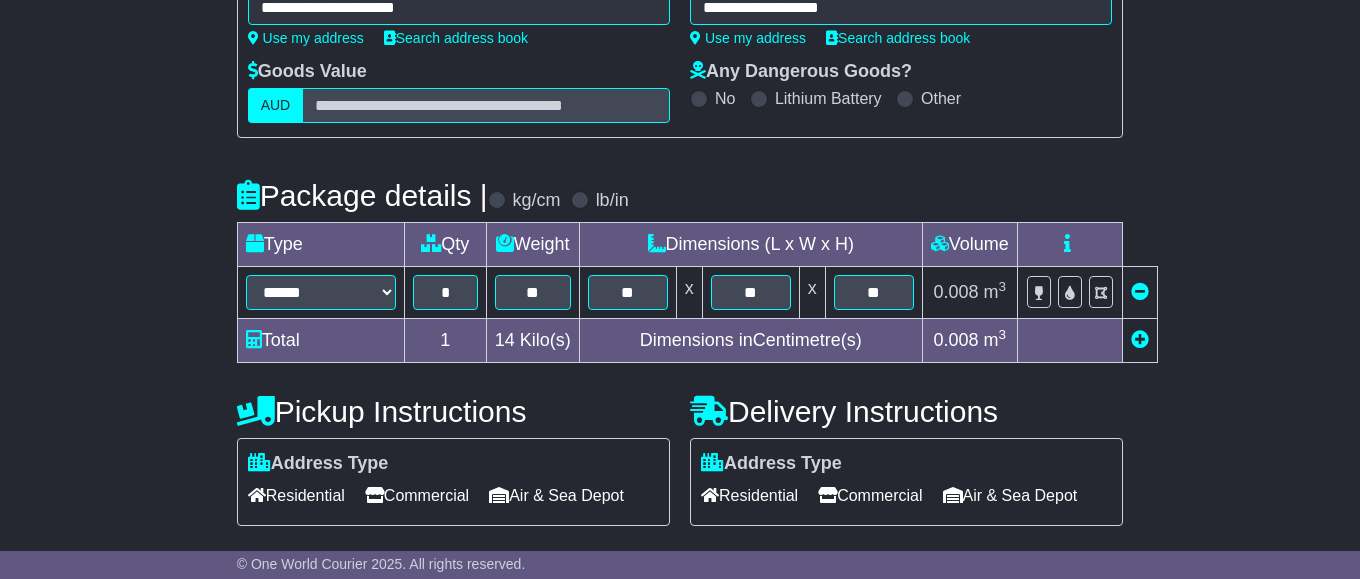 type 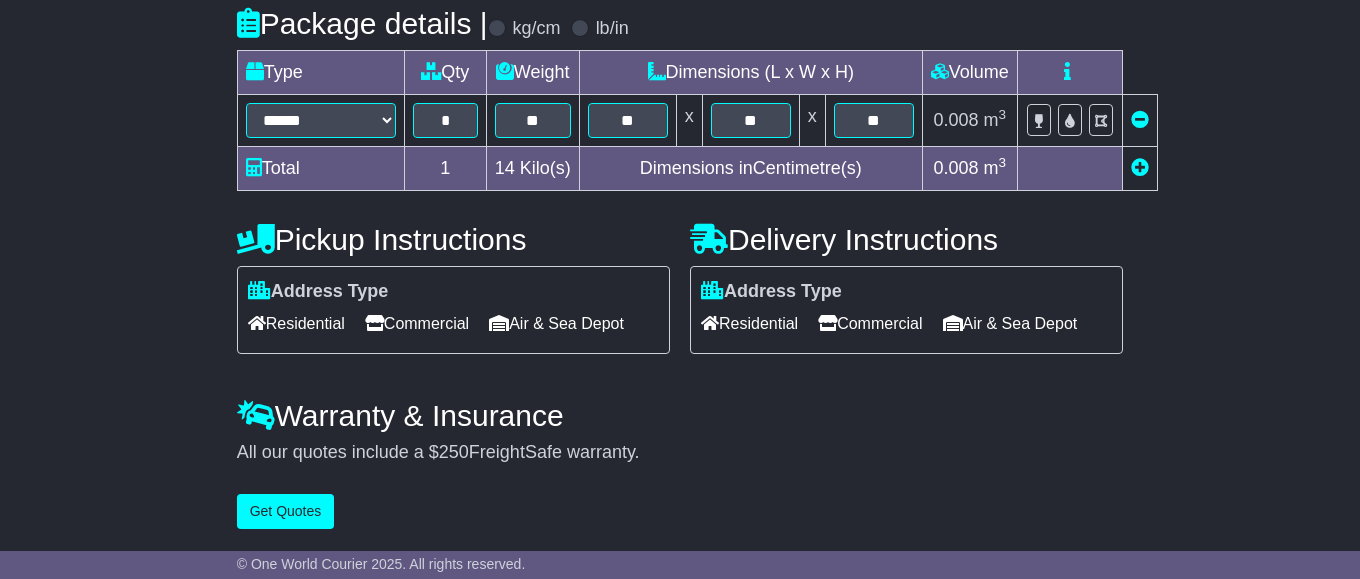 click on "Commercial" at bounding box center (417, 323) 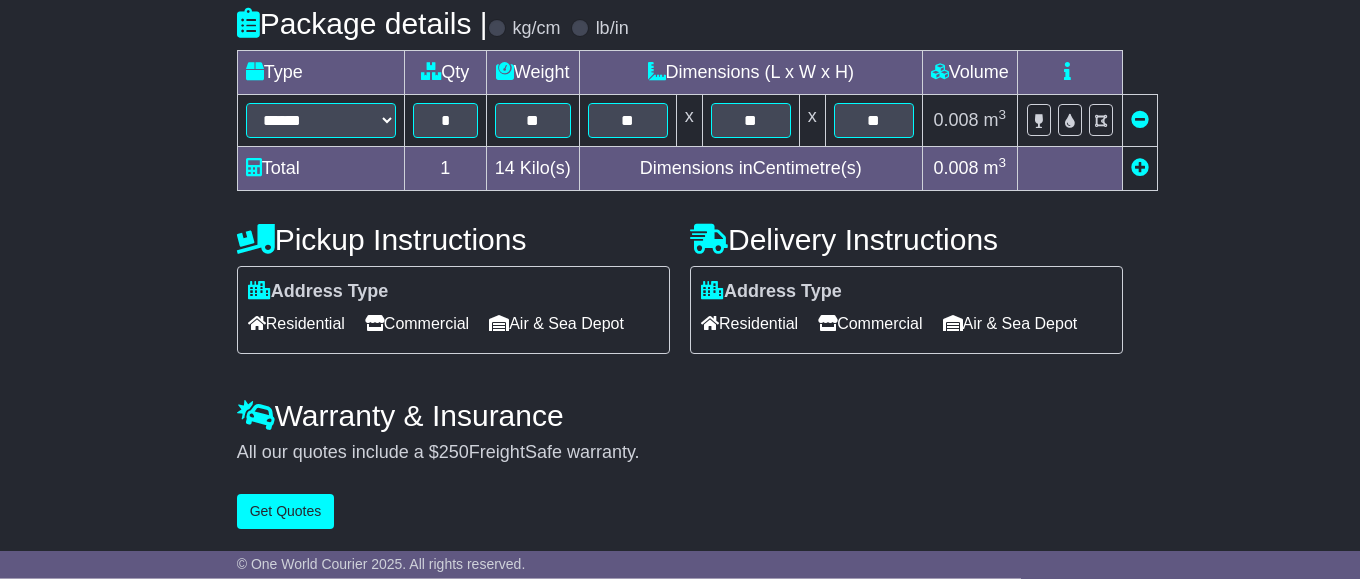 scroll, scrollTop: 545, scrollLeft: 0, axis: vertical 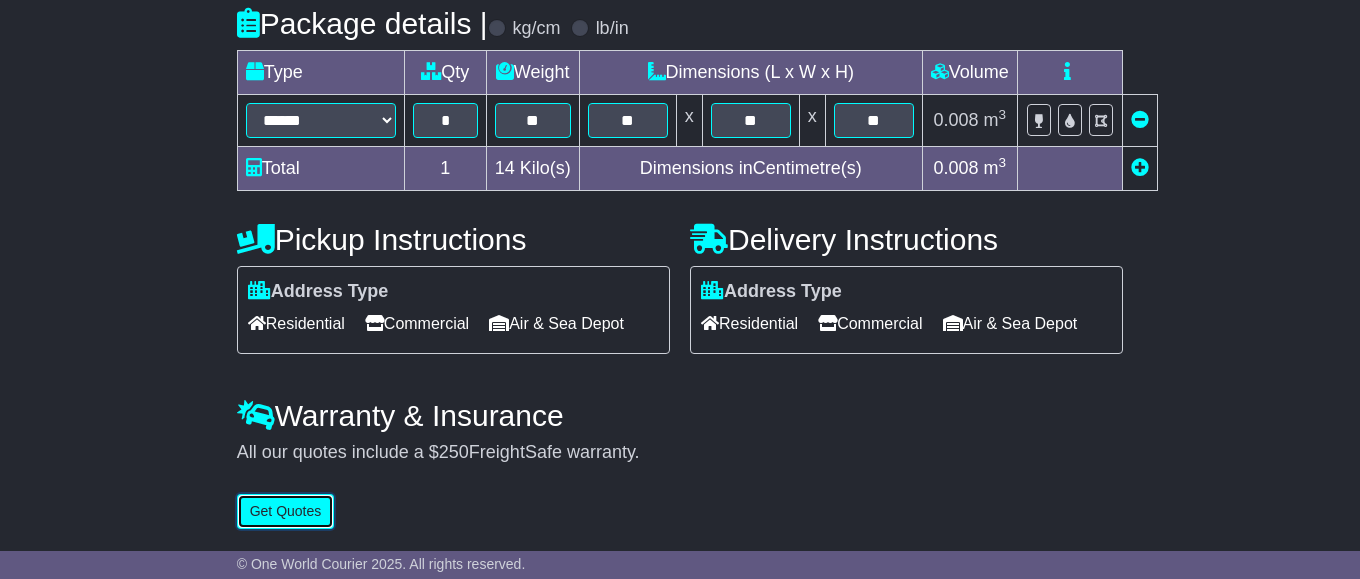 click on "Get Quotes" at bounding box center (286, 511) 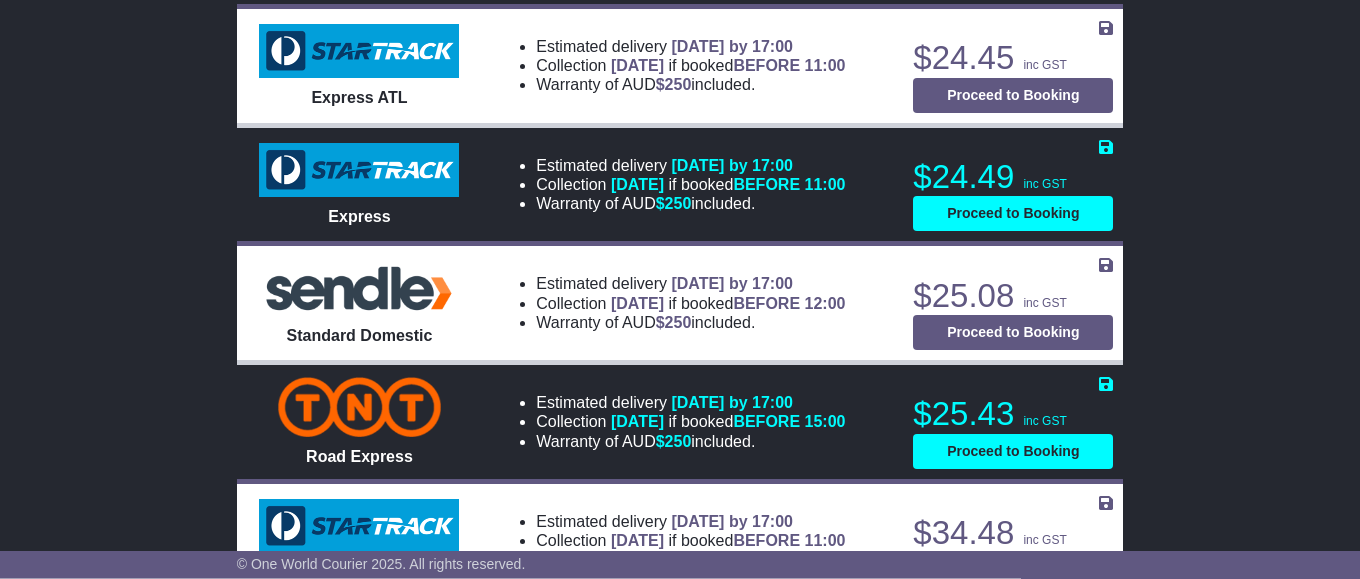 scroll, scrollTop: 1530, scrollLeft: 0, axis: vertical 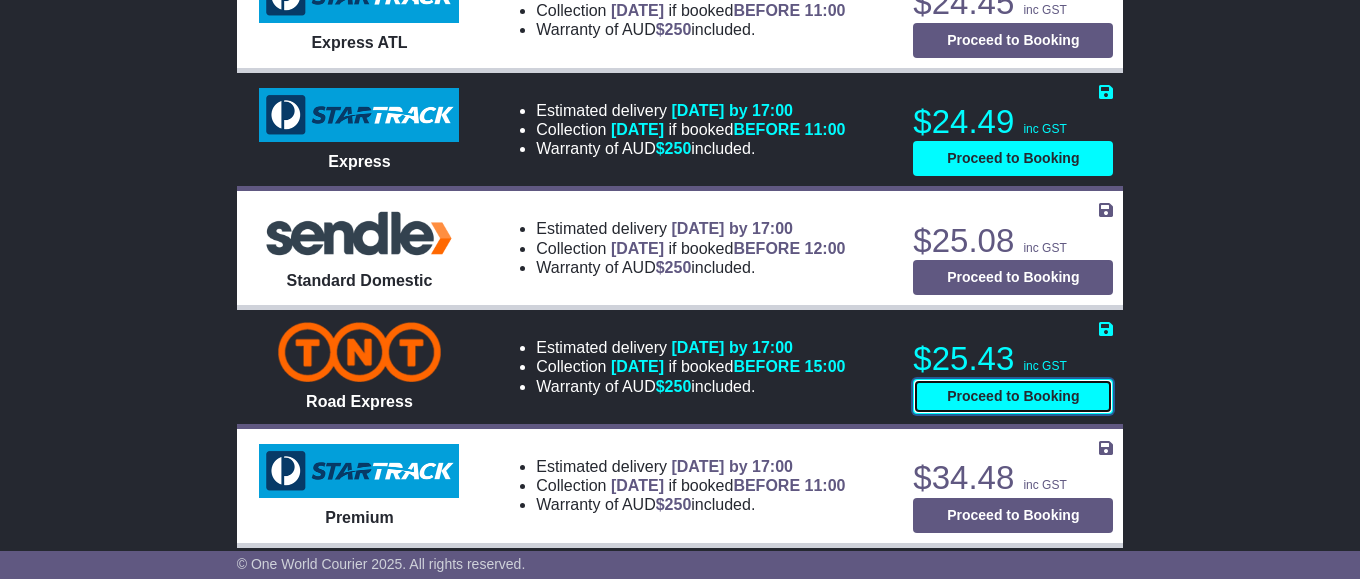 click on "Proceed to Booking" at bounding box center [1013, 396] 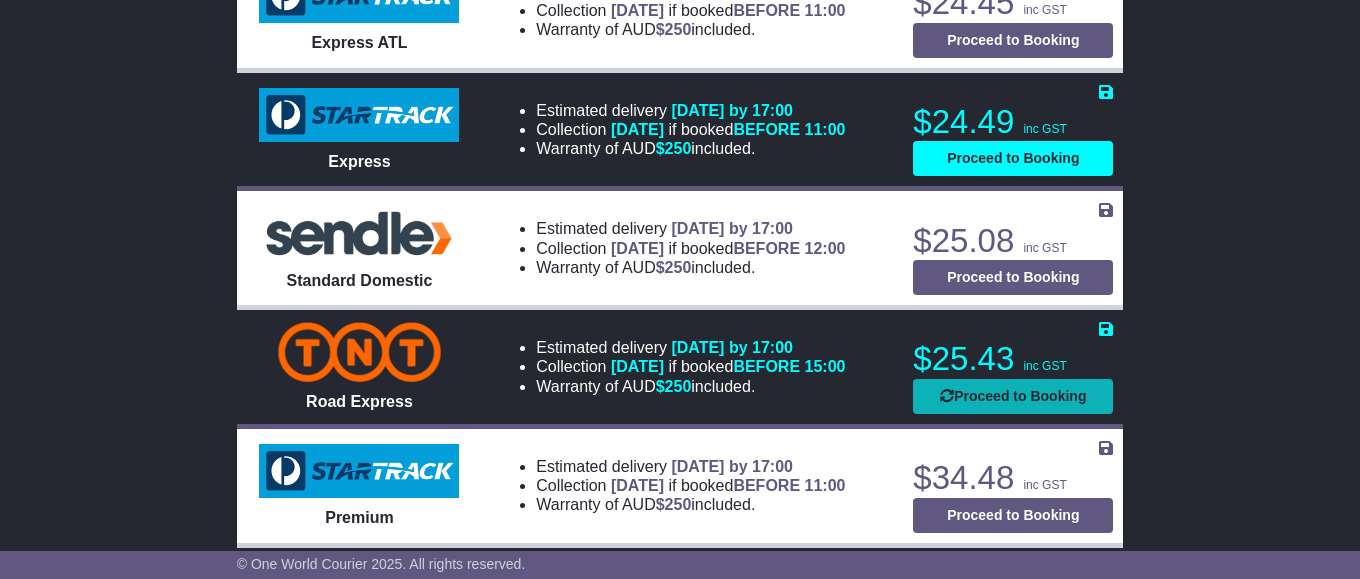 select on "*****" 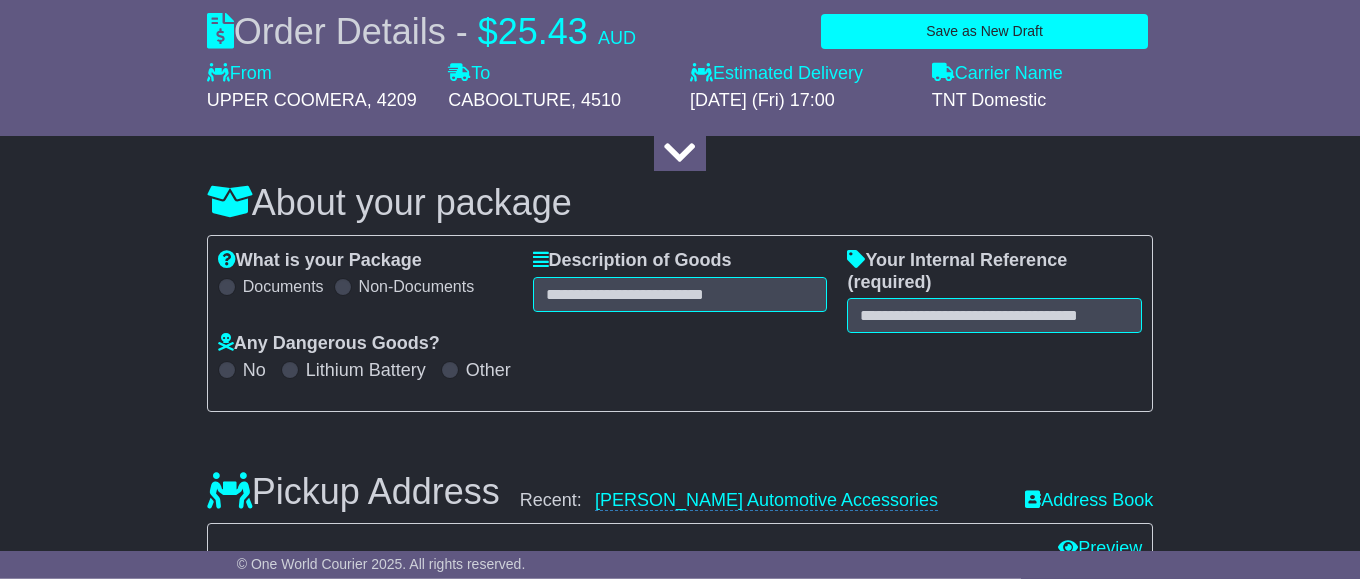 scroll, scrollTop: 204, scrollLeft: 0, axis: vertical 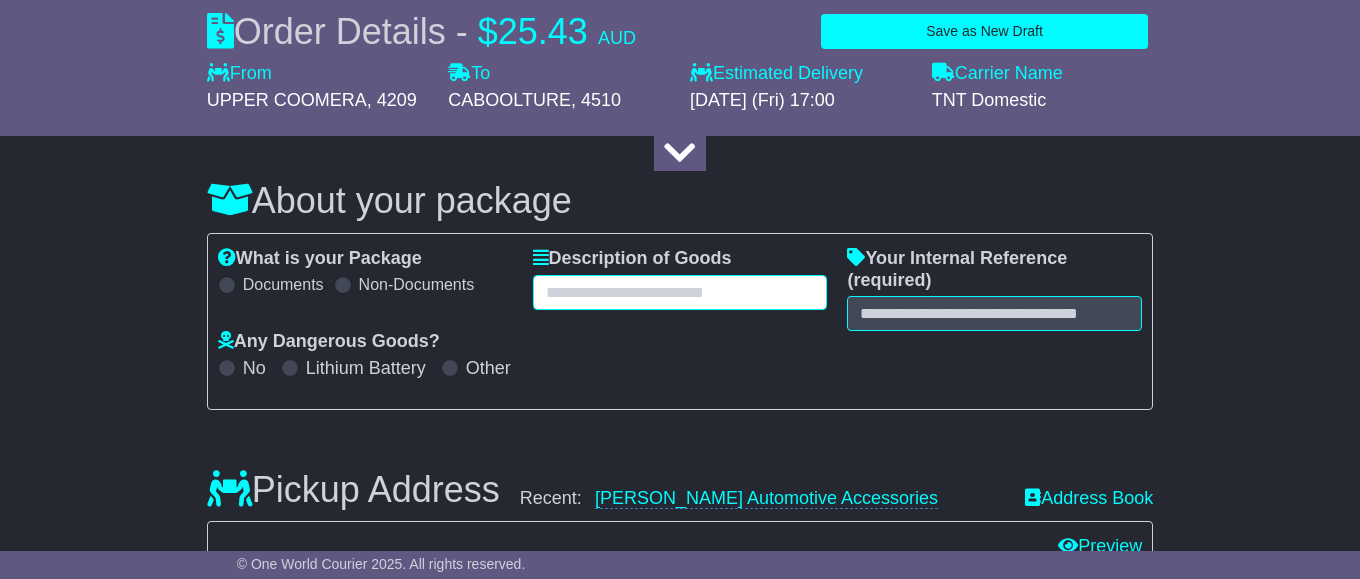 click at bounding box center (680, 292) 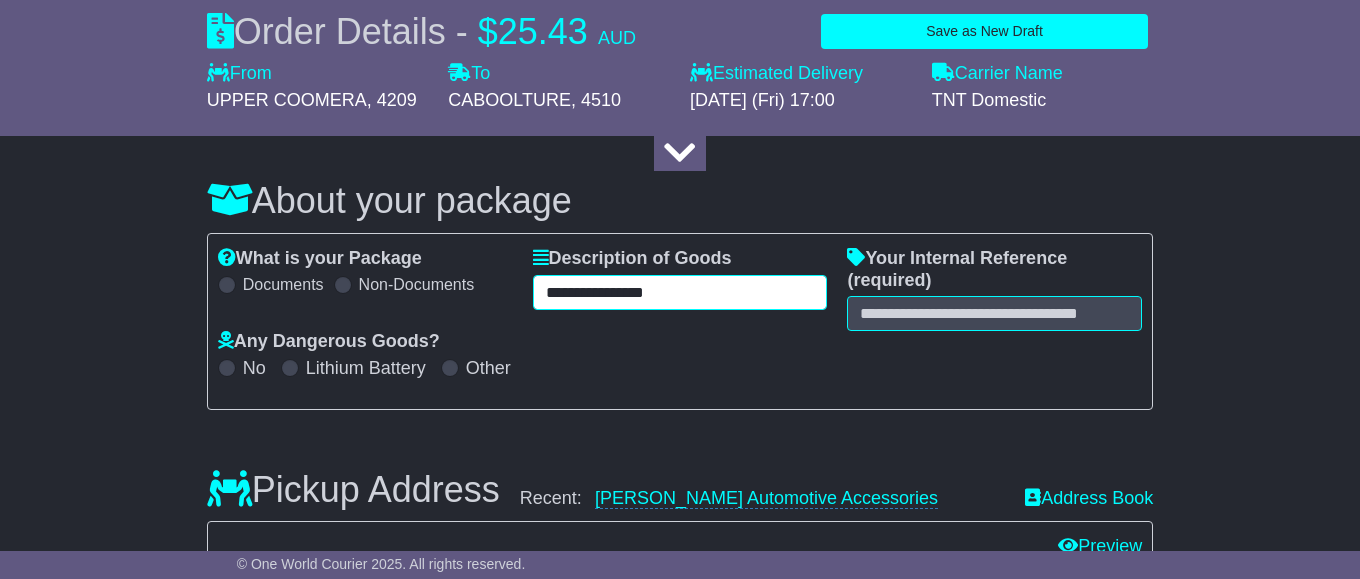 drag, startPoint x: 663, startPoint y: 321, endPoint x: 538, endPoint y: 325, distance: 125.06398 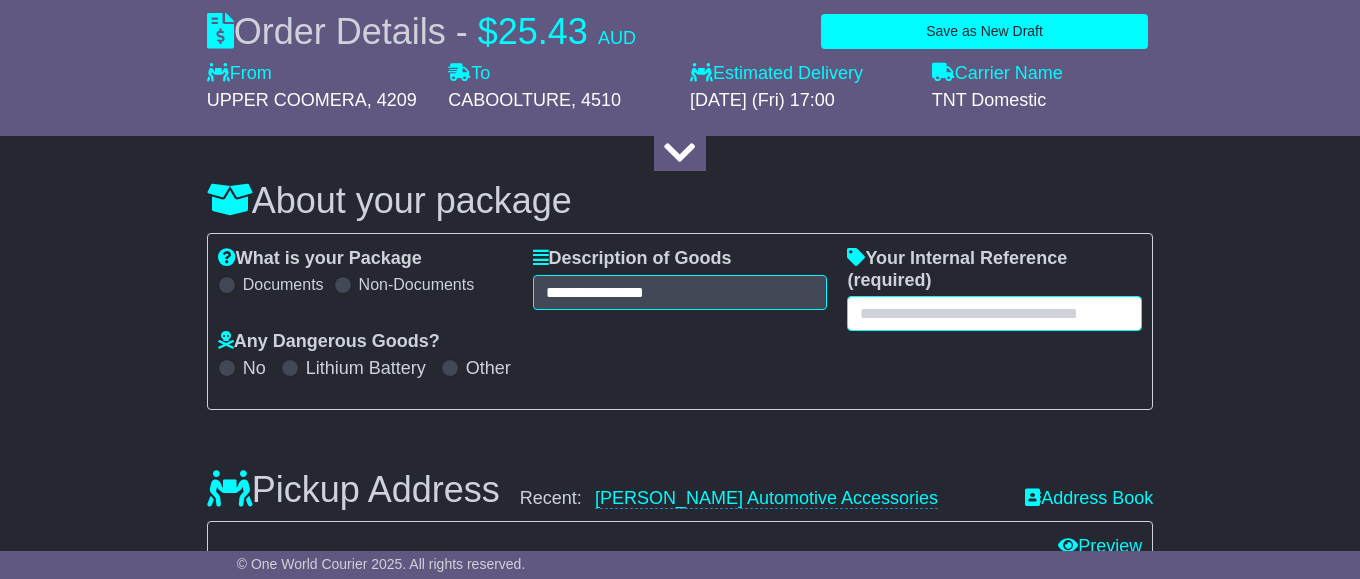 click at bounding box center (994, 313) 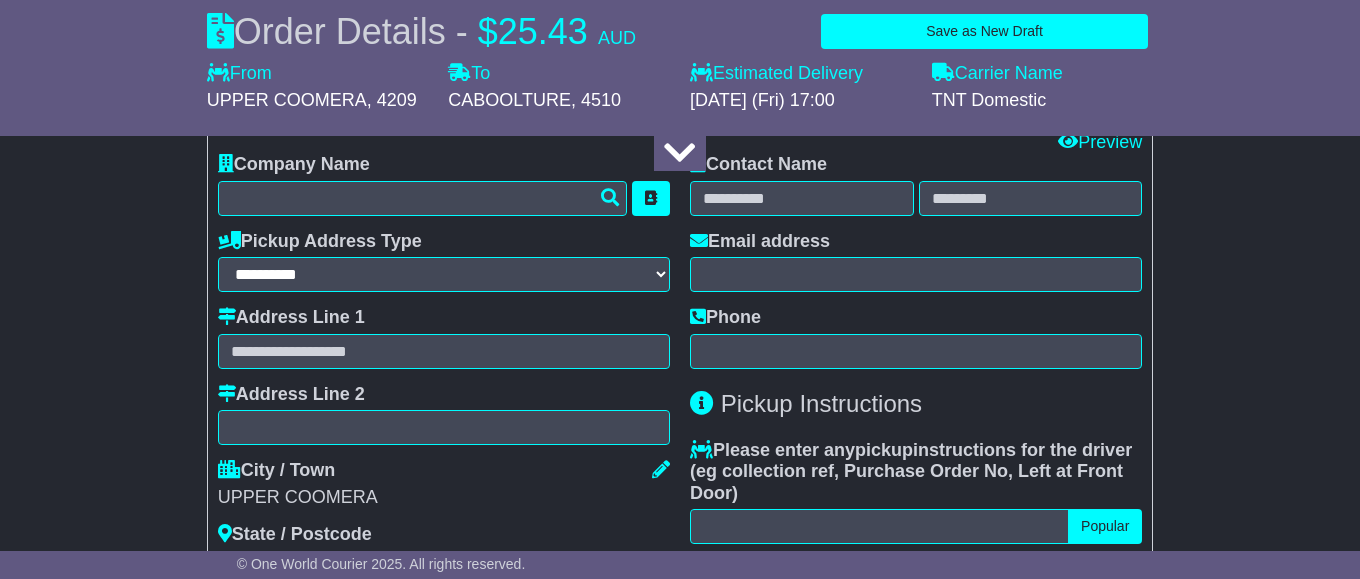 scroll, scrollTop: 612, scrollLeft: 0, axis: vertical 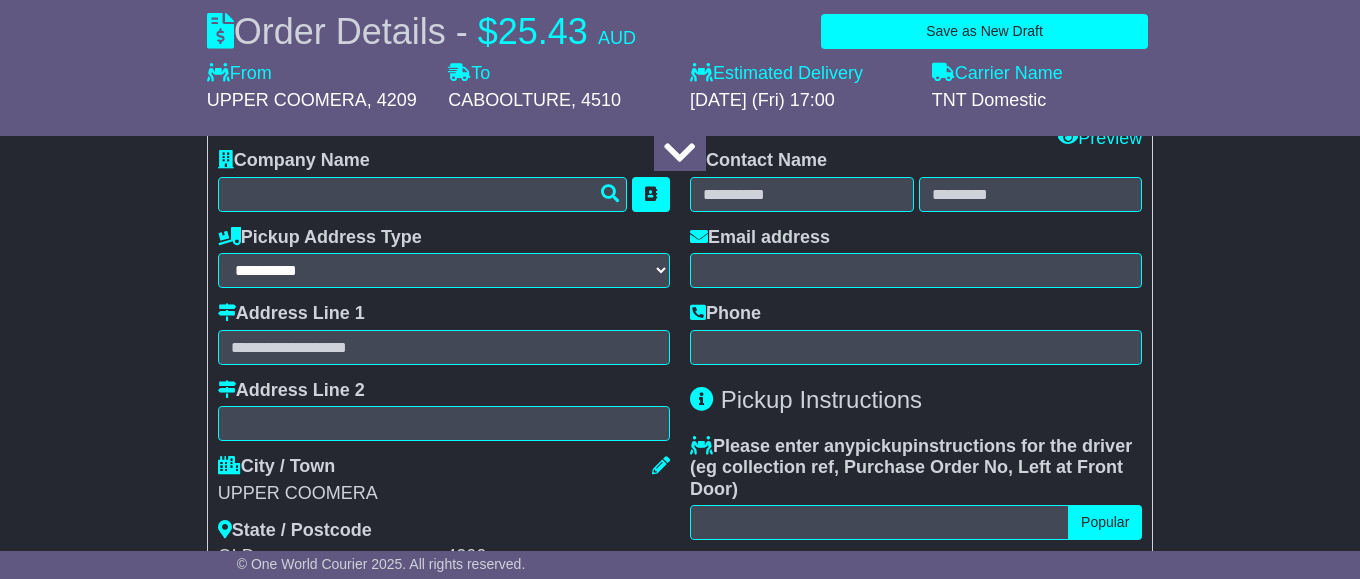 type on "**********" 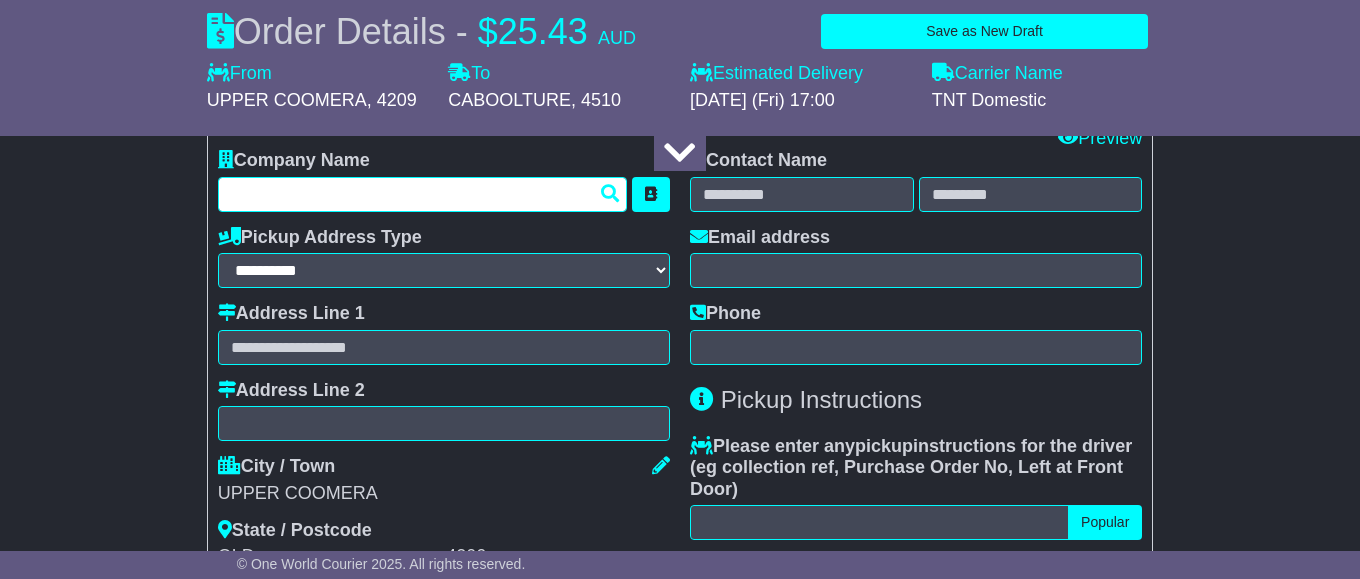 click at bounding box center (422, 194) 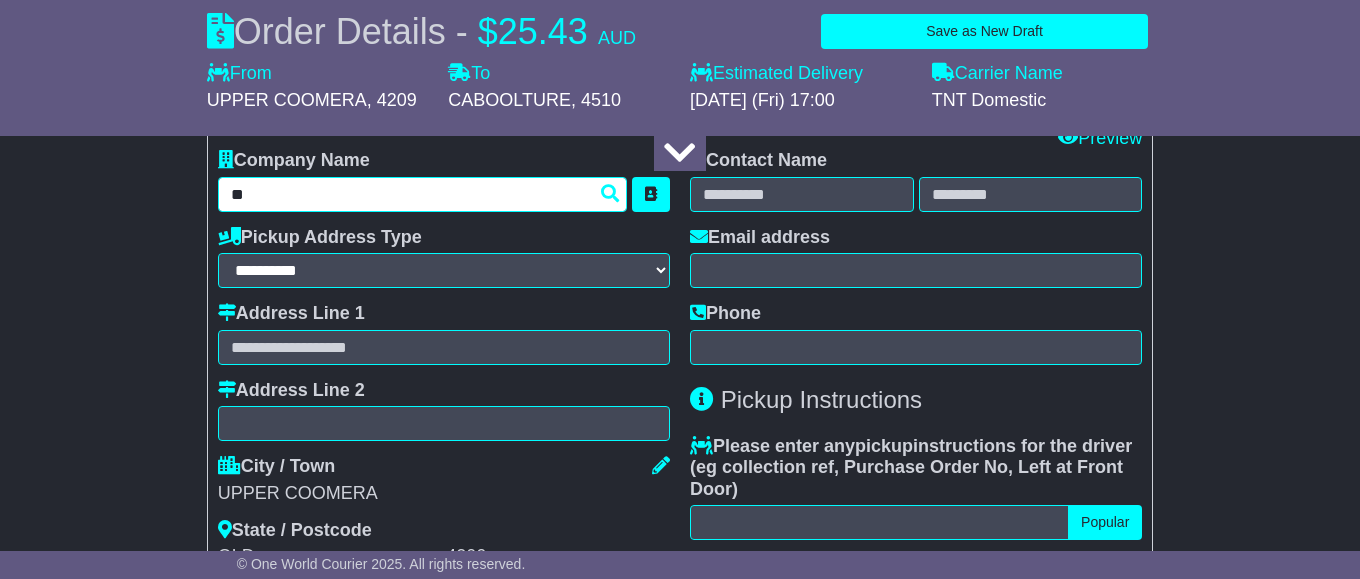 type on "***" 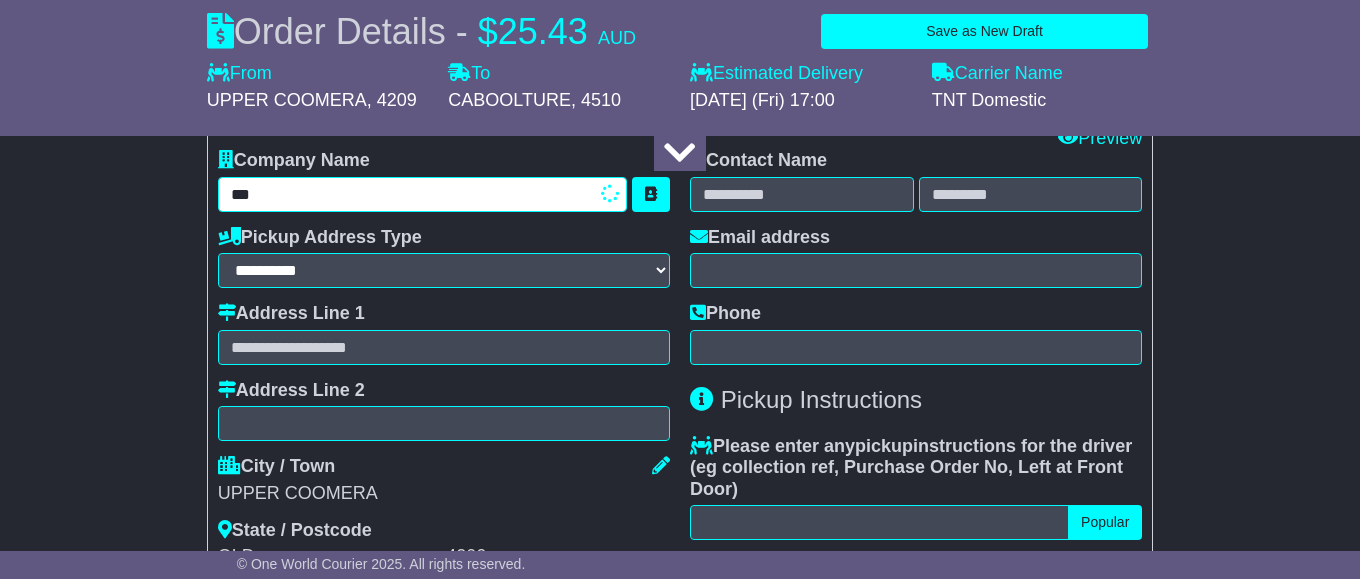 type on "**********" 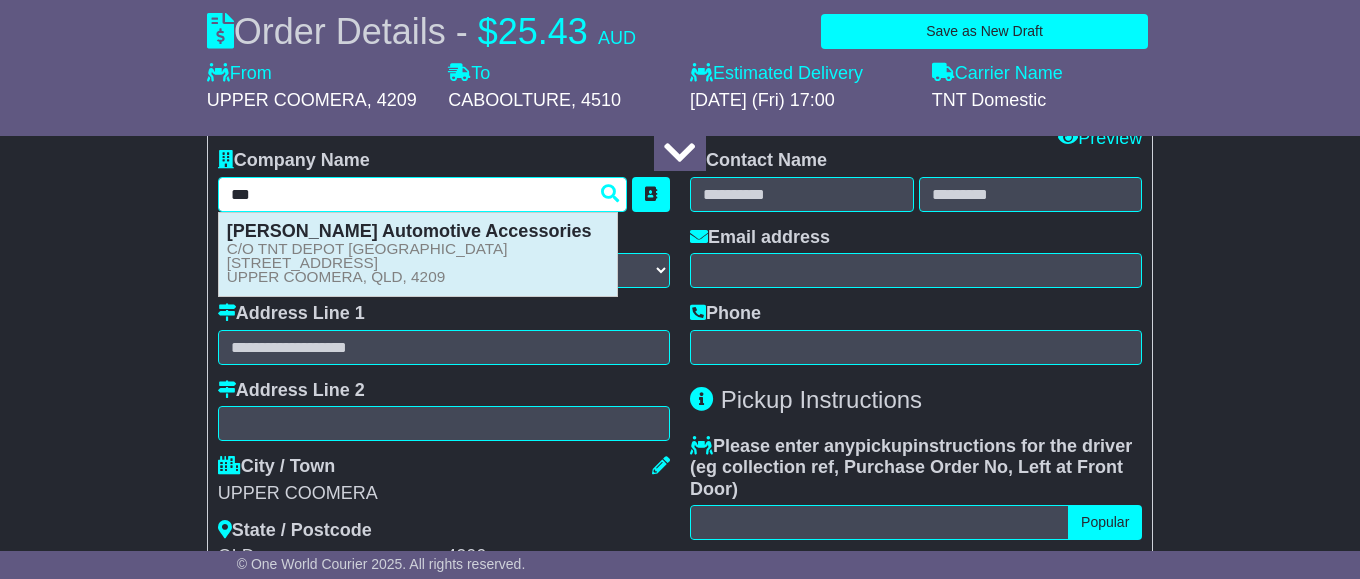click on "C/O TNT DEPOT GOLD COAST 43 Days Road   UPPER COOMERA, QLD, 4209" at bounding box center (367, 263) 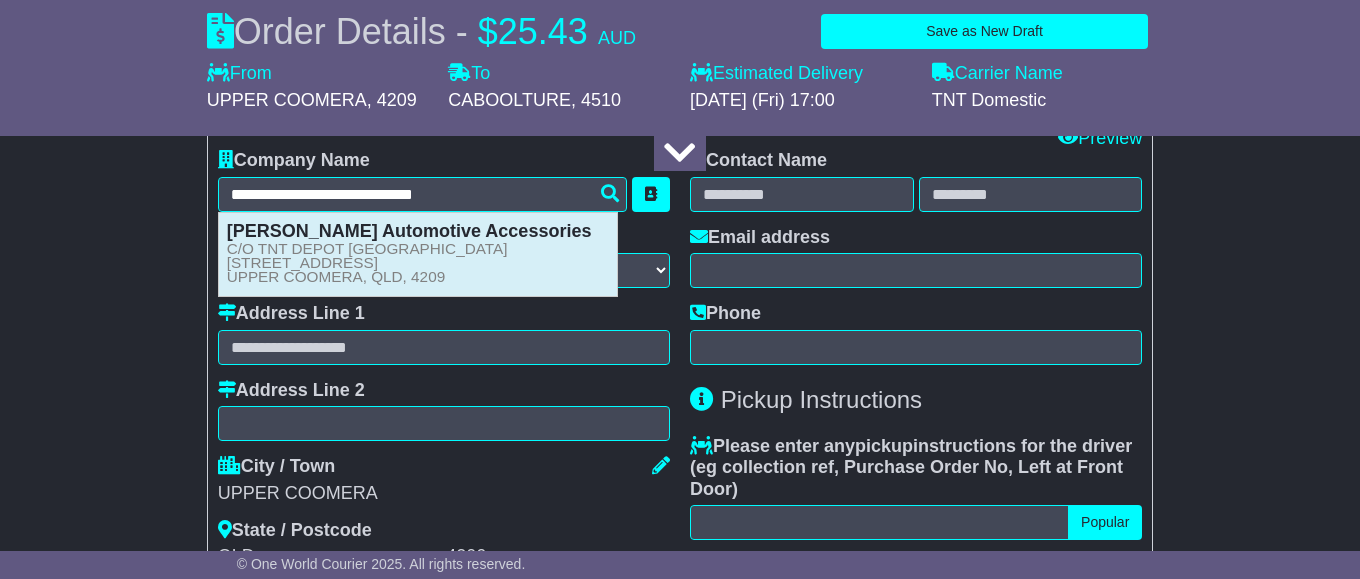 type 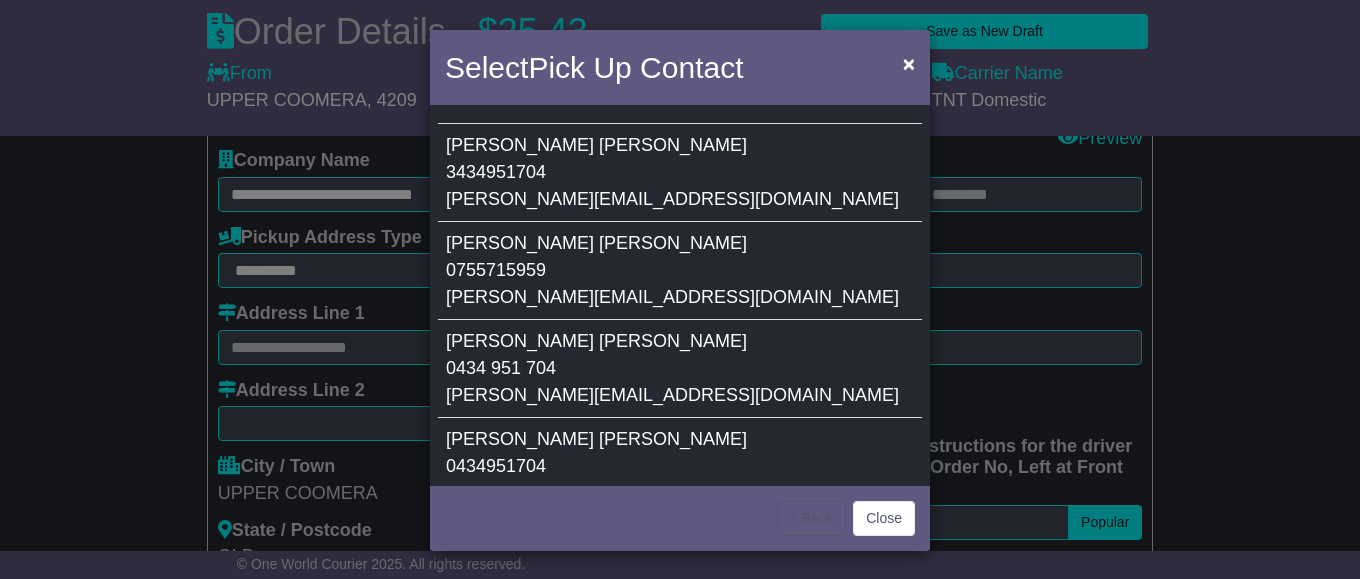click on "Jeff   Campbell
0755715959
jay-cee@bigpond.com" at bounding box center (680, 271) 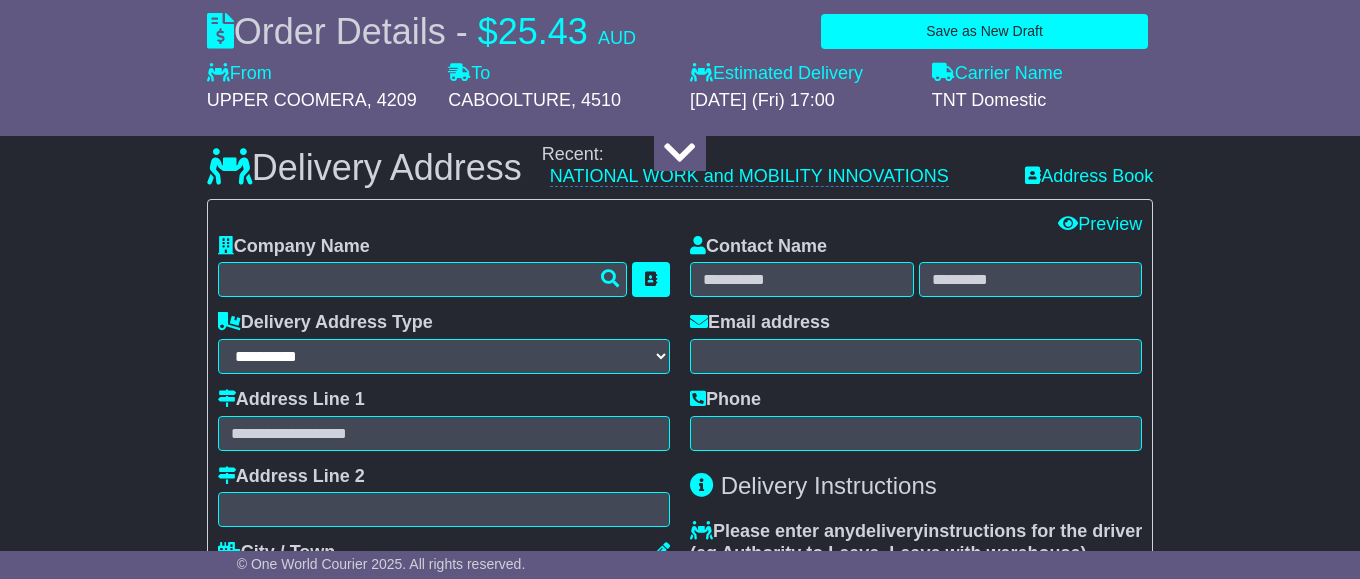 scroll, scrollTop: 1428, scrollLeft: 0, axis: vertical 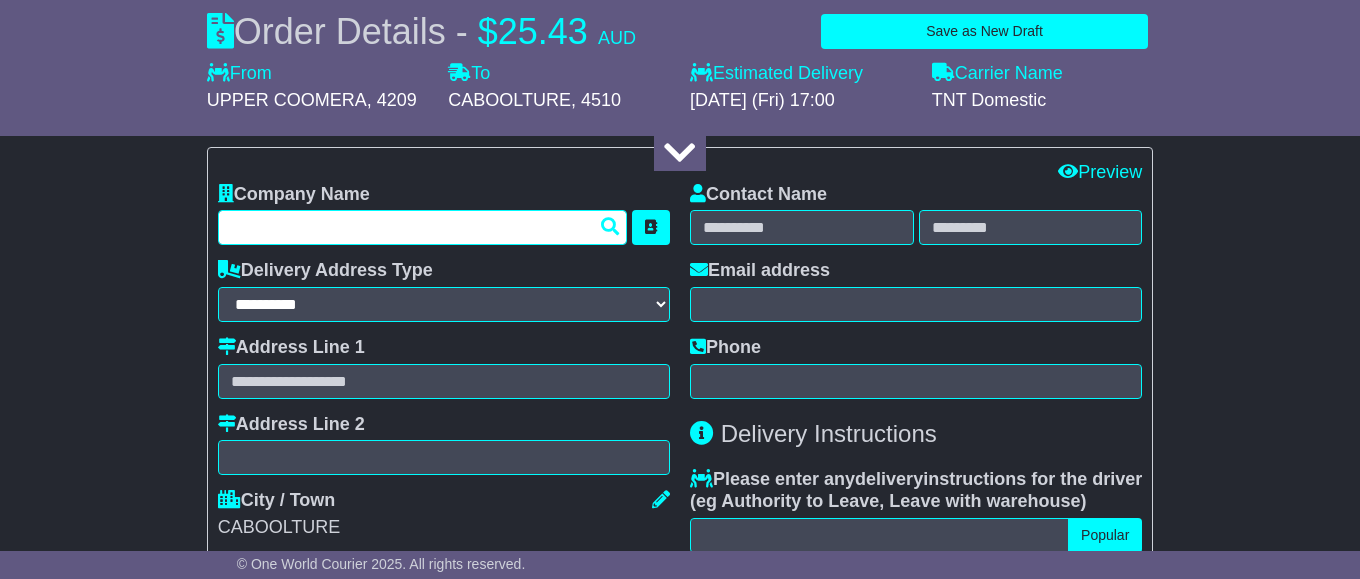 click at bounding box center (422, 227) 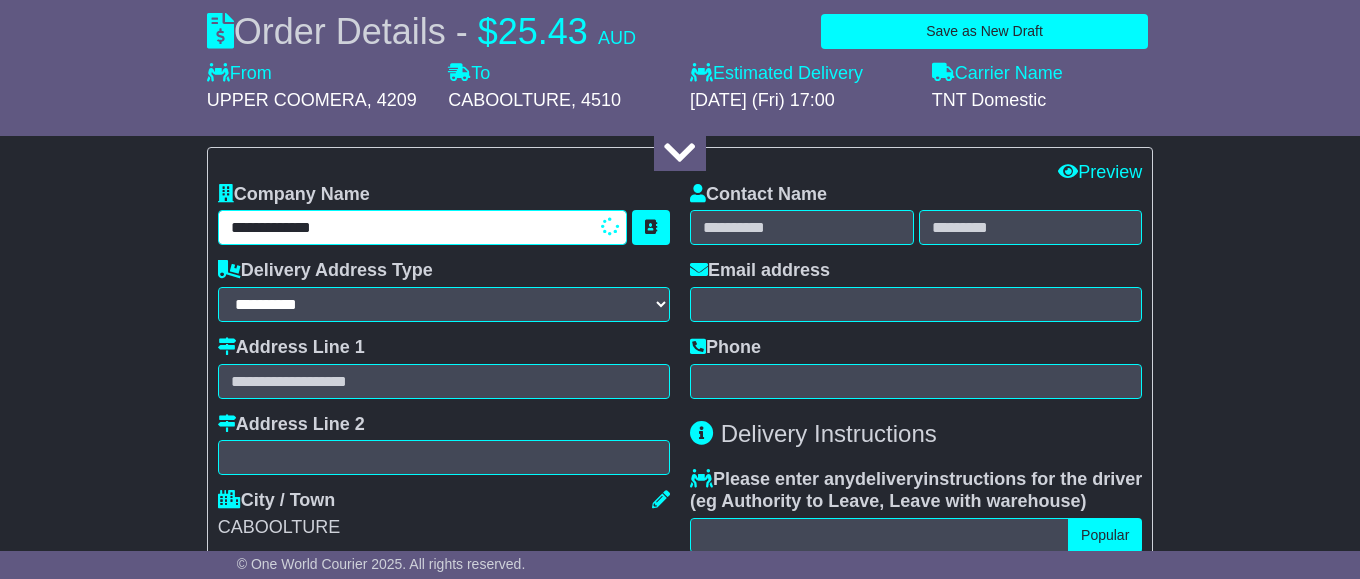 type on "**********" 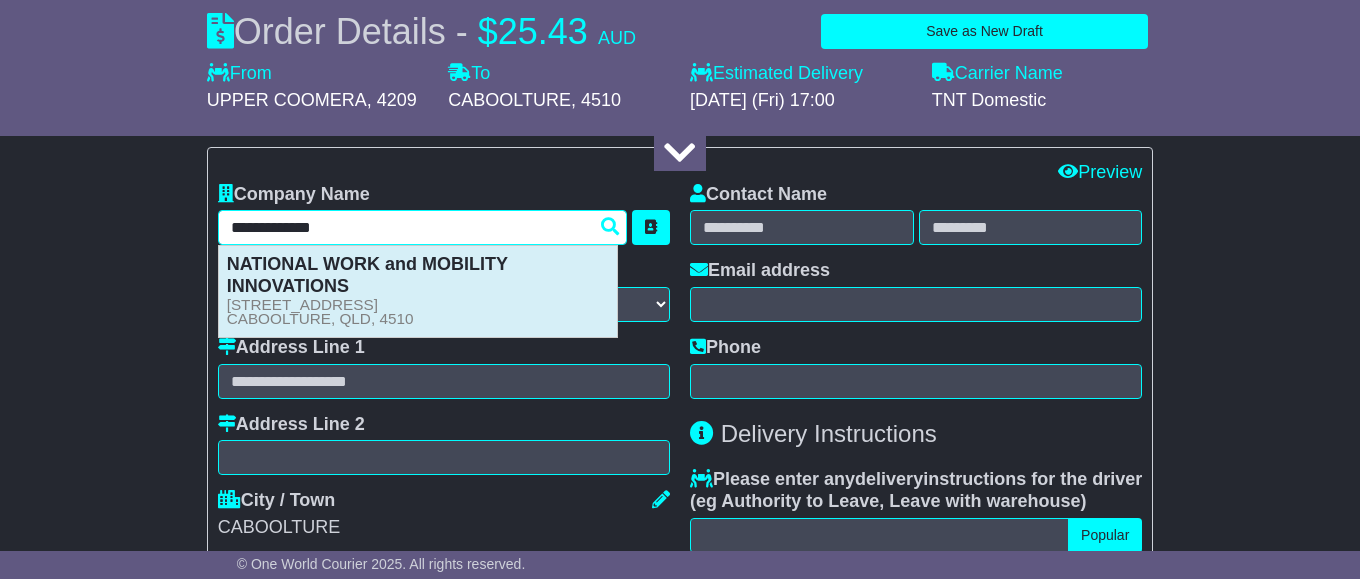 click on "NATIONAL WORK and MOBILITY INNOVATIONS" at bounding box center (367, 275) 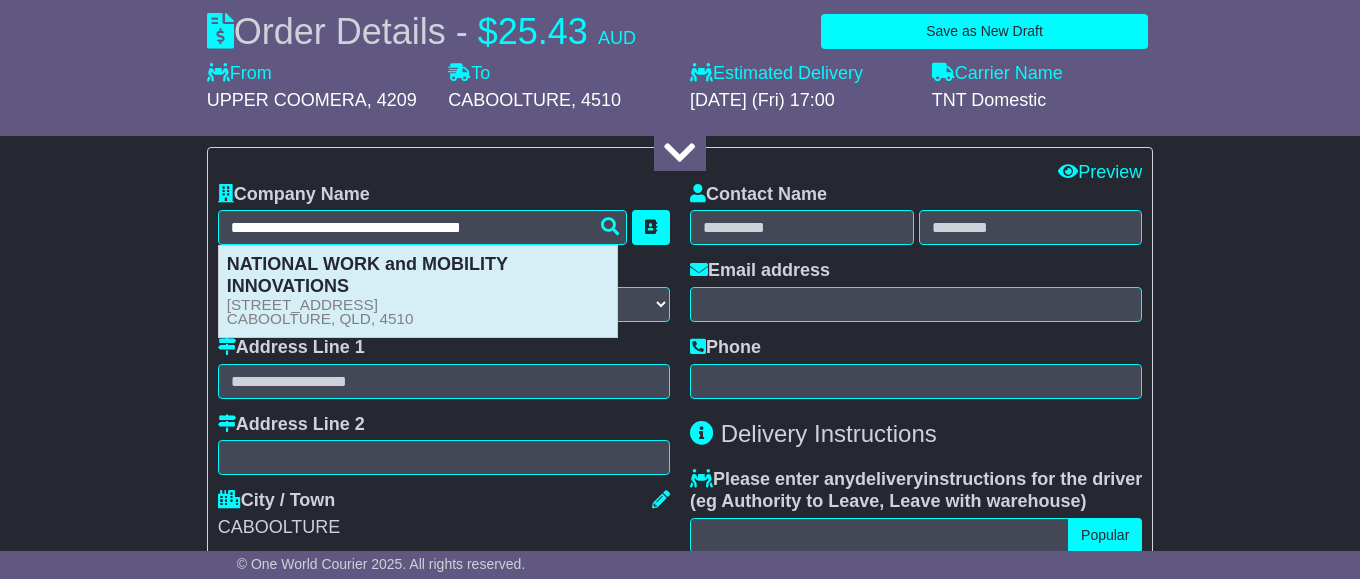 type 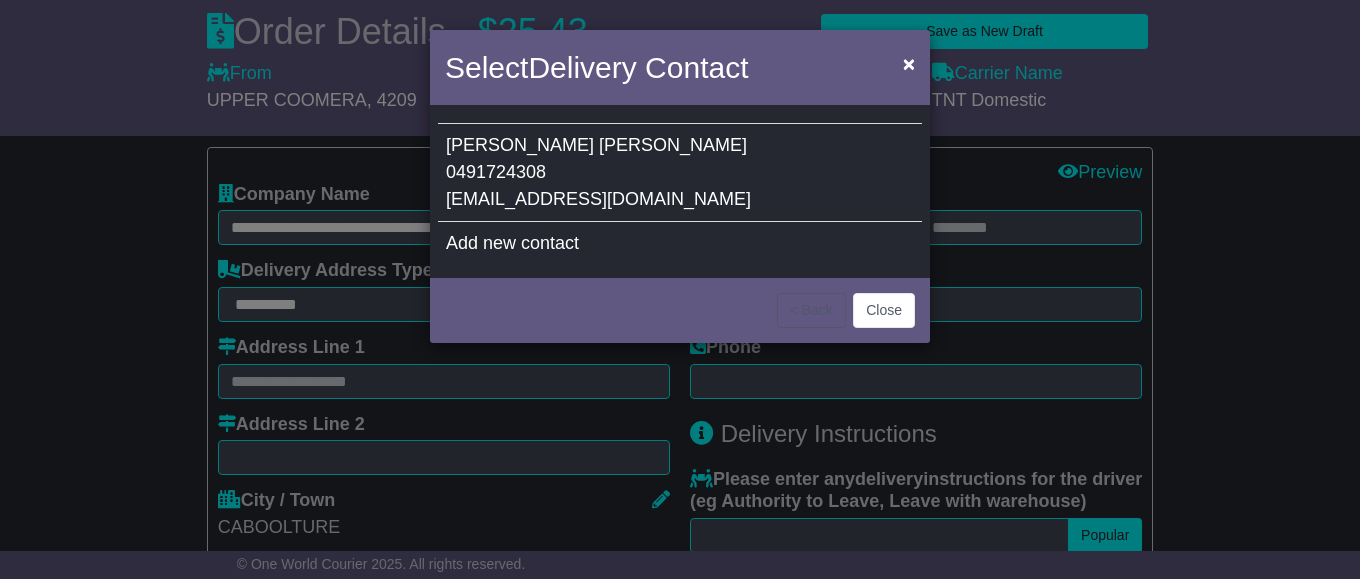 click on "Harry   Wright
0491724308
sales@nwminnovations.com.au" at bounding box center (680, 173) 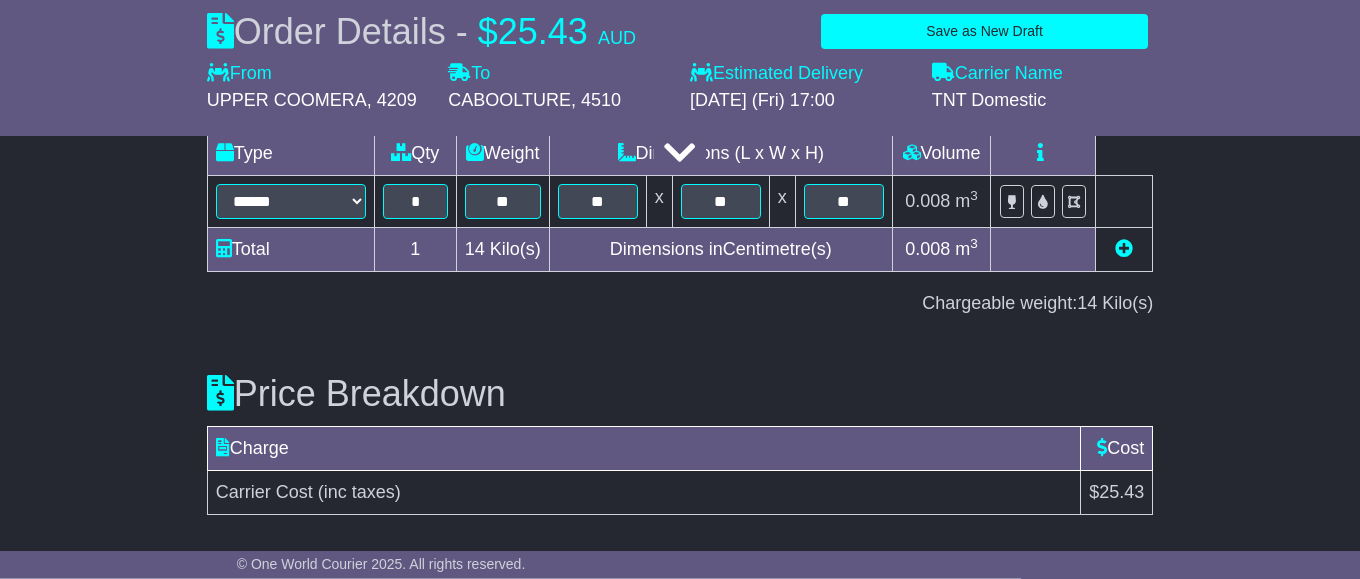 scroll, scrollTop: 2489, scrollLeft: 0, axis: vertical 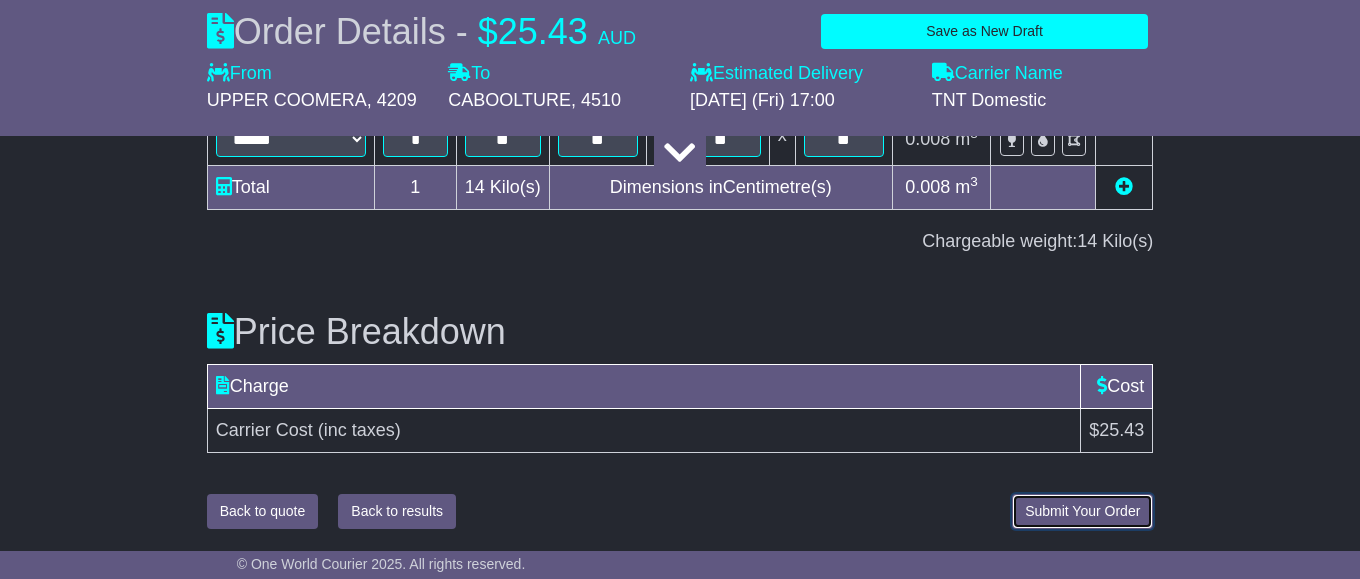 click on "Submit Your Order" at bounding box center [1082, 511] 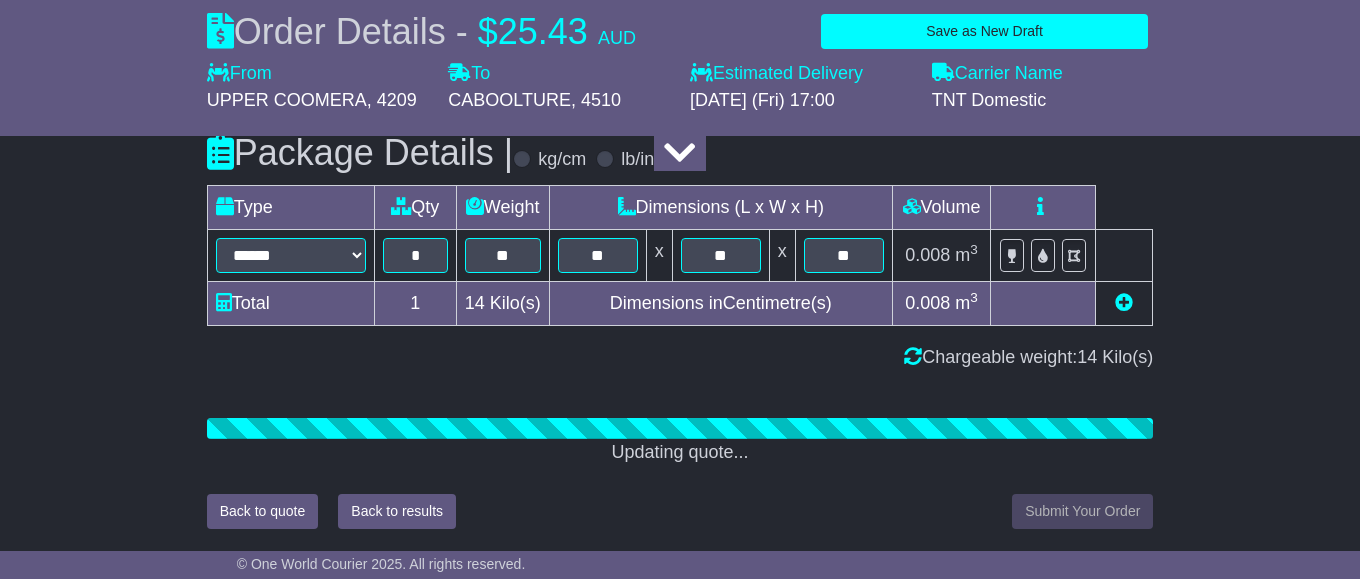 scroll, scrollTop: 2475, scrollLeft: 0, axis: vertical 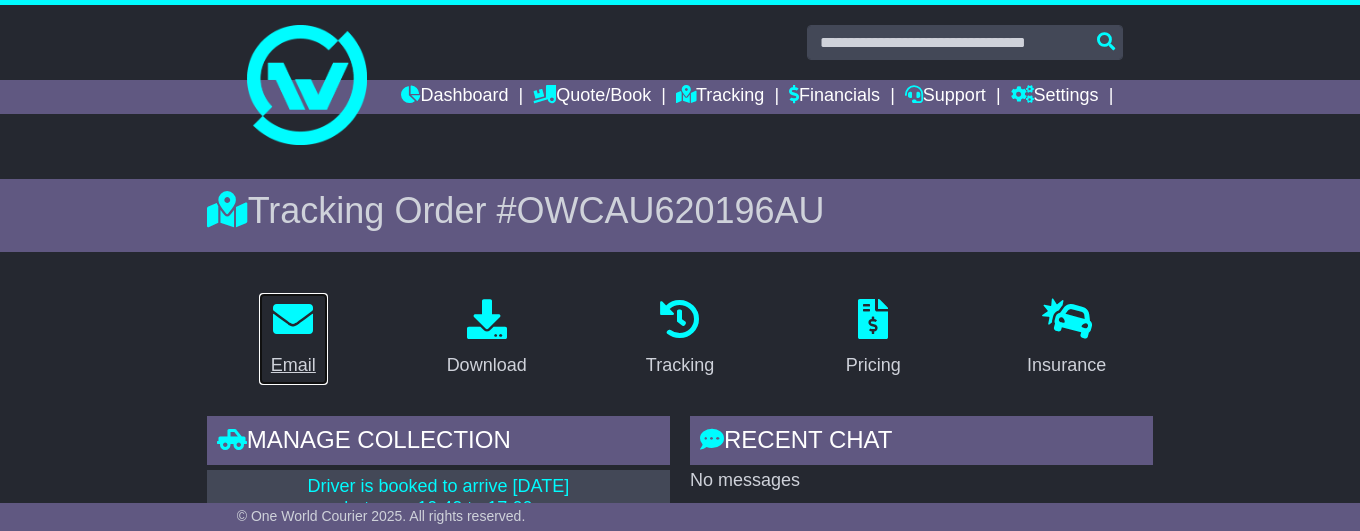 click at bounding box center [293, 320] 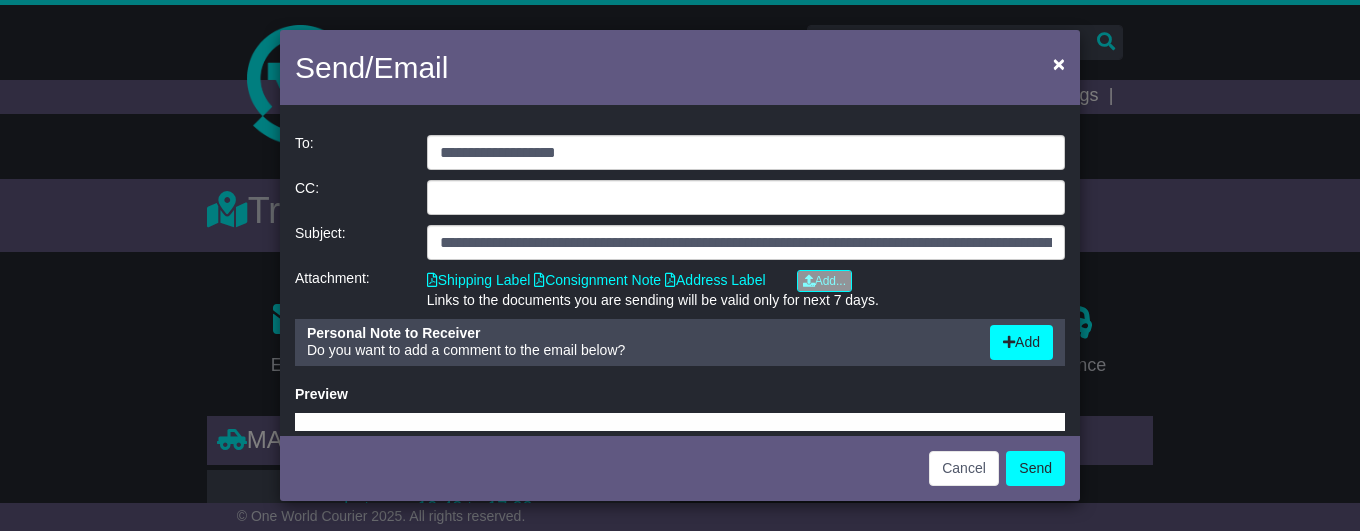 scroll, scrollTop: 0, scrollLeft: 0, axis: both 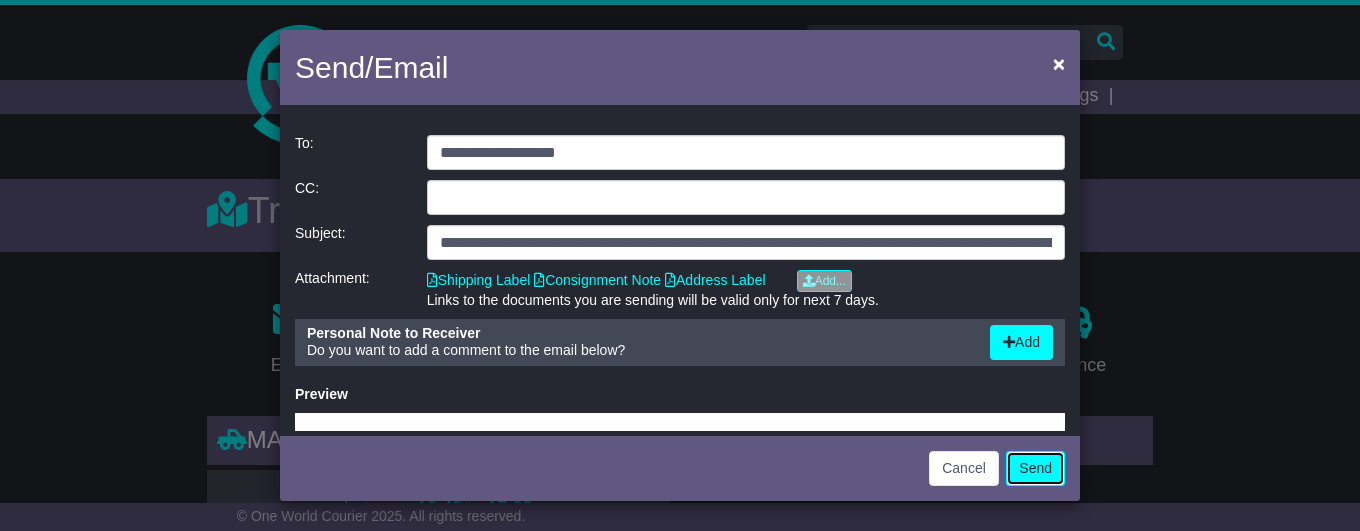 click on "Send" 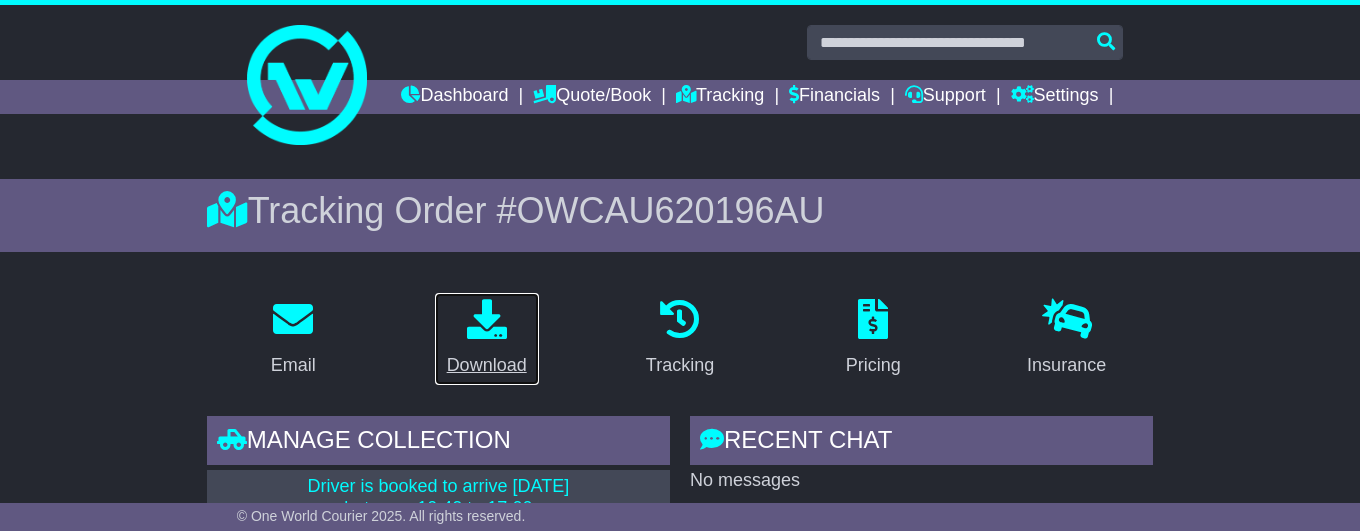 click at bounding box center (487, 319) 